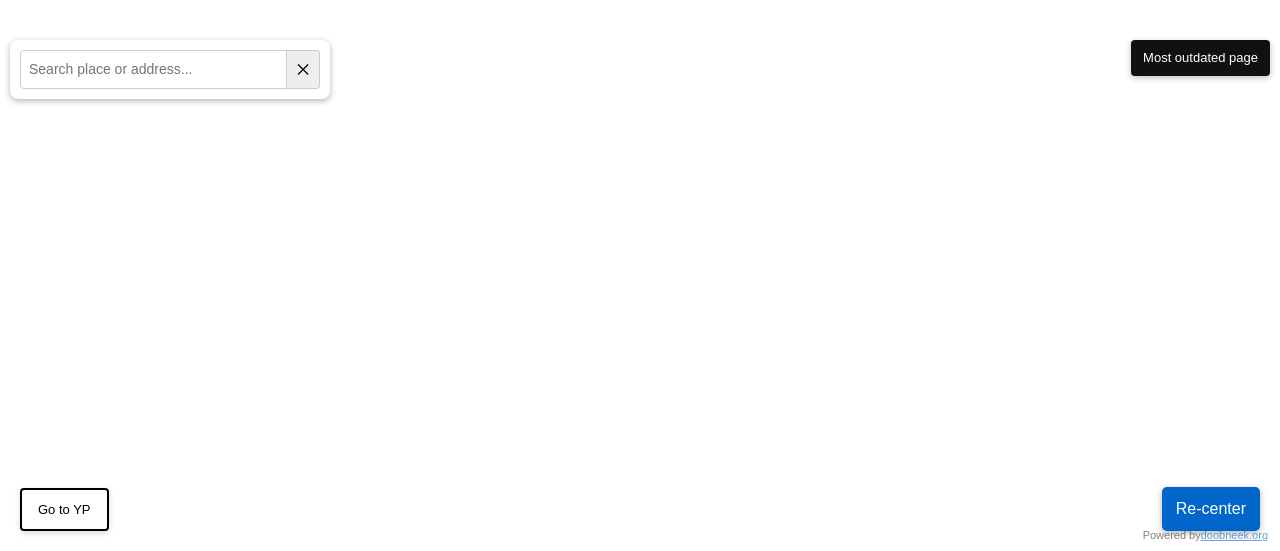 scroll, scrollTop: 0, scrollLeft: 0, axis: both 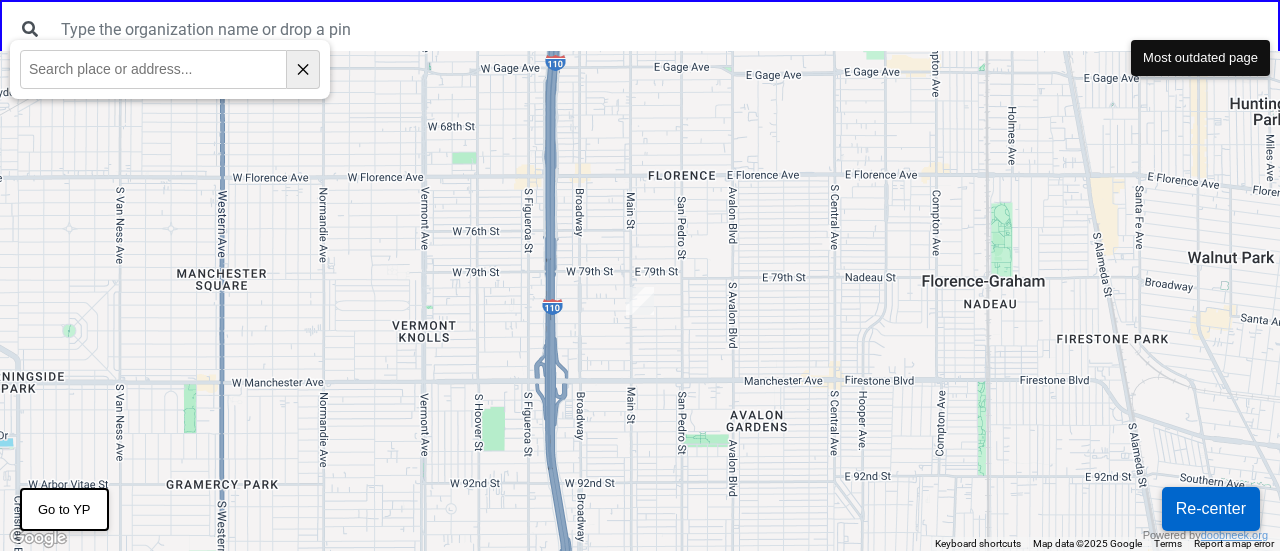 click on "✕" at bounding box center (303, 69) 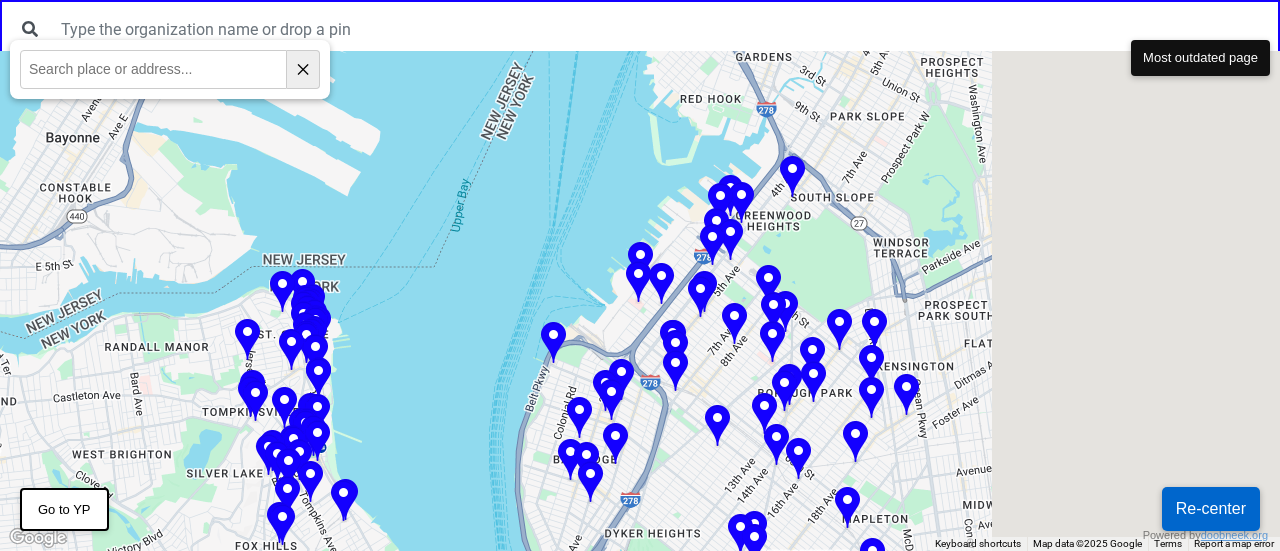 drag, startPoint x: 1068, startPoint y: 124, endPoint x: 740, endPoint y: 322, distance: 383.1292 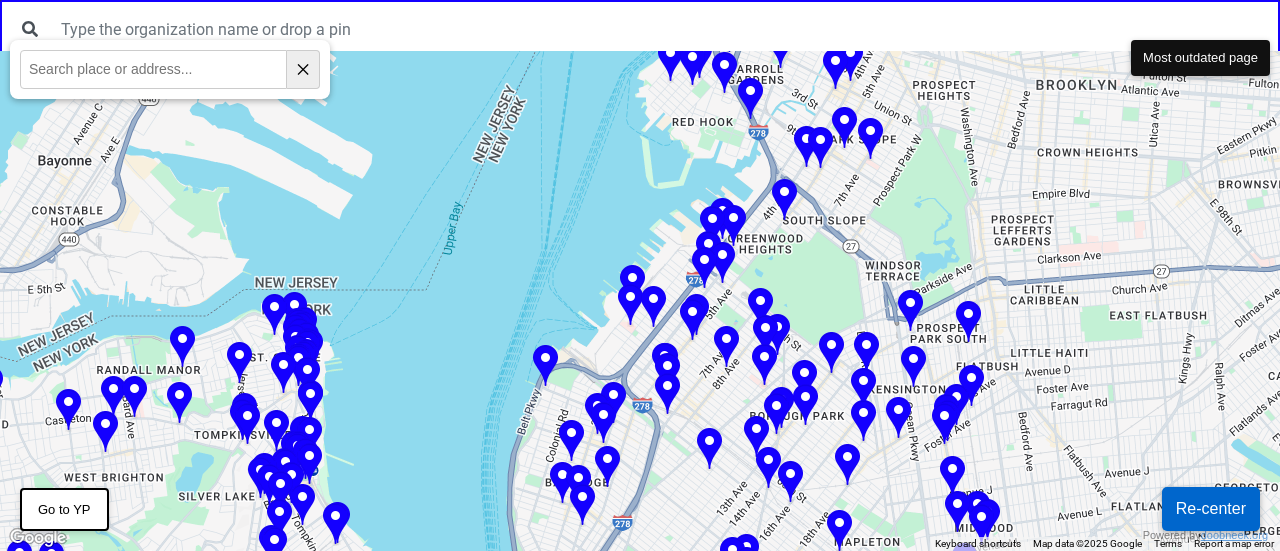 drag, startPoint x: 812, startPoint y: 305, endPoint x: 805, endPoint y: 319, distance: 15.652476 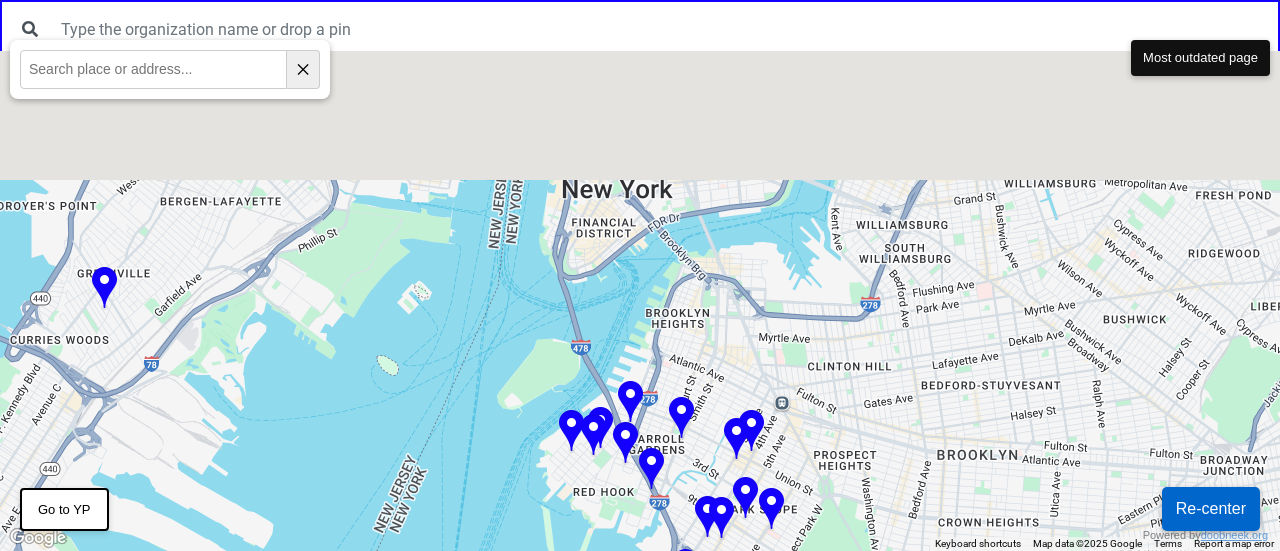 drag, startPoint x: 864, startPoint y: 71, endPoint x: 790, endPoint y: 351, distance: 289.61353 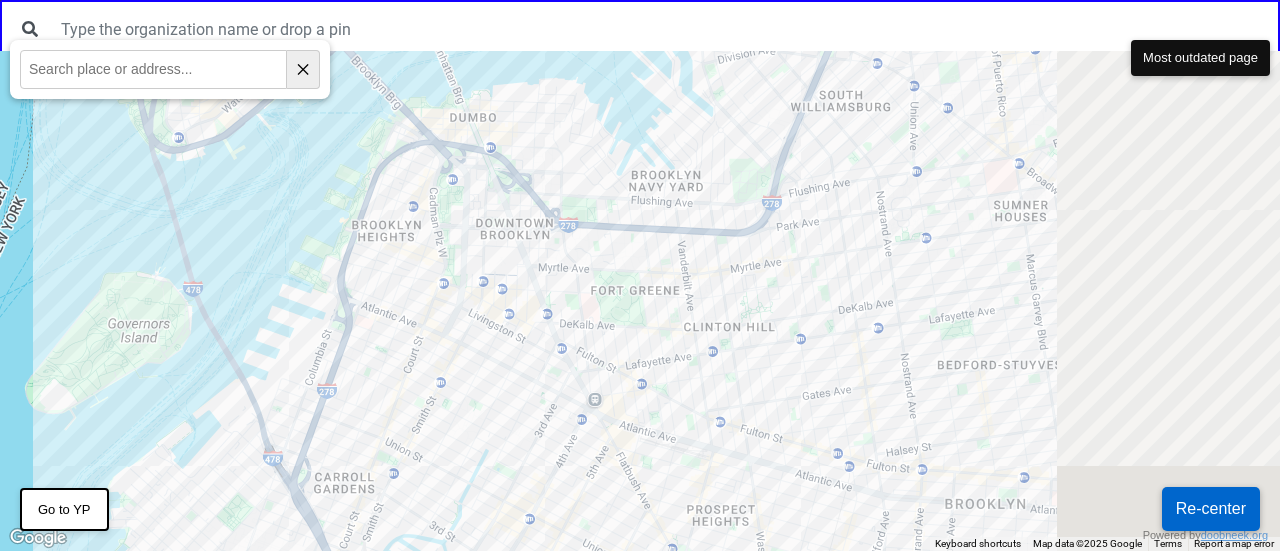 drag, startPoint x: 1218, startPoint y: 290, endPoint x: 964, endPoint y: 262, distance: 255.53865 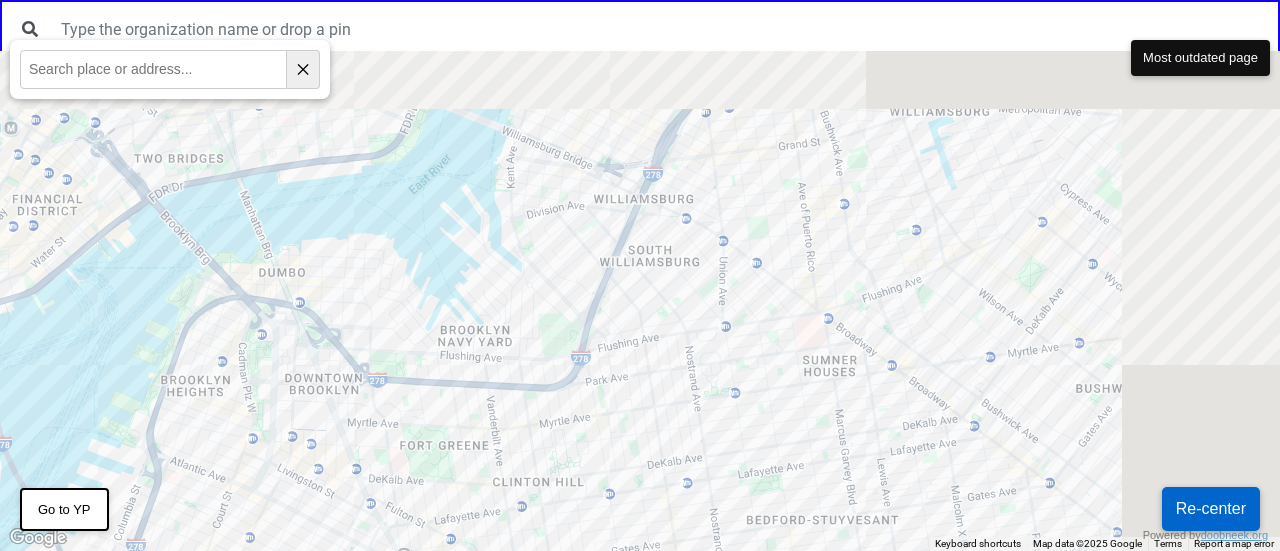 drag, startPoint x: 1134, startPoint y: 201, endPoint x: 945, endPoint y: 357, distance: 245.06529 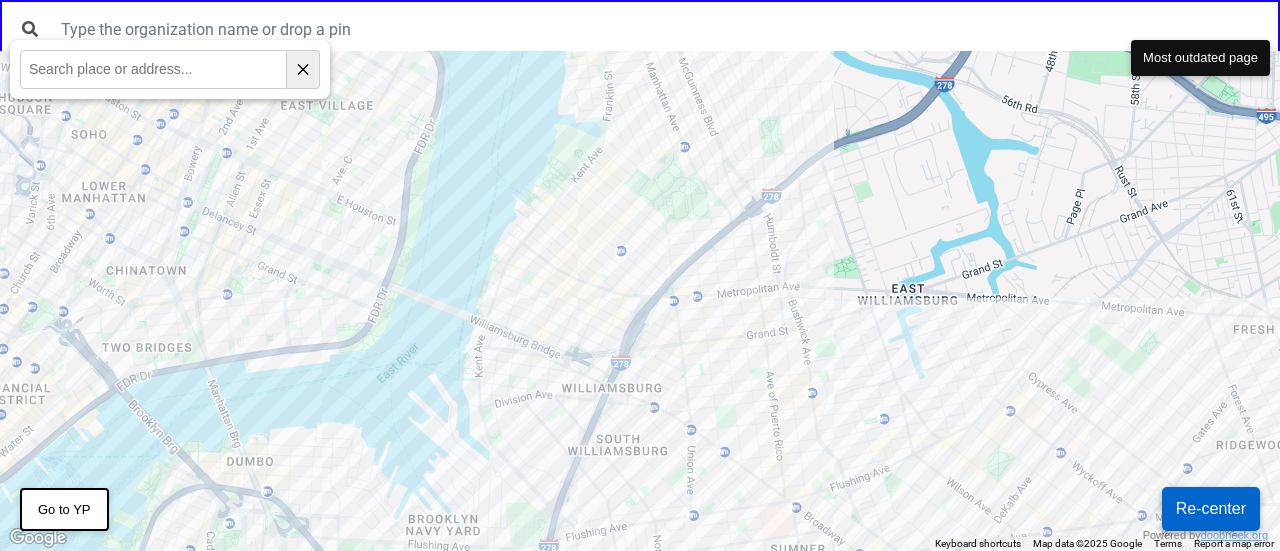 drag, startPoint x: 928, startPoint y: 177, endPoint x: 896, endPoint y: 370, distance: 195.63486 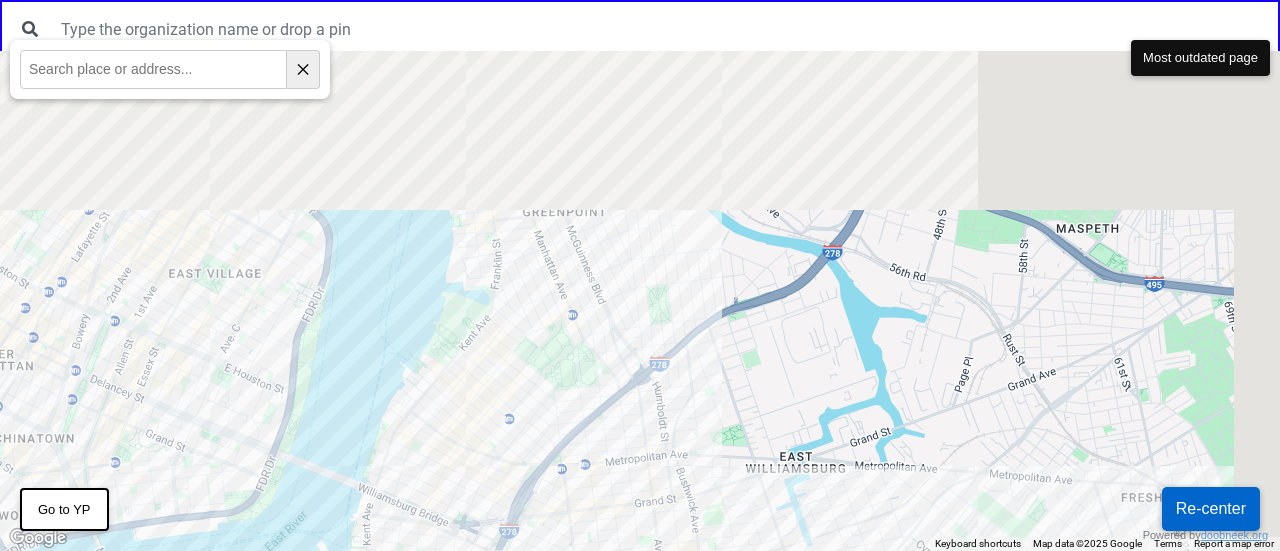 drag, startPoint x: 1044, startPoint y: 178, endPoint x: 900, endPoint y: 378, distance: 246.44675 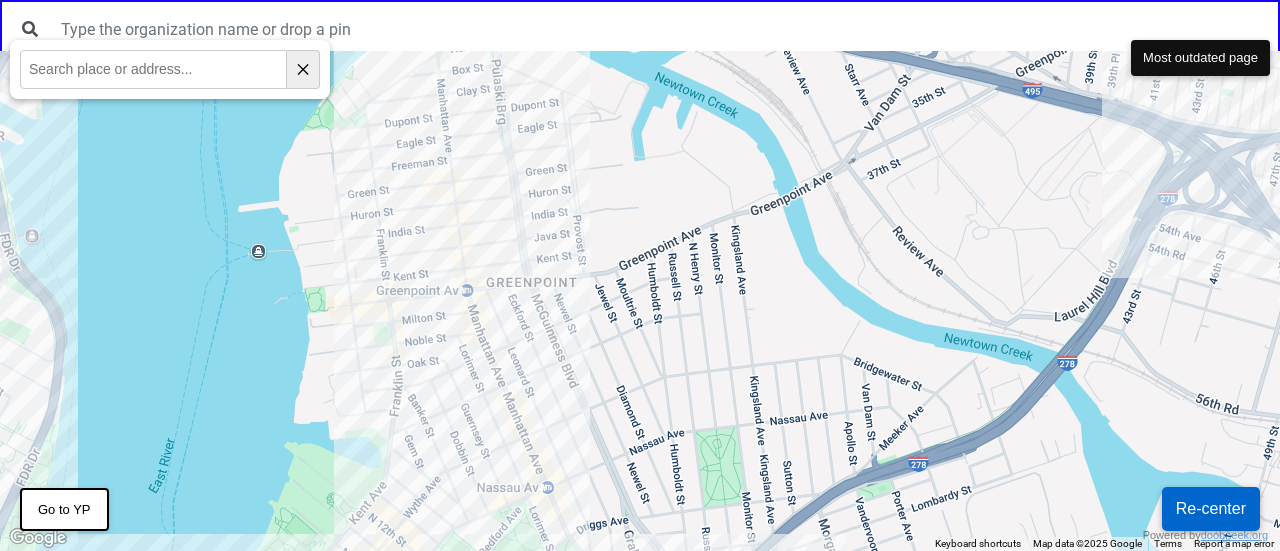 drag, startPoint x: 762, startPoint y: 298, endPoint x: 760, endPoint y: 433, distance: 135.01482 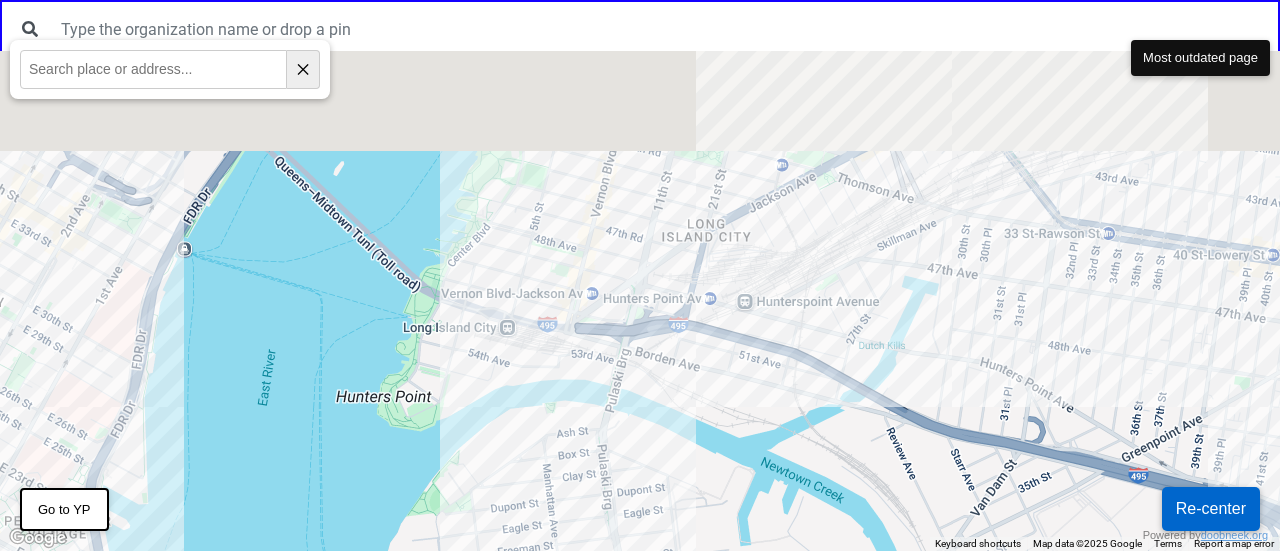 drag, startPoint x: 677, startPoint y: 151, endPoint x: 800, endPoint y: 401, distance: 278.6198 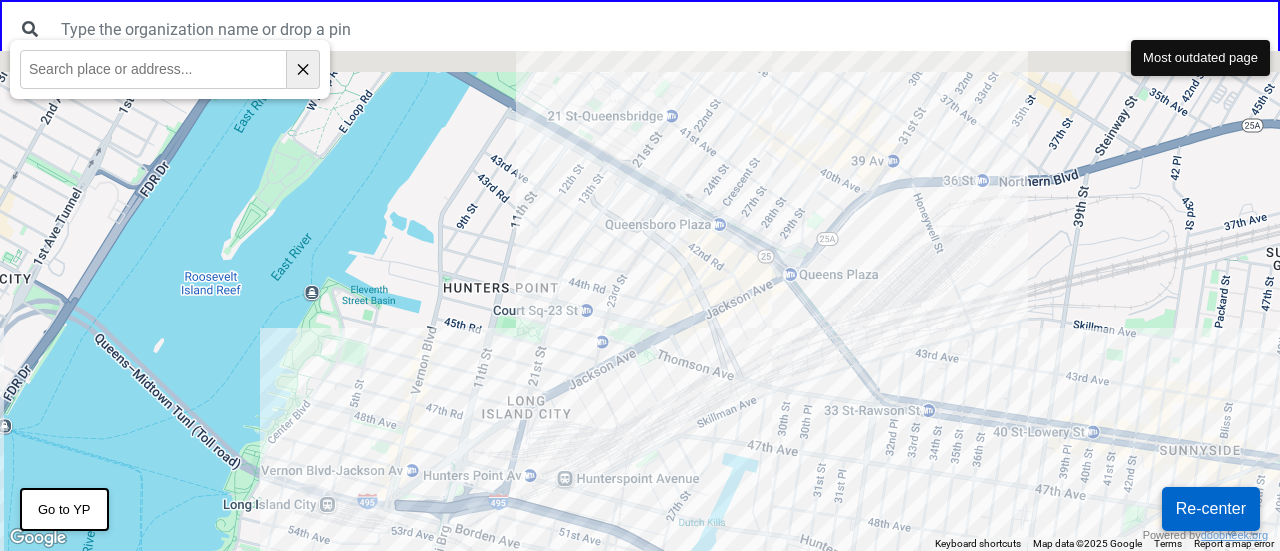 drag, startPoint x: 786, startPoint y: 139, endPoint x: 584, endPoint y: 275, distance: 243.51591 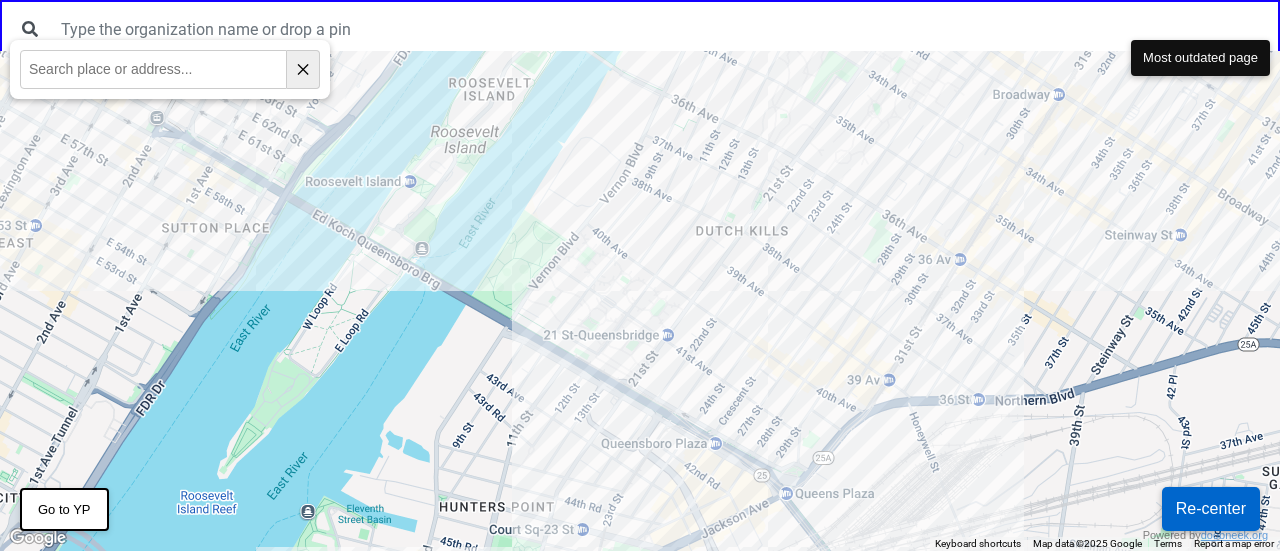 drag, startPoint x: 872, startPoint y: 97, endPoint x: 904, endPoint y: 365, distance: 269.9037 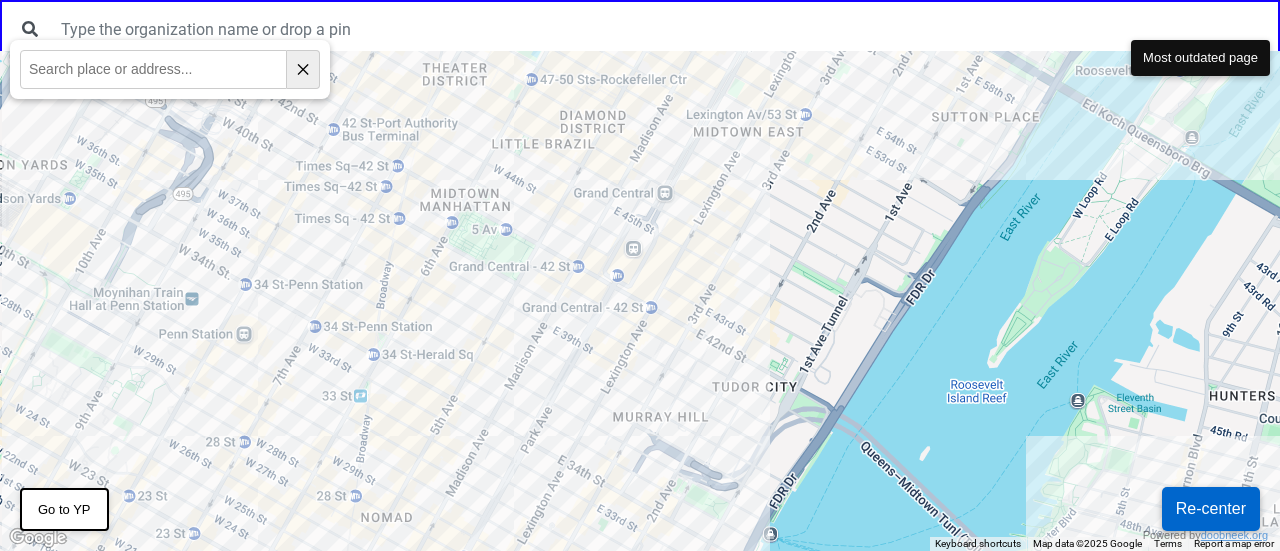 click at bounding box center (640, 301) 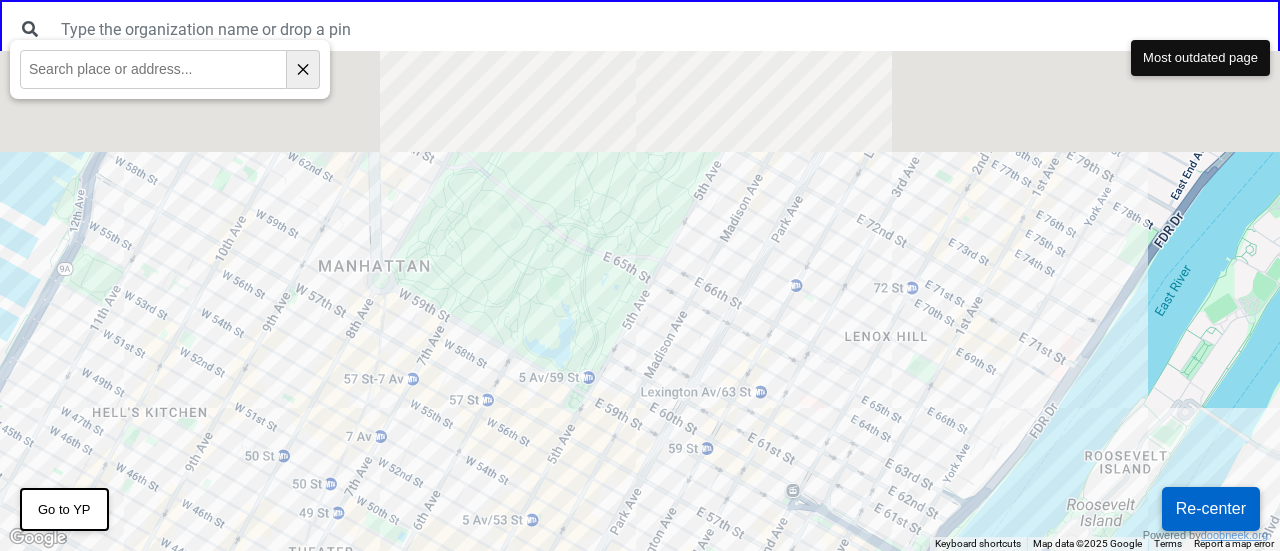 drag, startPoint x: 724, startPoint y: 274, endPoint x: 762, endPoint y: 384, distance: 116.37869 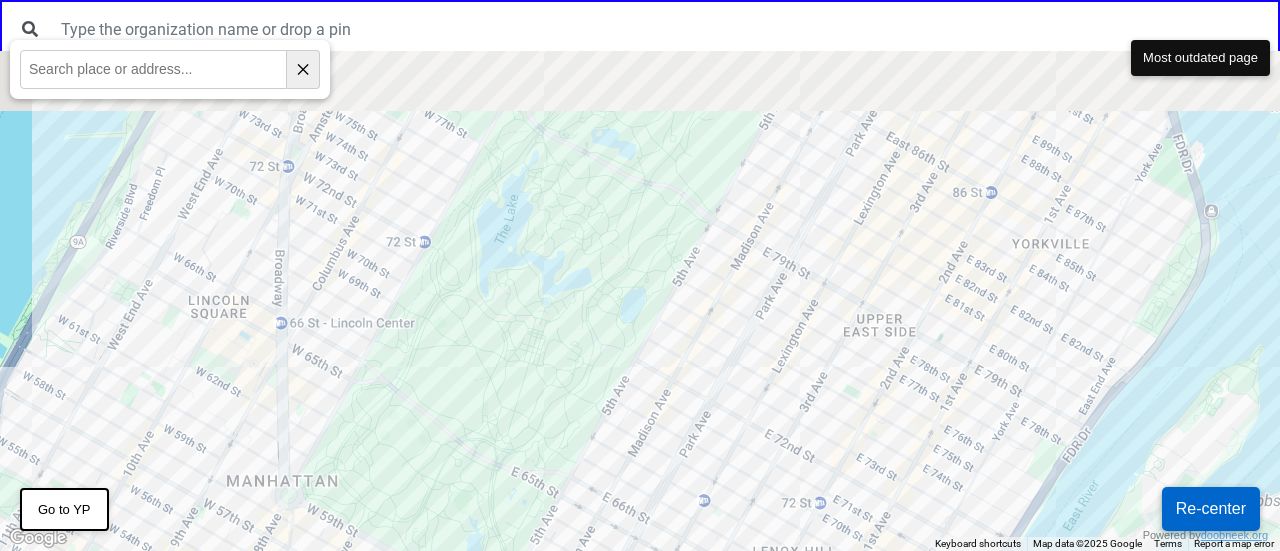 drag, startPoint x: 1042, startPoint y: 167, endPoint x: 902, endPoint y: 329, distance: 214.11212 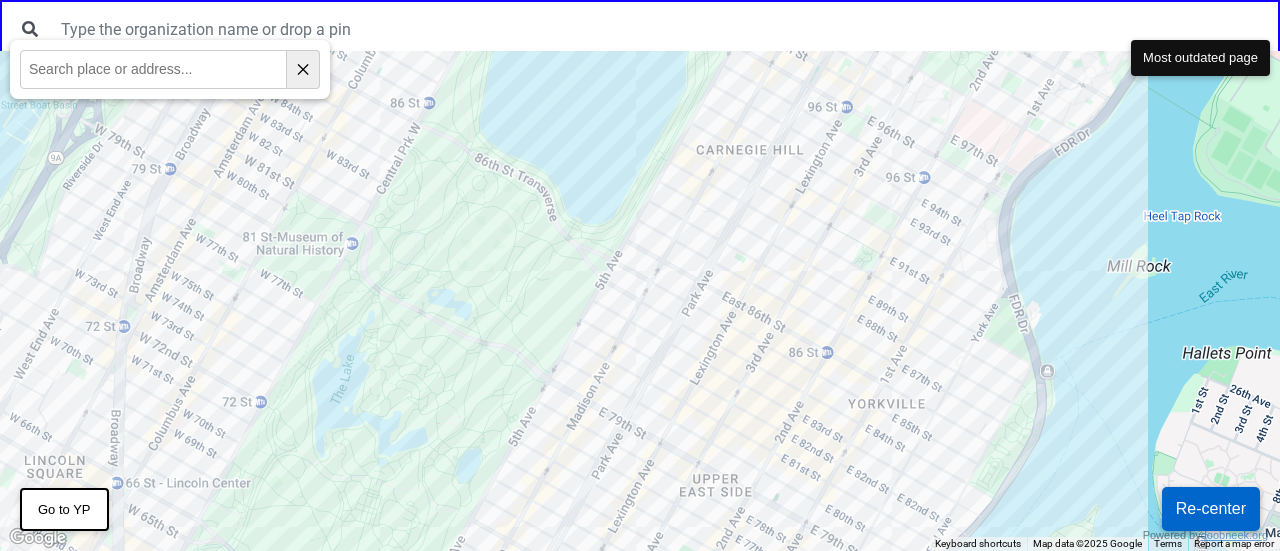 drag, startPoint x: 1006, startPoint y: 168, endPoint x: 898, endPoint y: 378, distance: 236.14403 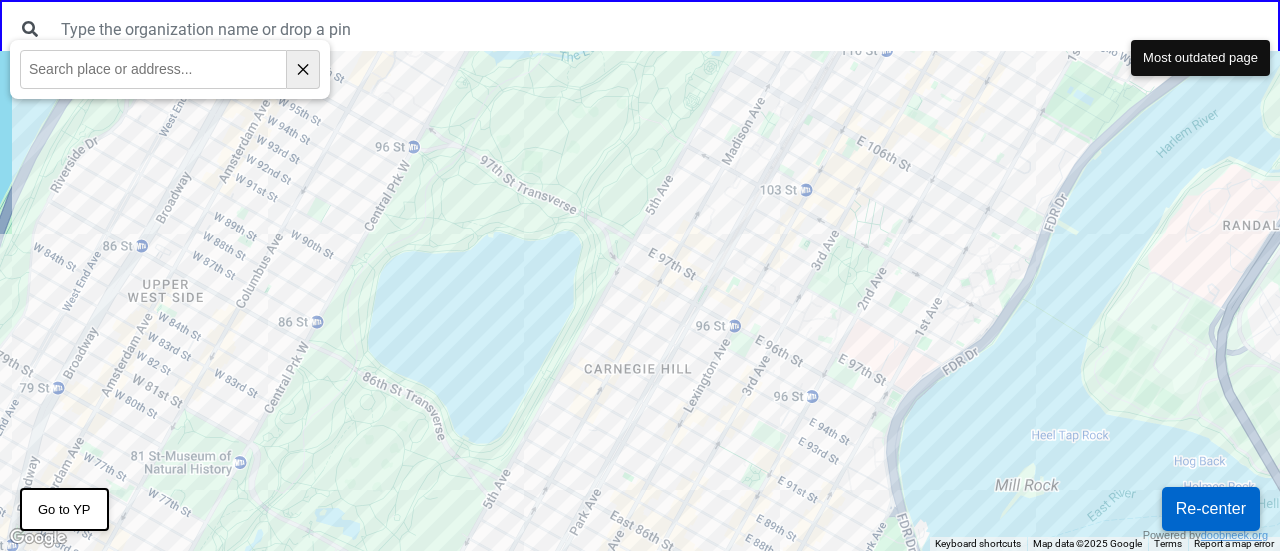 drag, startPoint x: 1120, startPoint y: 188, endPoint x: 819, endPoint y: 418, distance: 378.81525 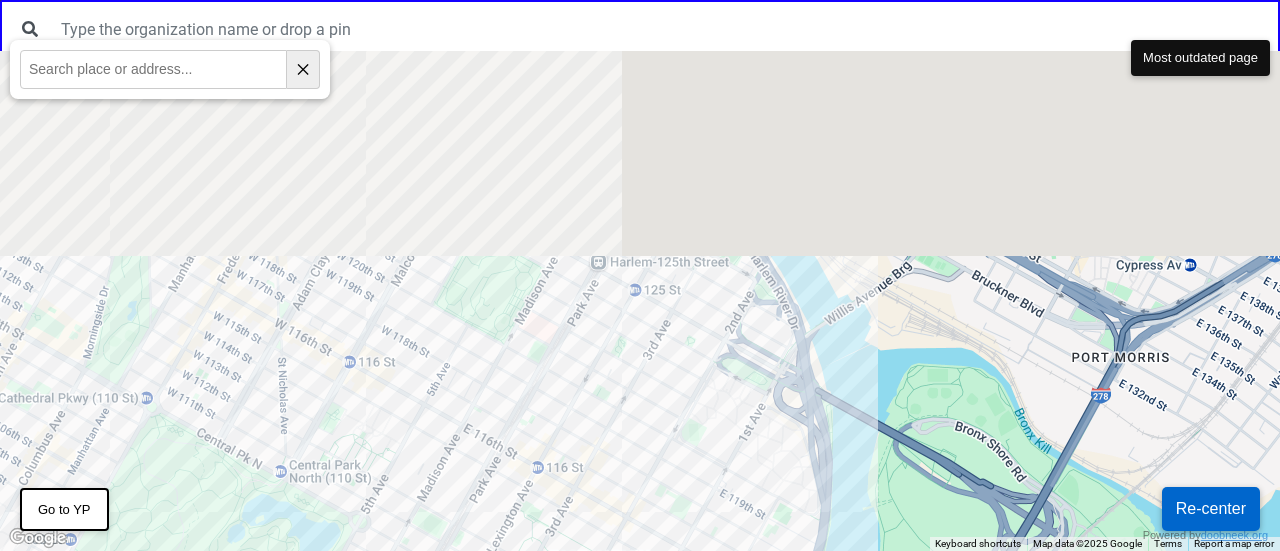 drag, startPoint x: 900, startPoint y: 195, endPoint x: 830, endPoint y: 463, distance: 276.99097 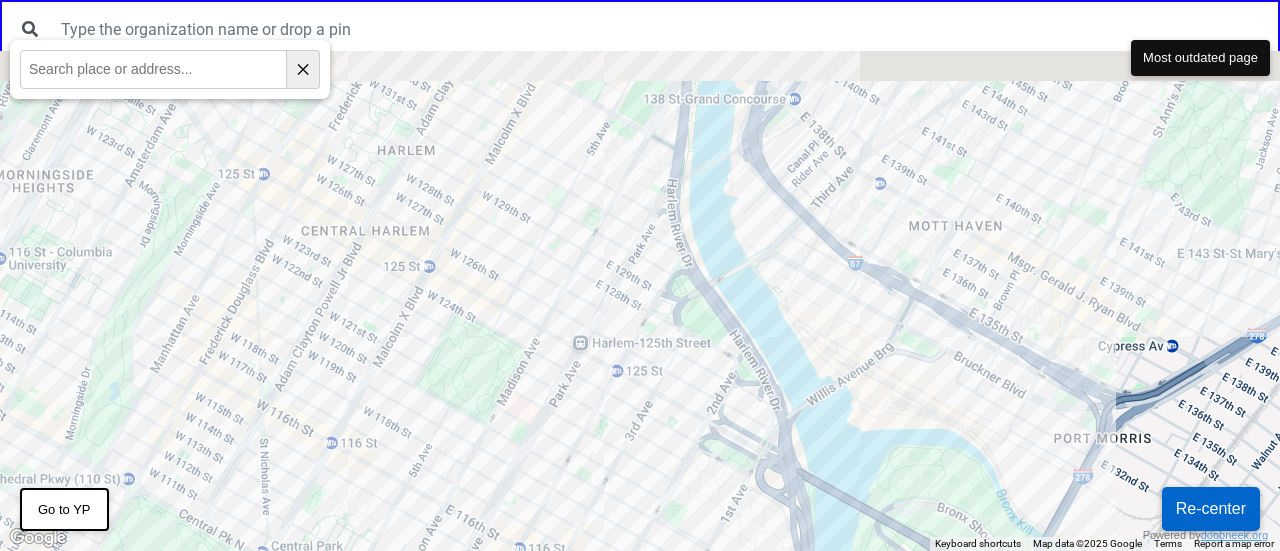 drag, startPoint x: 949, startPoint y: 219, endPoint x: 916, endPoint y: 387, distance: 171.2104 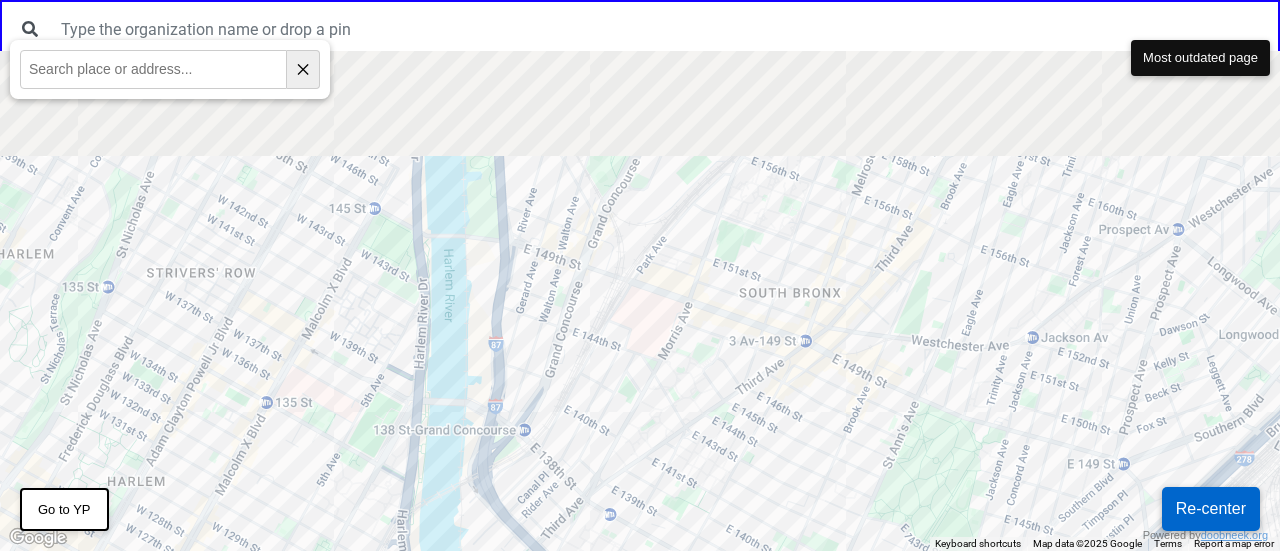 drag, startPoint x: 914, startPoint y: 369, endPoint x: 902, endPoint y: 378, distance: 15 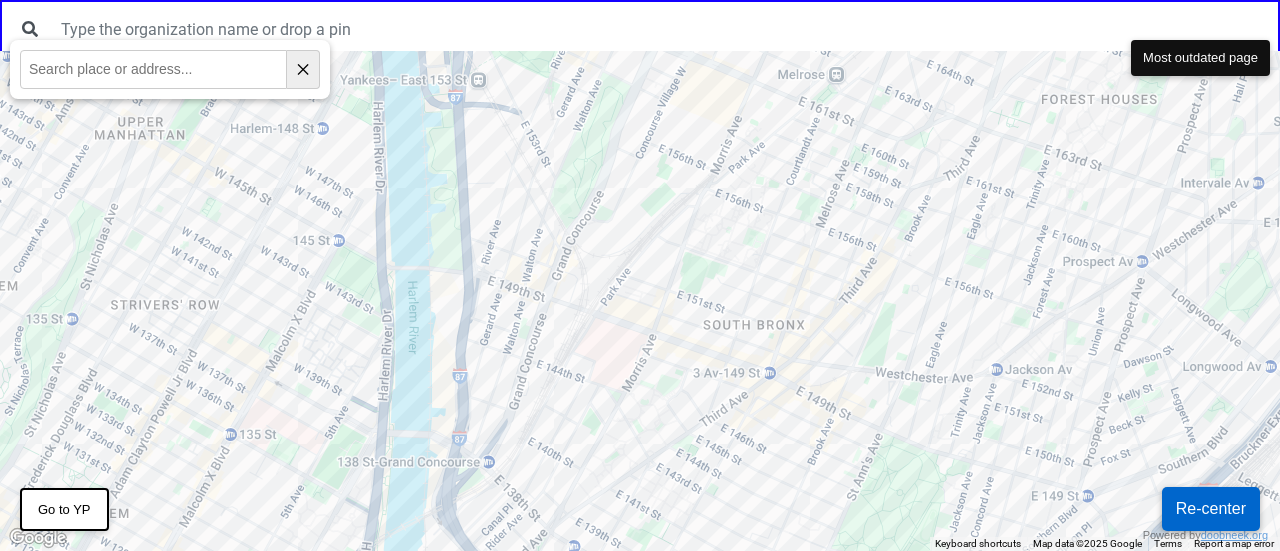 drag, startPoint x: 792, startPoint y: 203, endPoint x: 729, endPoint y: 482, distance: 286.02448 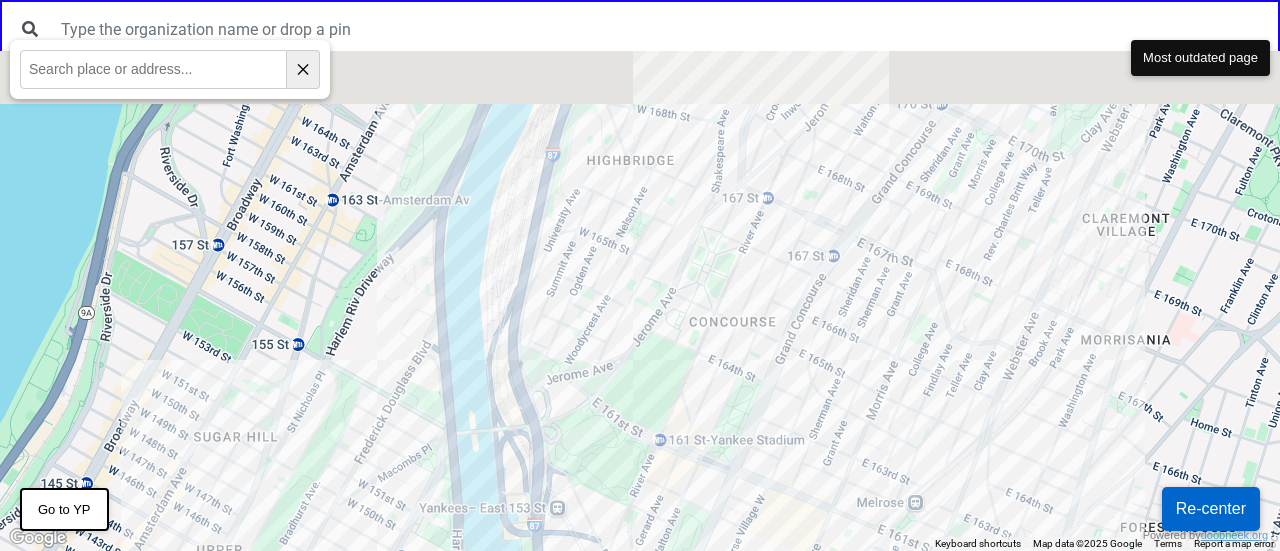 drag, startPoint x: 580, startPoint y: 218, endPoint x: 623, endPoint y: 463, distance: 248.74484 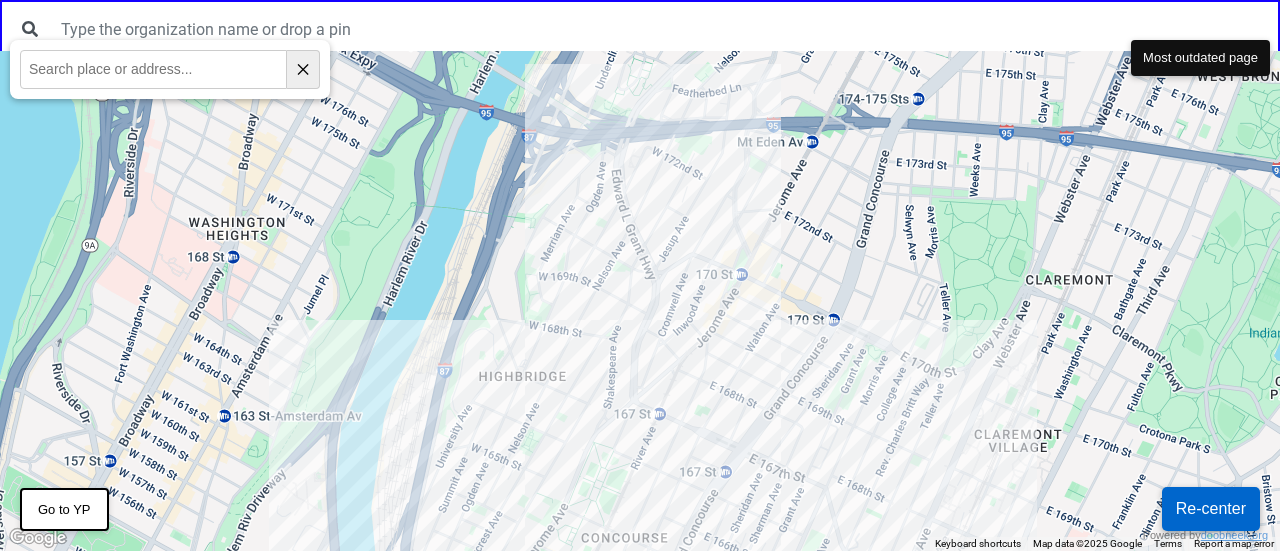 drag, startPoint x: 1124, startPoint y: 226, endPoint x: 866, endPoint y: 236, distance: 258.19373 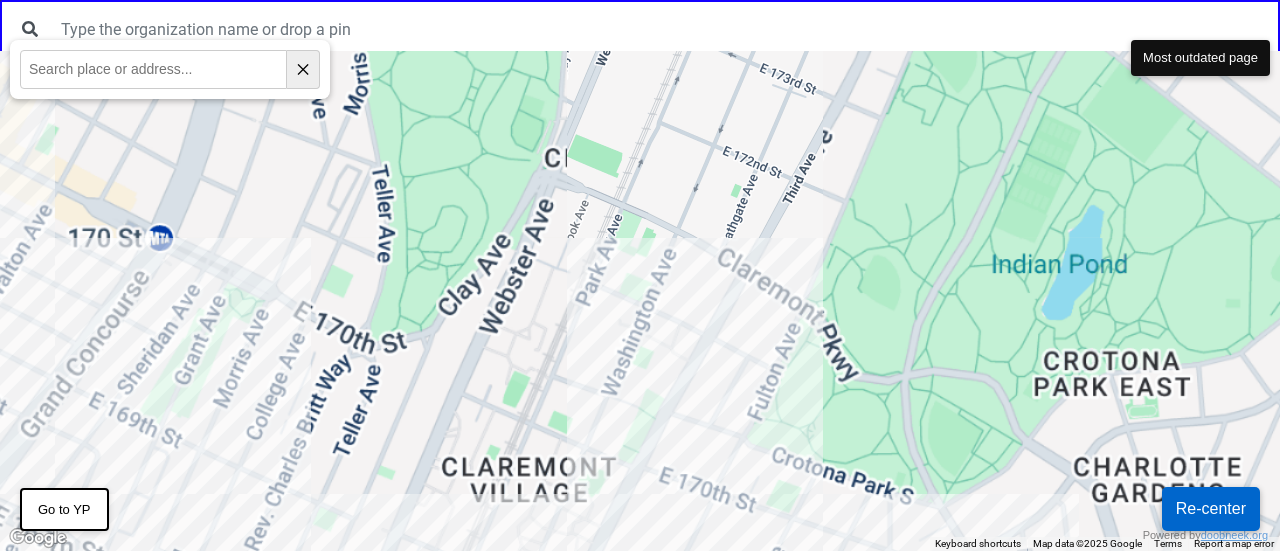 drag, startPoint x: 926, startPoint y: 270, endPoint x: 678, endPoint y: 226, distance: 251.87299 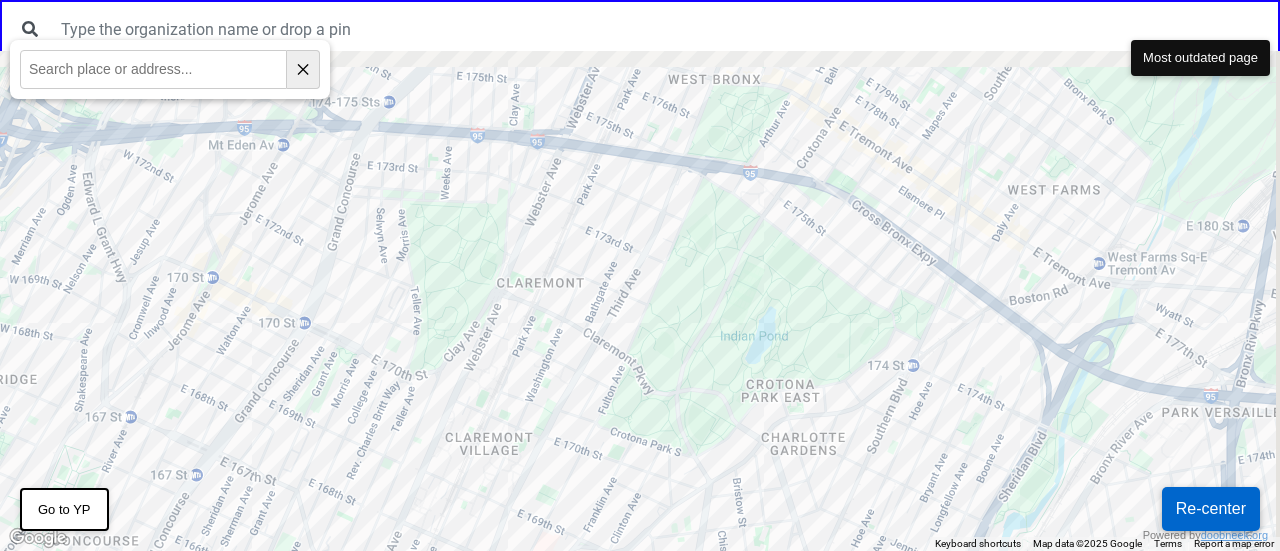 drag, startPoint x: 777, startPoint y: 194, endPoint x: 769, endPoint y: 293, distance: 99.32271 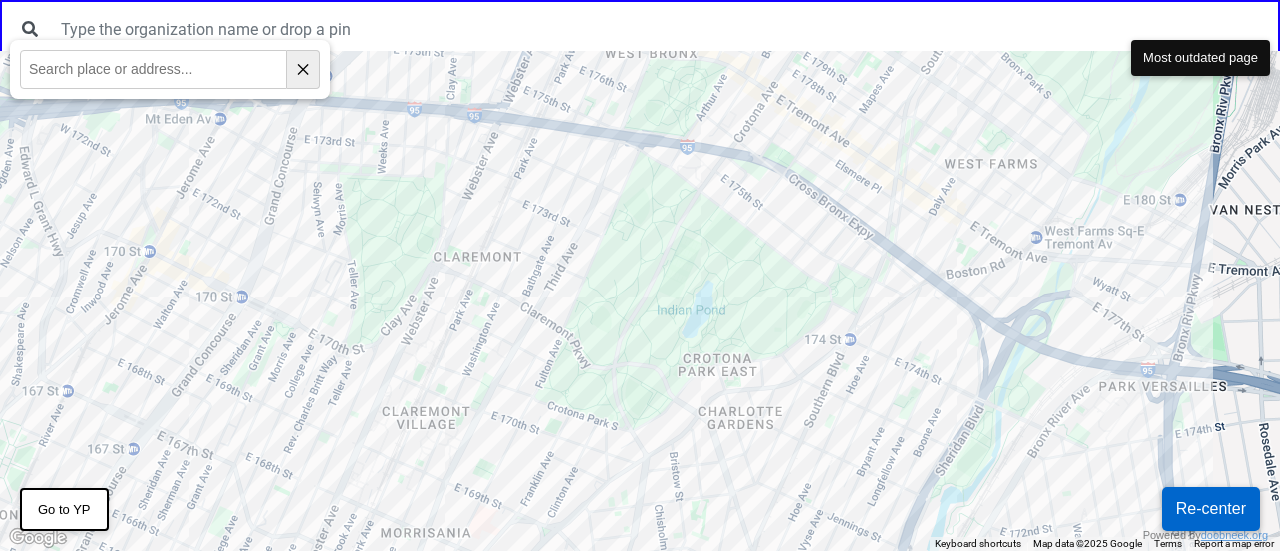 drag, startPoint x: 775, startPoint y: 287, endPoint x: 708, endPoint y: 258, distance: 73.00685 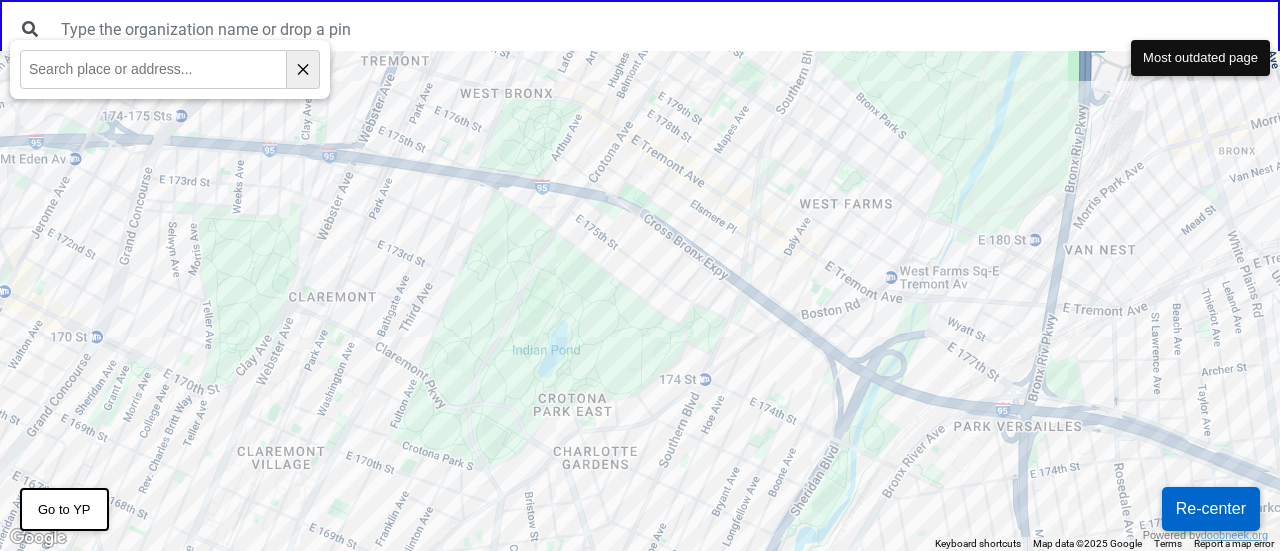 drag, startPoint x: 961, startPoint y: 180, endPoint x: 815, endPoint y: 222, distance: 151.92104 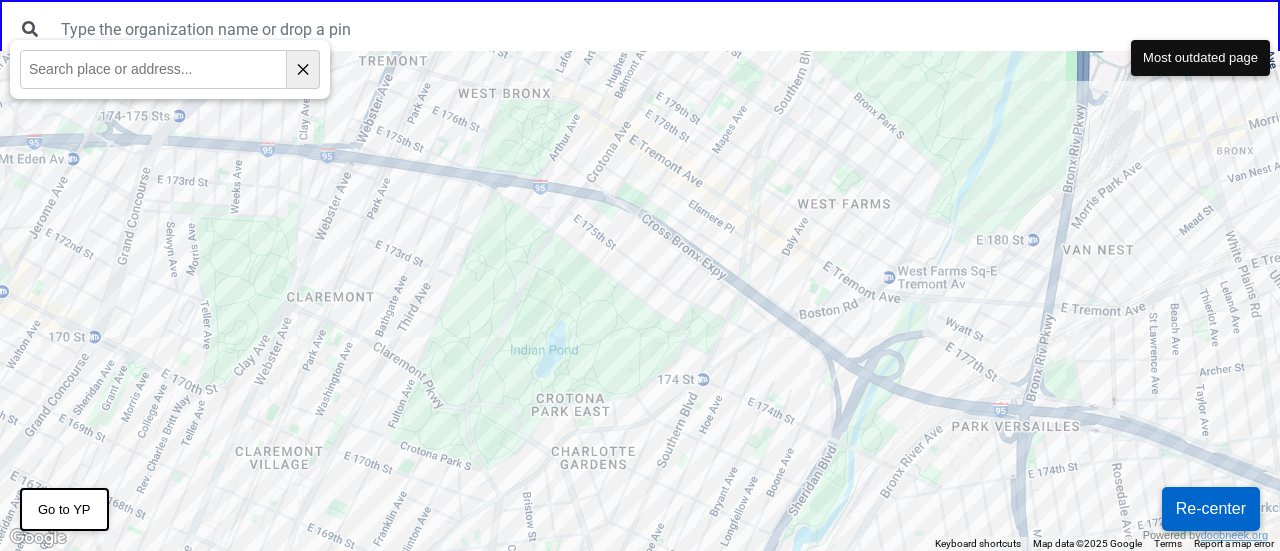 click at bounding box center (640, 301) 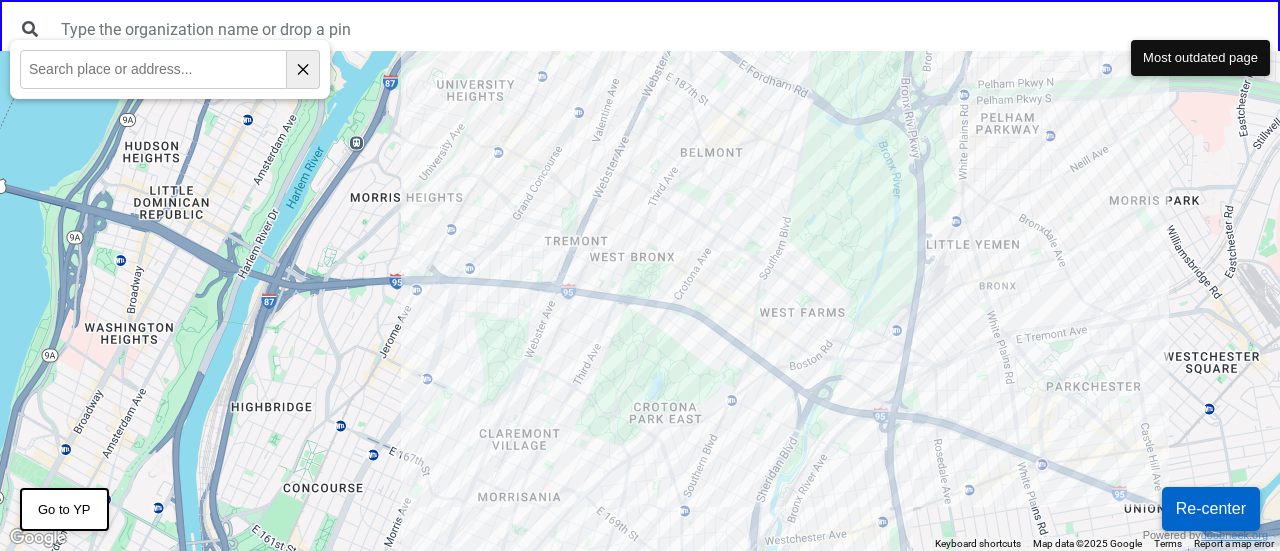 drag, startPoint x: 835, startPoint y: 157, endPoint x: 798, endPoint y: 359, distance: 205.36066 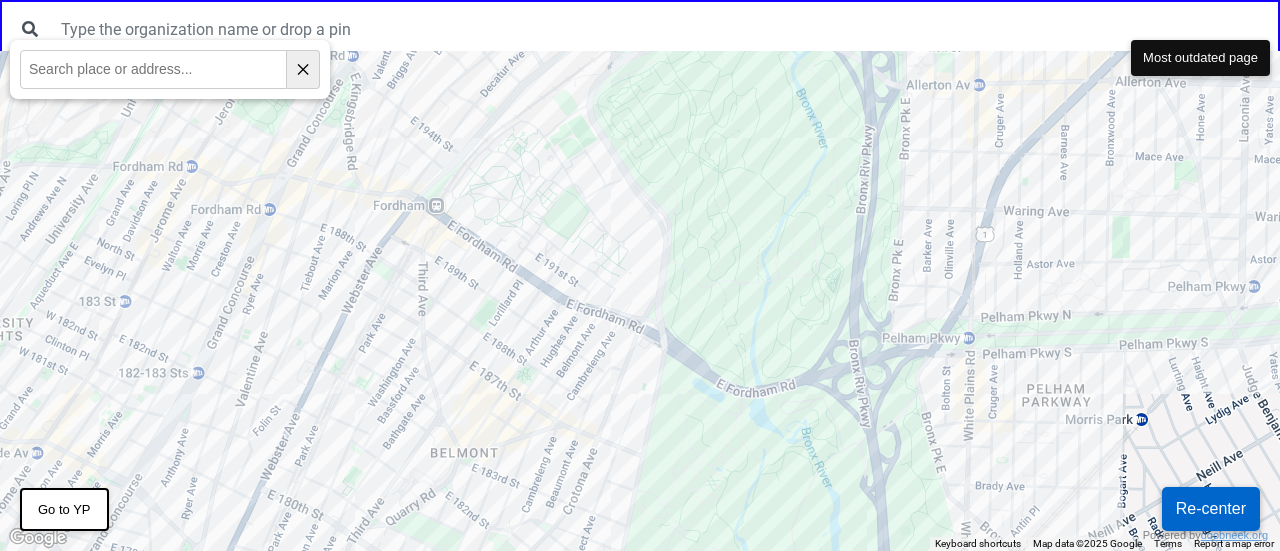 drag, startPoint x: 822, startPoint y: 109, endPoint x: 740, endPoint y: 379, distance: 282.17725 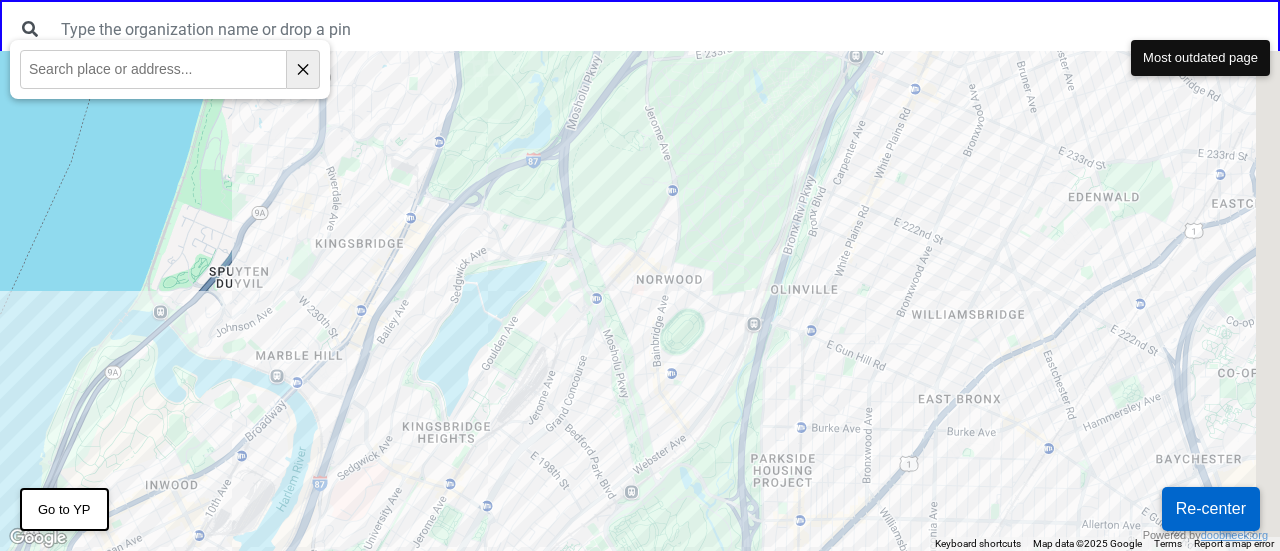 drag, startPoint x: 1153, startPoint y: 200, endPoint x: 1044, endPoint y: 302, distance: 149.28162 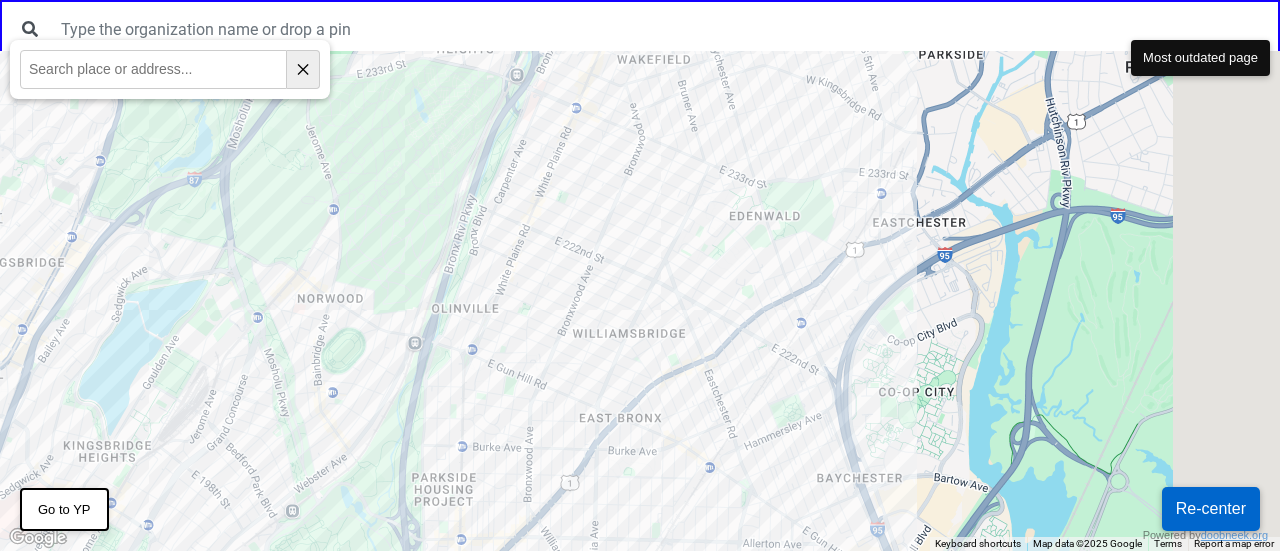 drag, startPoint x: 1188, startPoint y: 287, endPoint x: 878, endPoint y: 279, distance: 310.1032 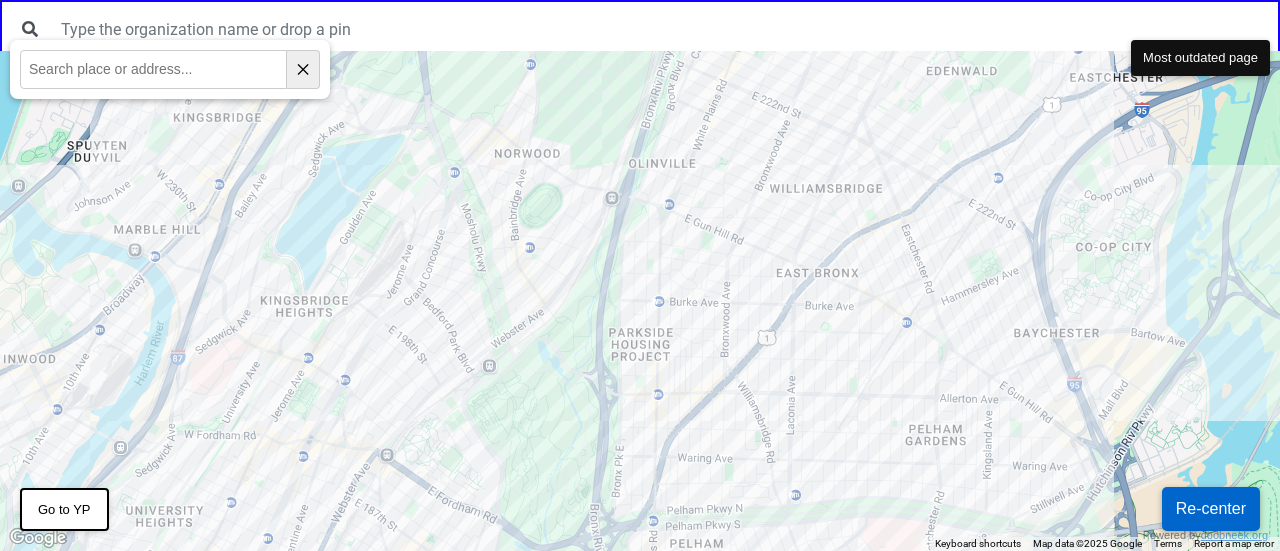 click at bounding box center [640, 301] 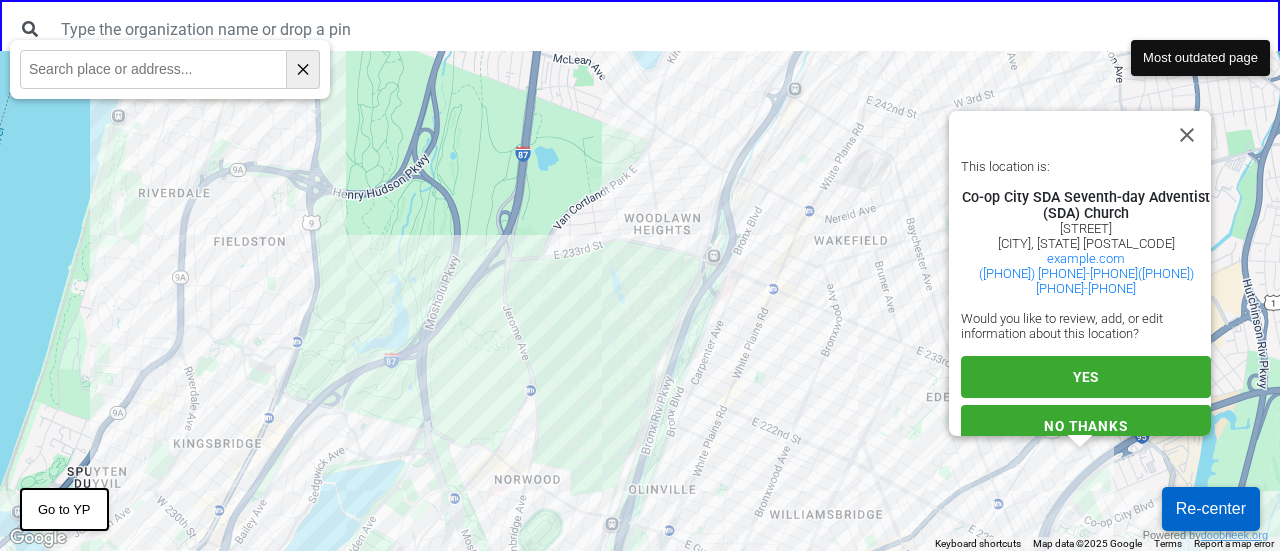 scroll, scrollTop: 17, scrollLeft: 0, axis: vertical 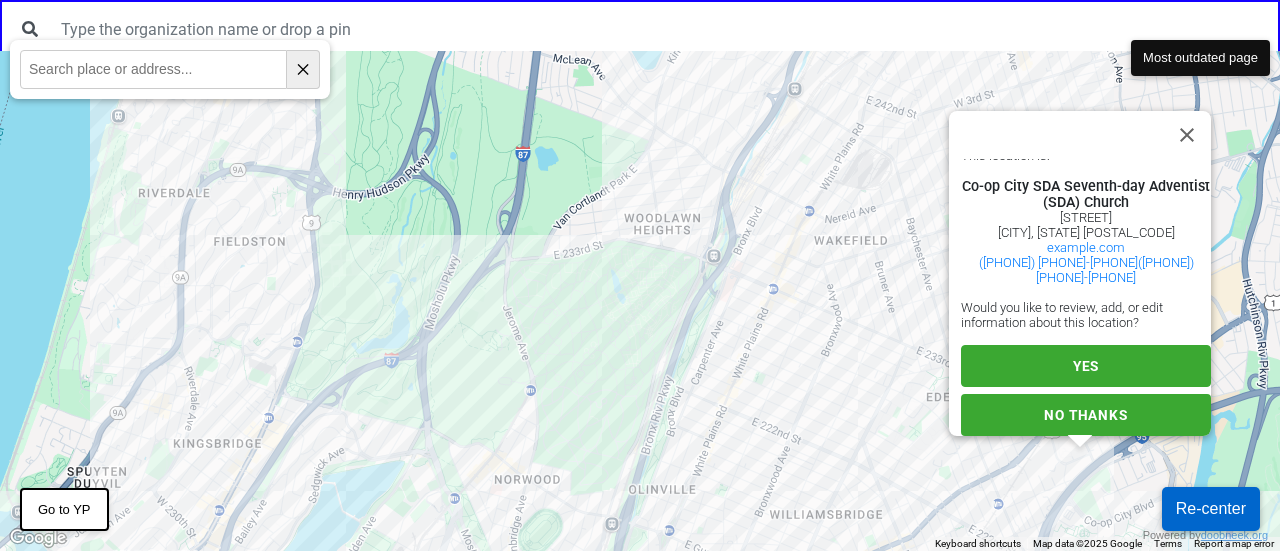 click on "YES" at bounding box center (1086, 366) 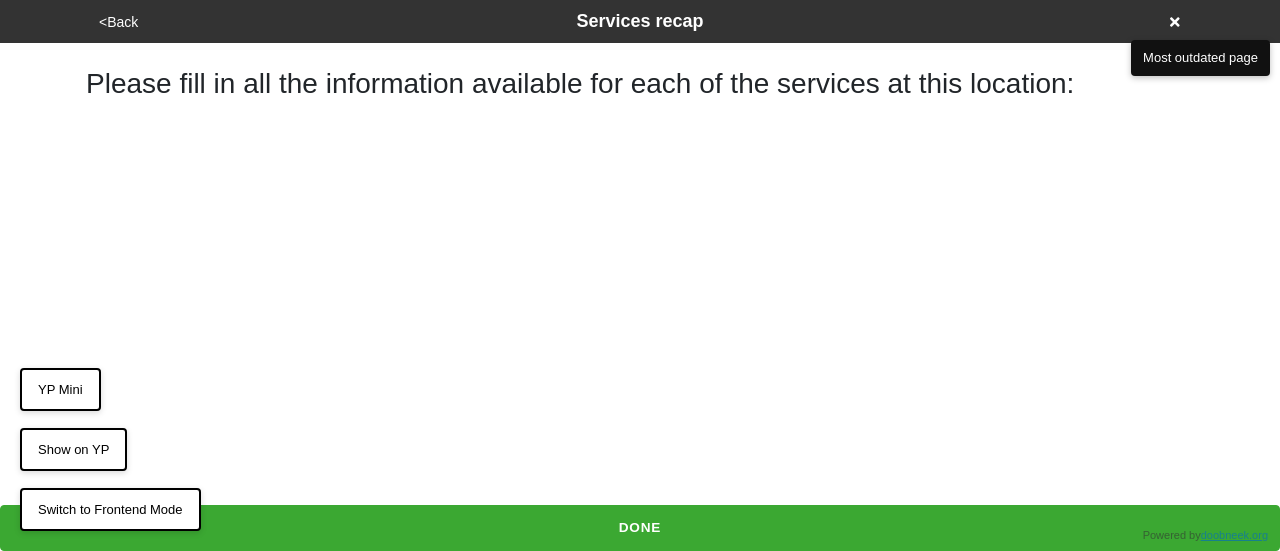 scroll, scrollTop: 0, scrollLeft: 0, axis: both 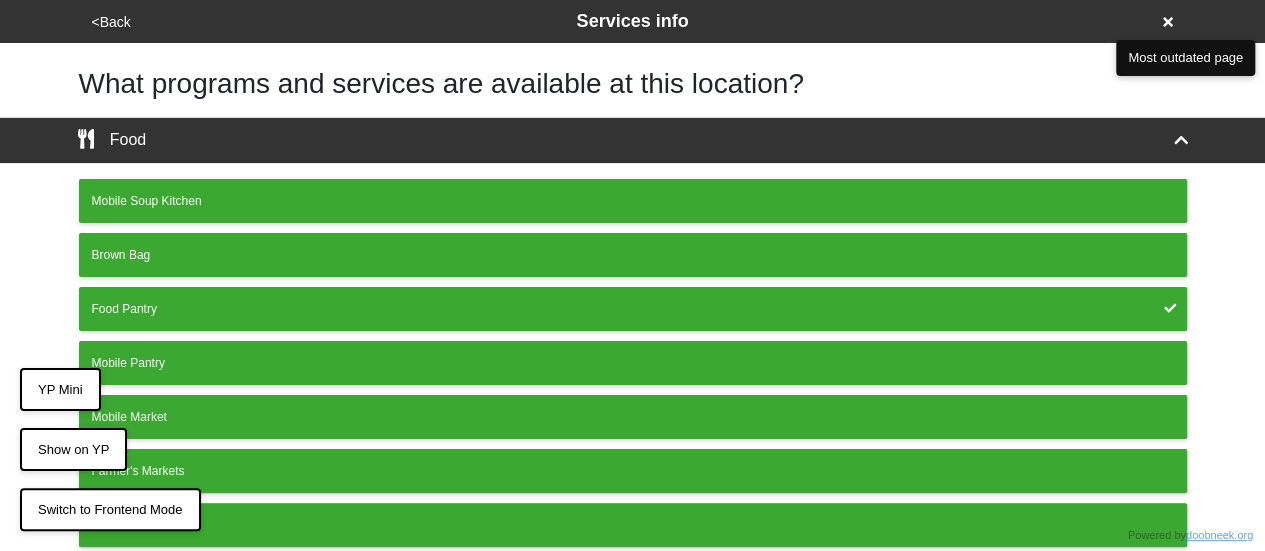 click on "<Back" at bounding box center [111, 22] 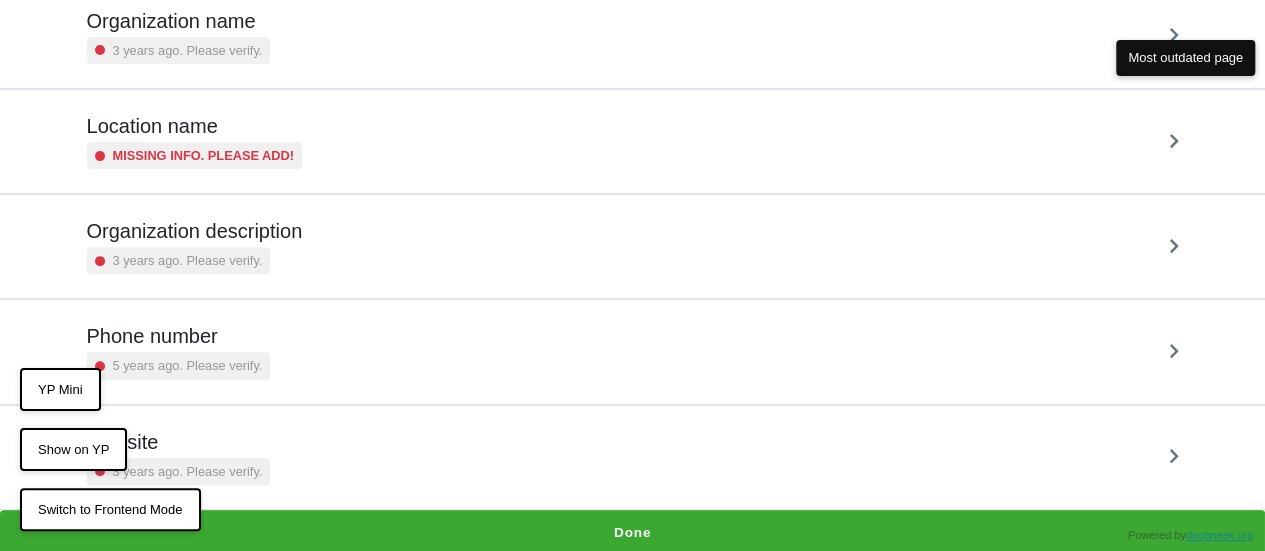 scroll, scrollTop: 0, scrollLeft: 0, axis: both 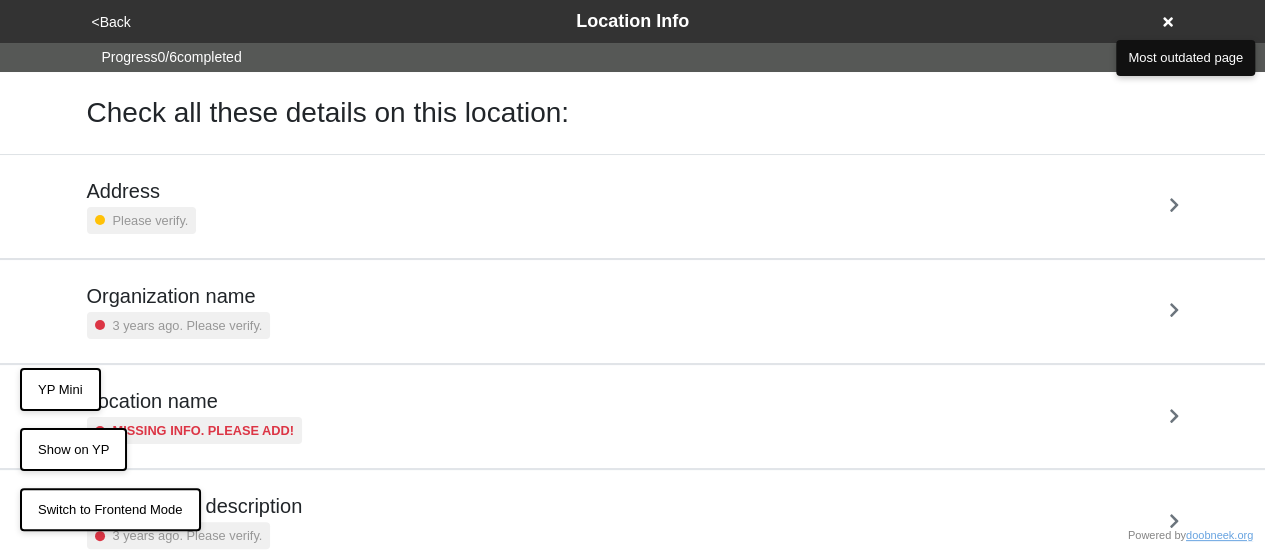 click on "Address  Please verify." at bounding box center [633, 206] 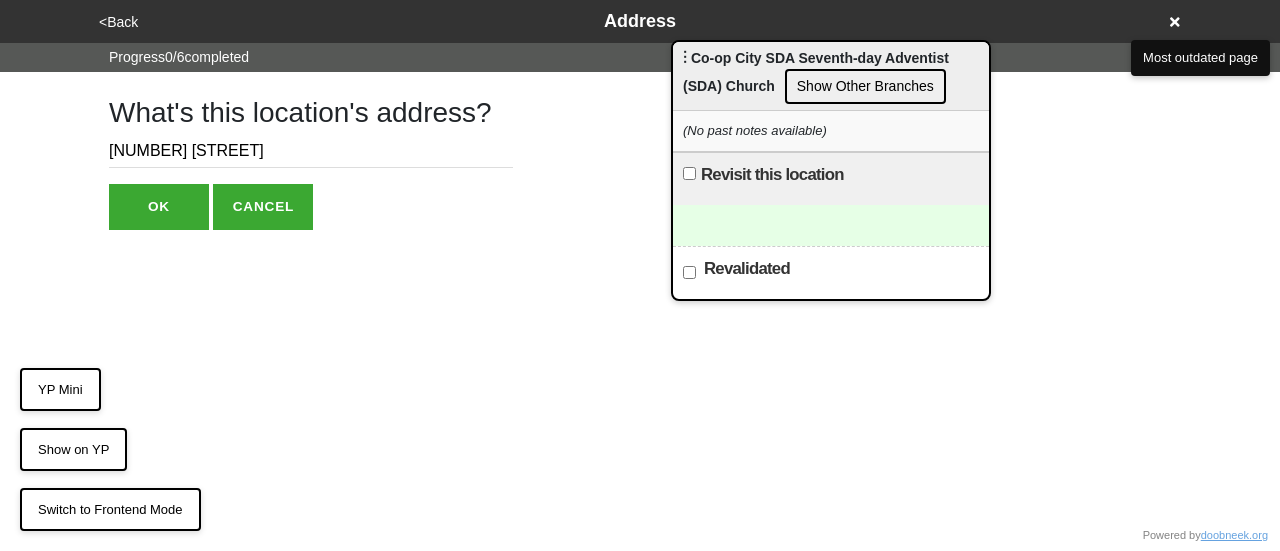 drag, startPoint x: 267, startPoint y: 151, endPoint x: 370, endPoint y: 147, distance: 103.077644 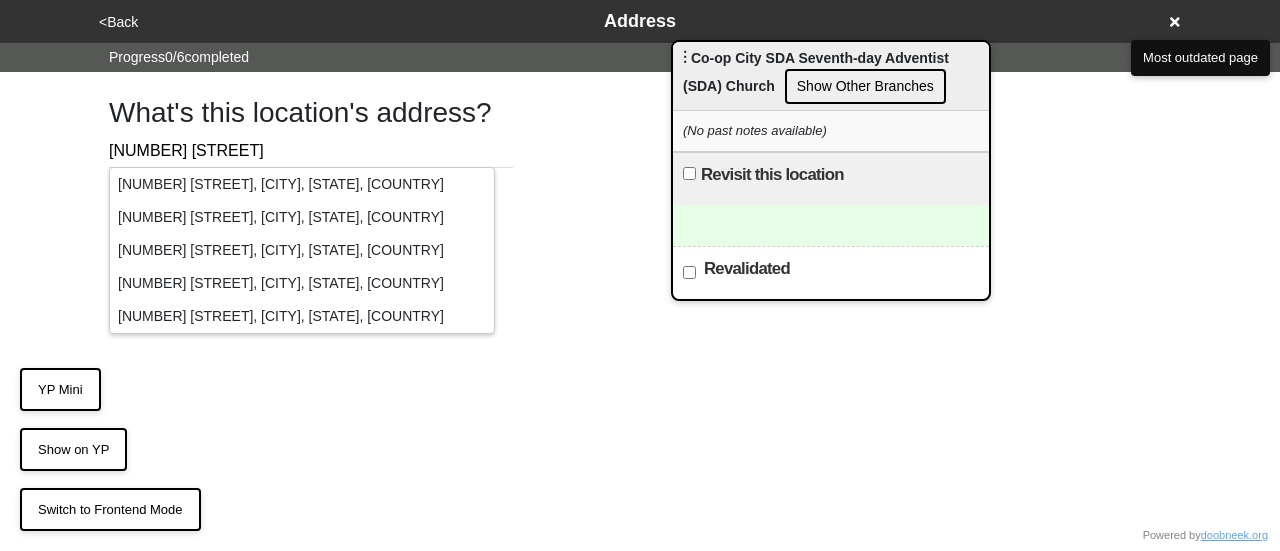 type on "1010 BAYCHESTER AVE" 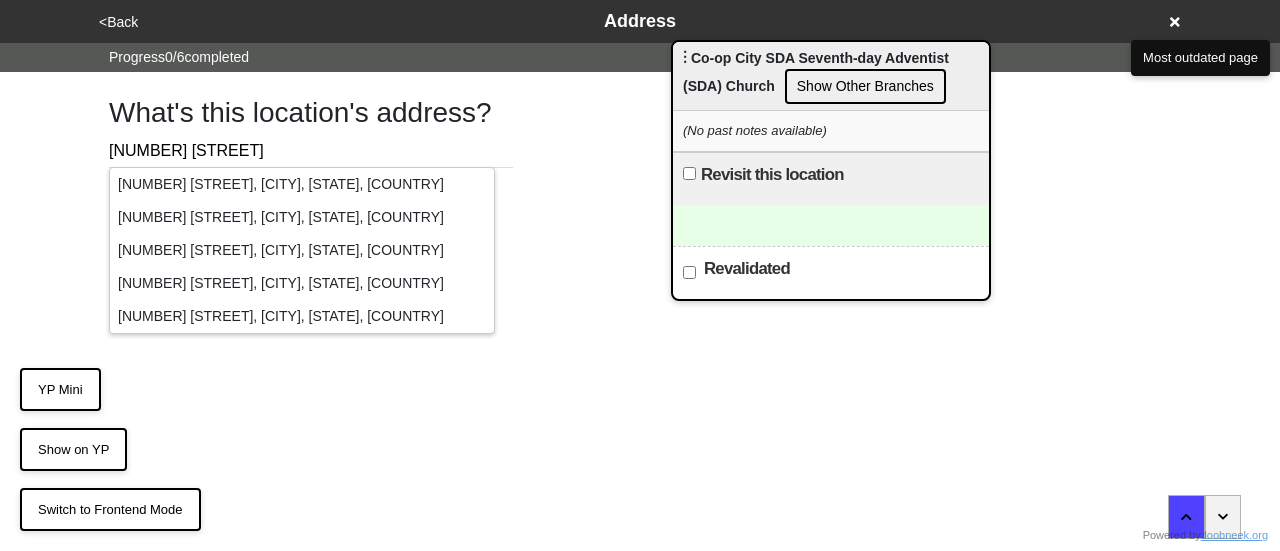click on "<Back Address Progress  0 / 6  completed What's this location's address? 1010 BAYCHESTER AVE OK   CANCEL" at bounding box center (640, 115) 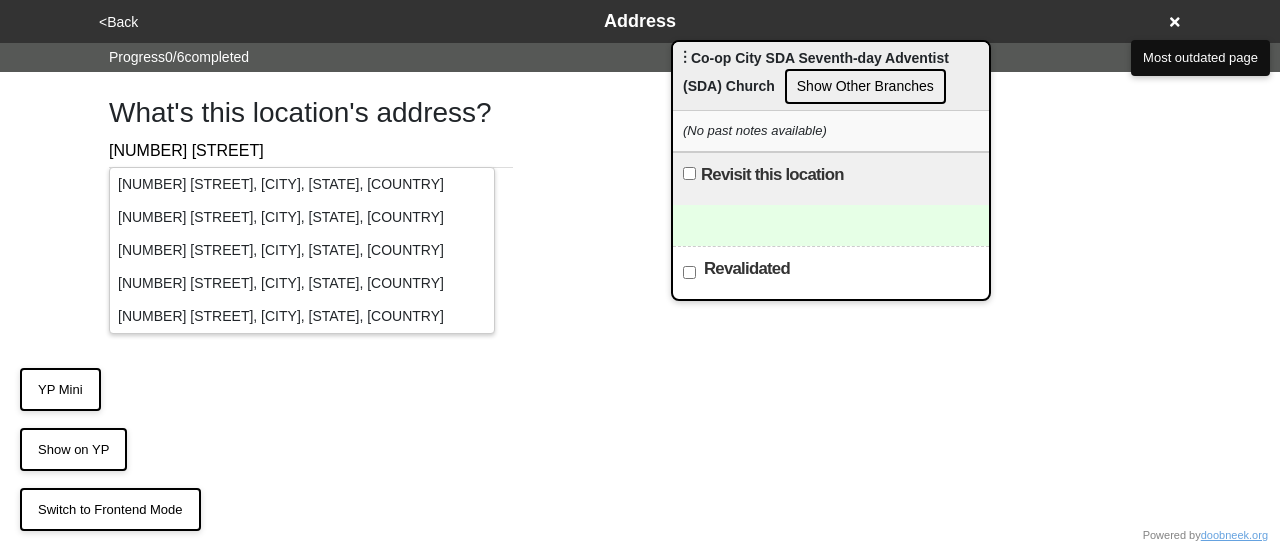 click on "1010 BAYCHESTER AVE" at bounding box center (311, 151) 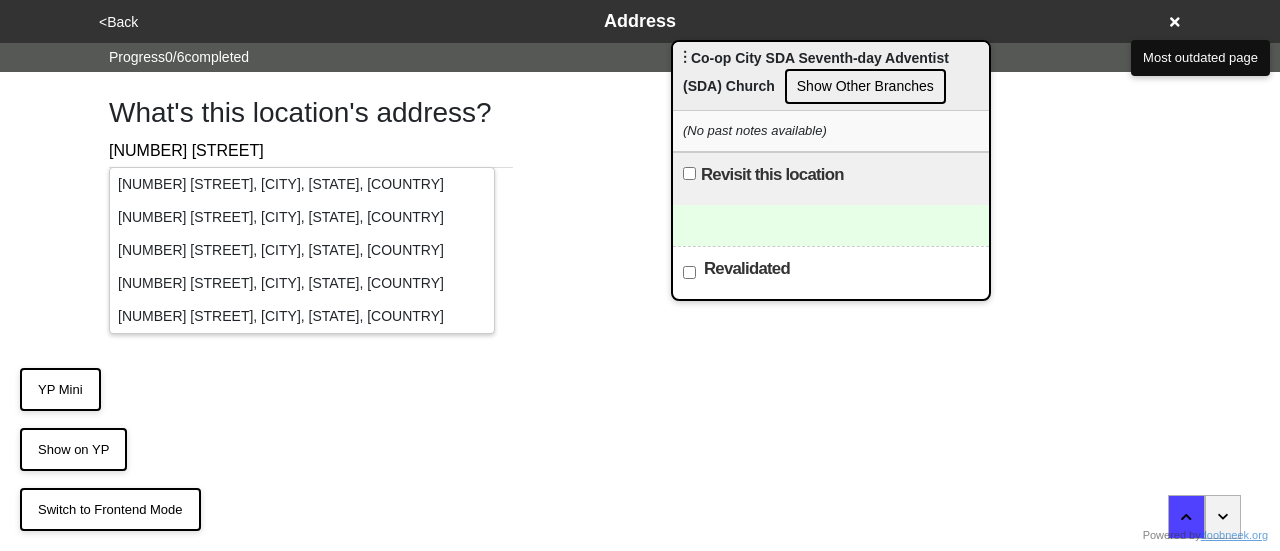 click on "What's this location's address? 1010 BAYCHESTER AVE OK   CANCEL" at bounding box center (640, 151) 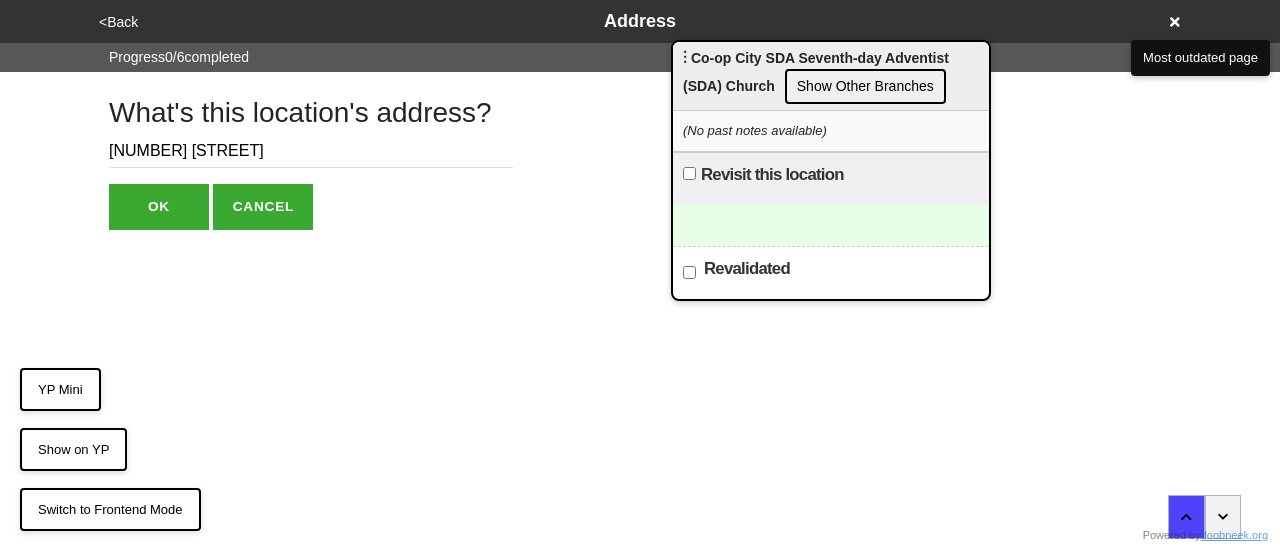 click on "OK" at bounding box center [159, 207] 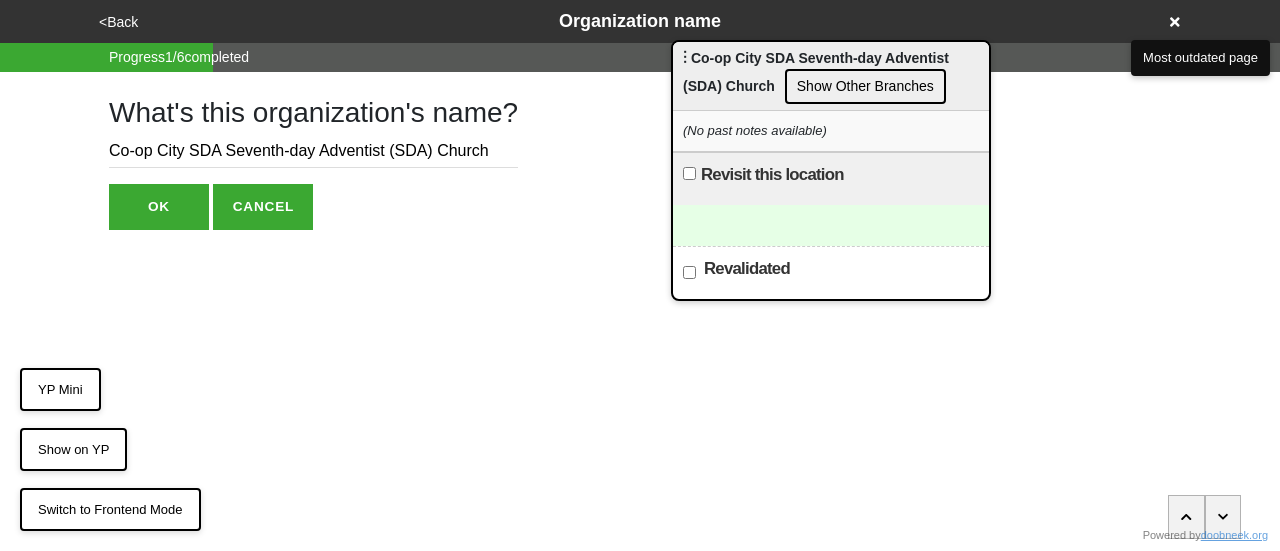 click on "OK" at bounding box center [159, 207] 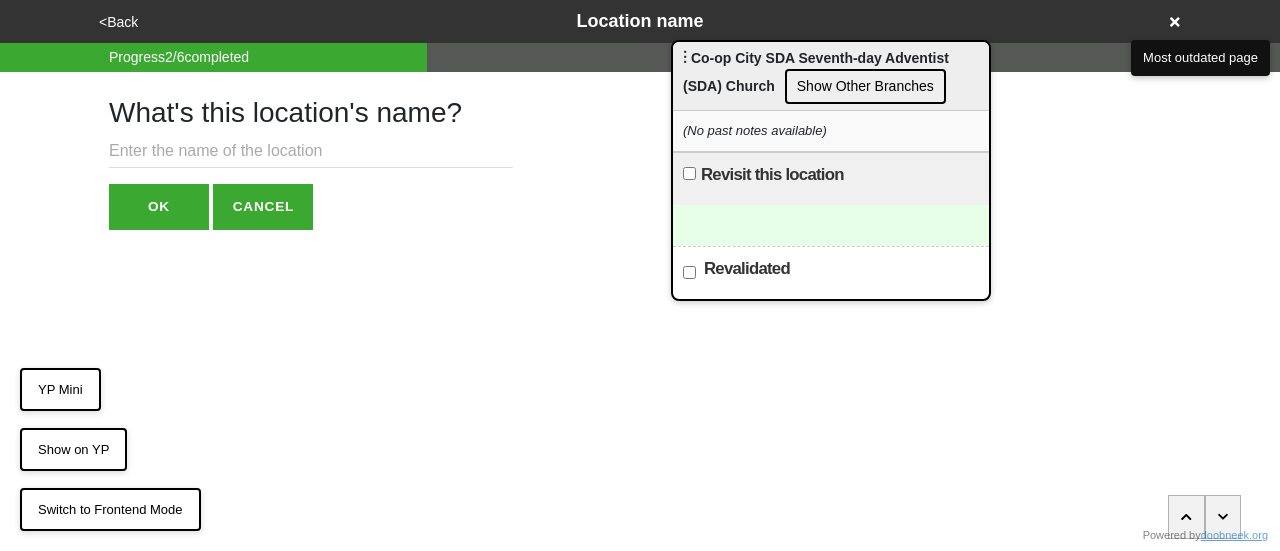 click on "<Back" at bounding box center (118, 22) 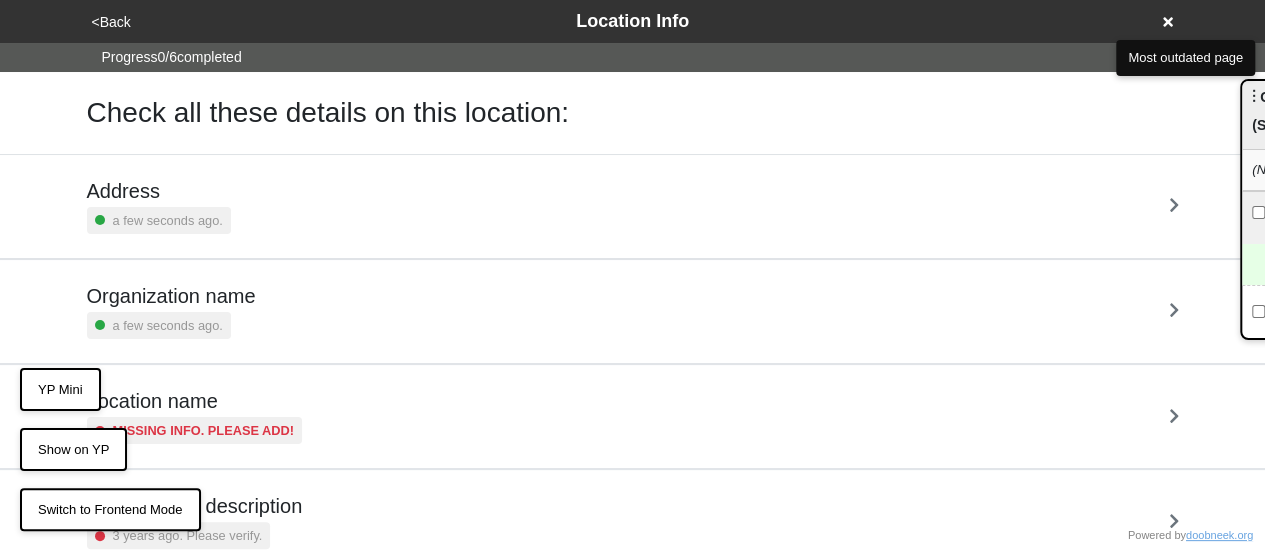 drag, startPoint x: 686, startPoint y: 58, endPoint x: 1279, endPoint y: 97, distance: 594.28107 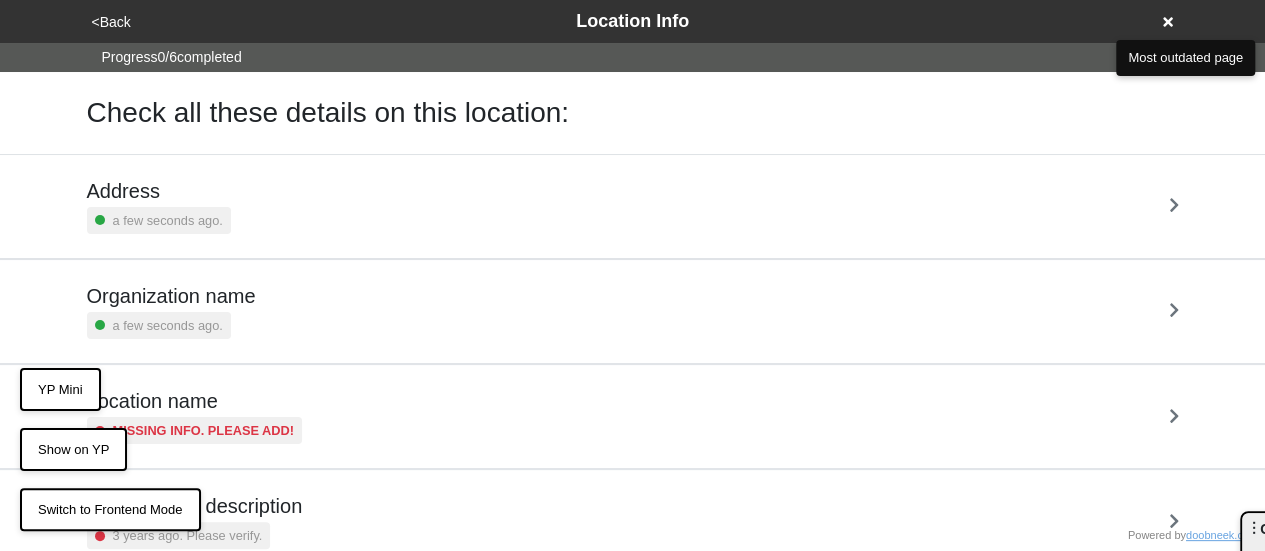 drag, startPoint x: 1253, startPoint y: 92, endPoint x: 1279, endPoint y: 582, distance: 490.6893 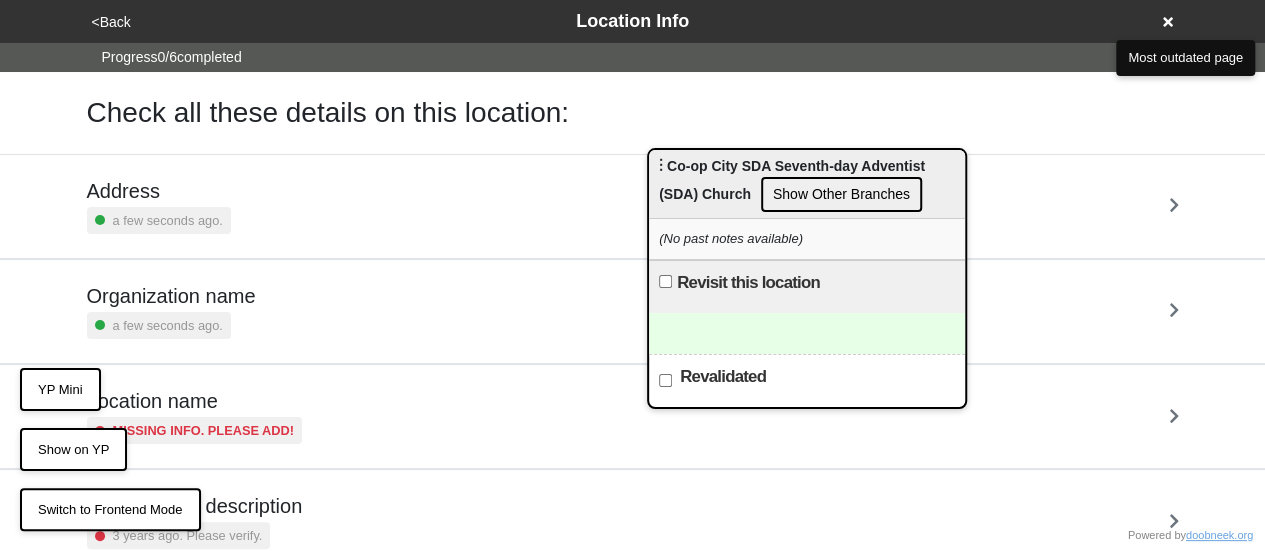 drag, startPoint x: 1252, startPoint y: 522, endPoint x: 659, endPoint y: 159, distance: 695.28265 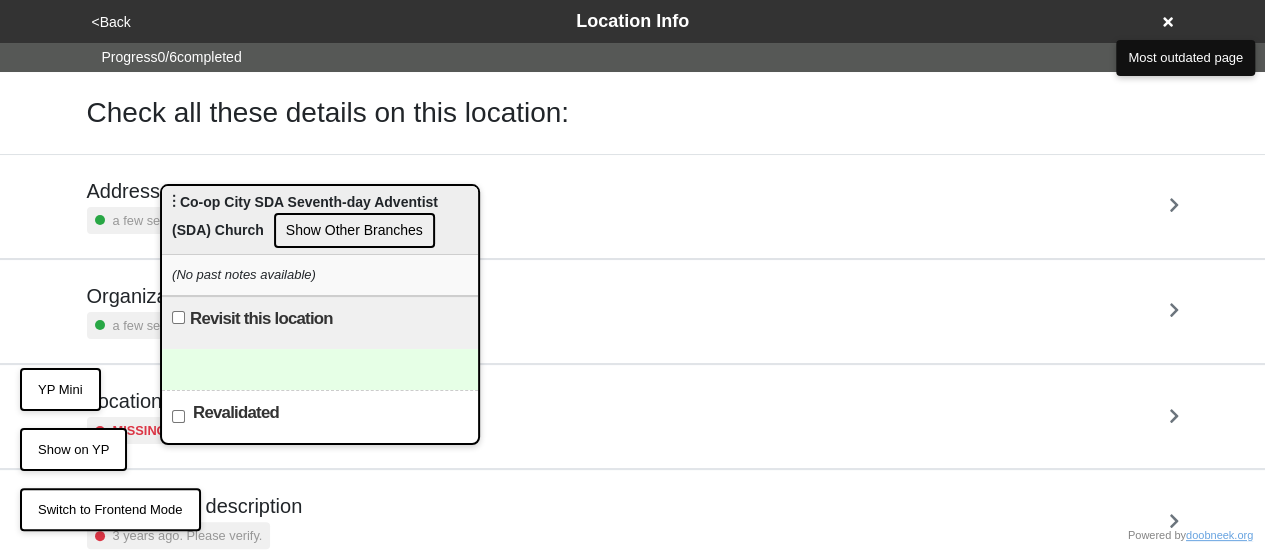 drag, startPoint x: 958, startPoint y: 159, endPoint x: 471, endPoint y: 195, distance: 488.3288 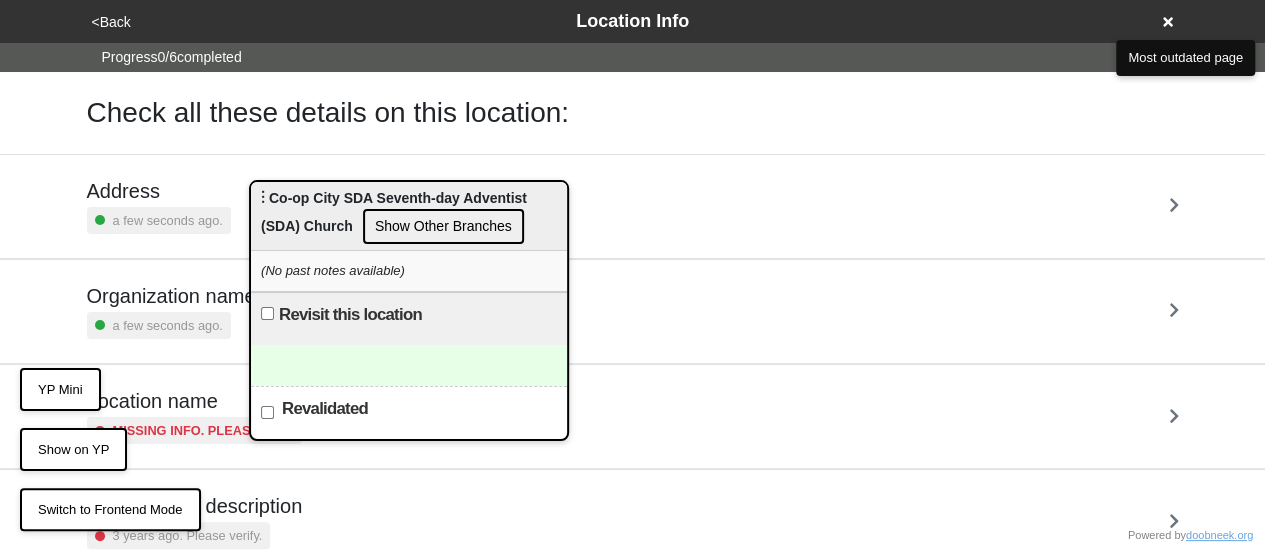 drag, startPoint x: 448, startPoint y: 202, endPoint x: 591, endPoint y: 195, distance: 143.17122 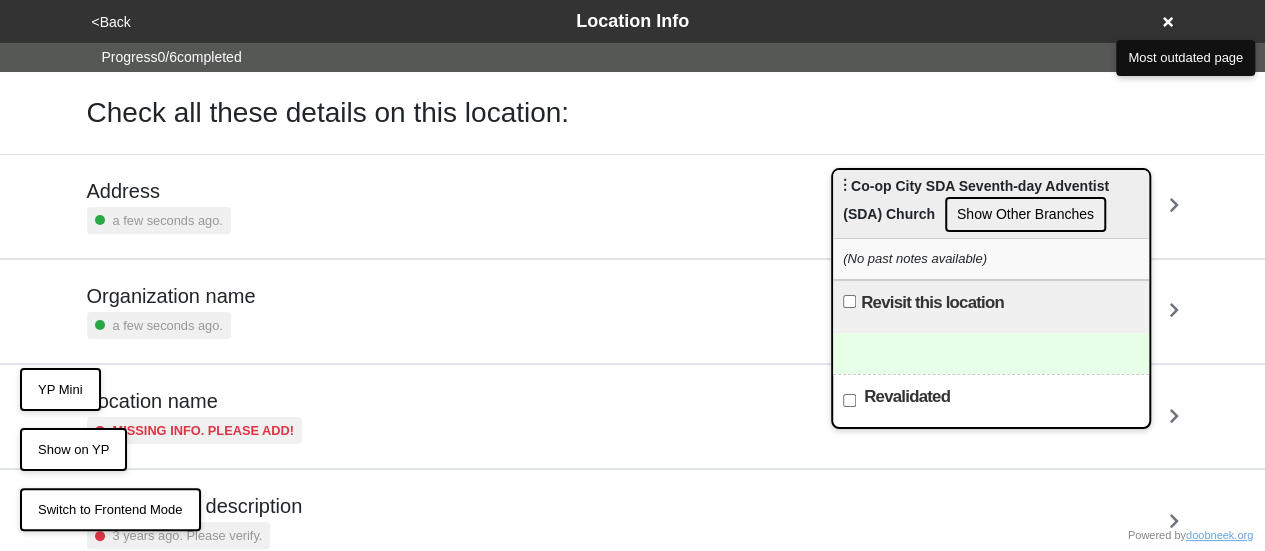 drag, startPoint x: 285, startPoint y: 203, endPoint x: 907, endPoint y: 191, distance: 622.1157 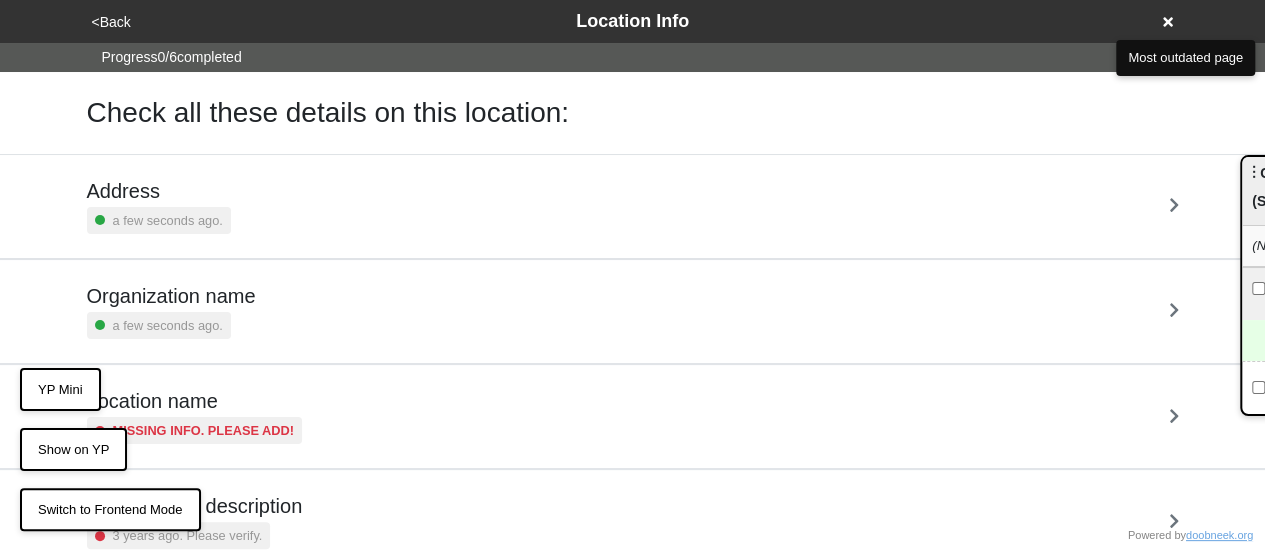 drag, startPoint x: 896, startPoint y: 187, endPoint x: 1279, endPoint y: 175, distance: 383.18796 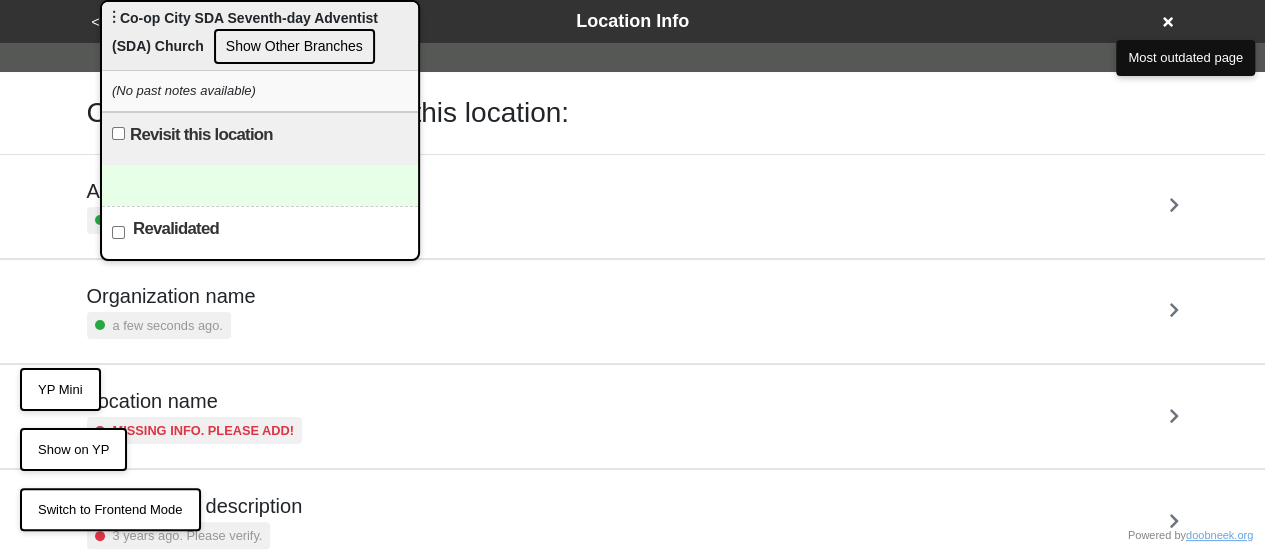 drag, startPoint x: 1258, startPoint y: 169, endPoint x: 0, endPoint y: -71, distance: 1280.6888 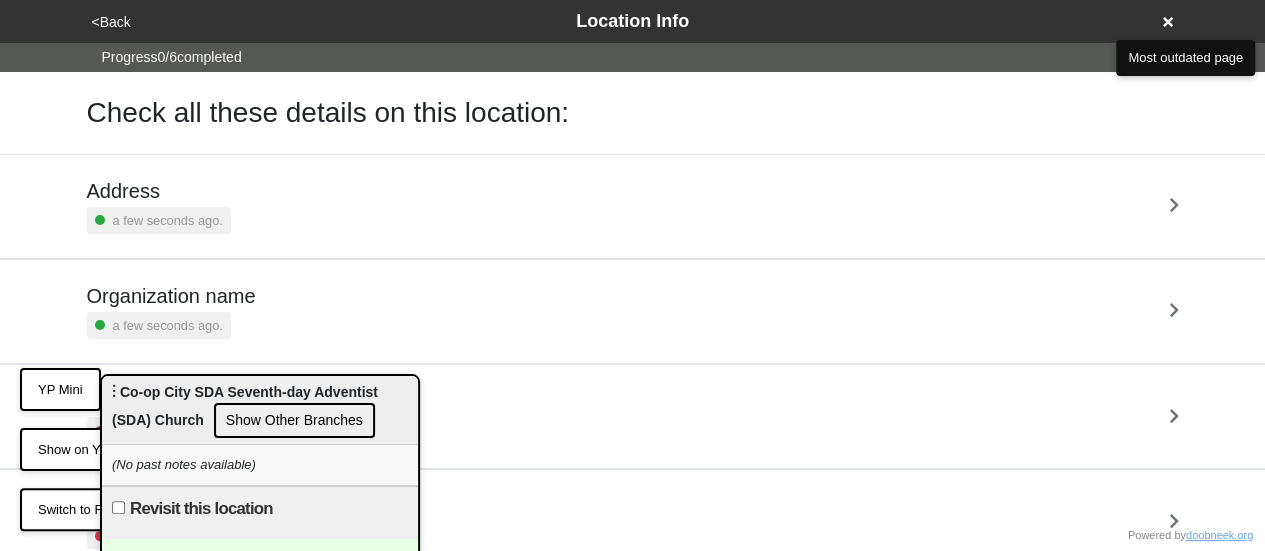 drag, startPoint x: 180, startPoint y: 13, endPoint x: 118, endPoint y: 387, distance: 379.10422 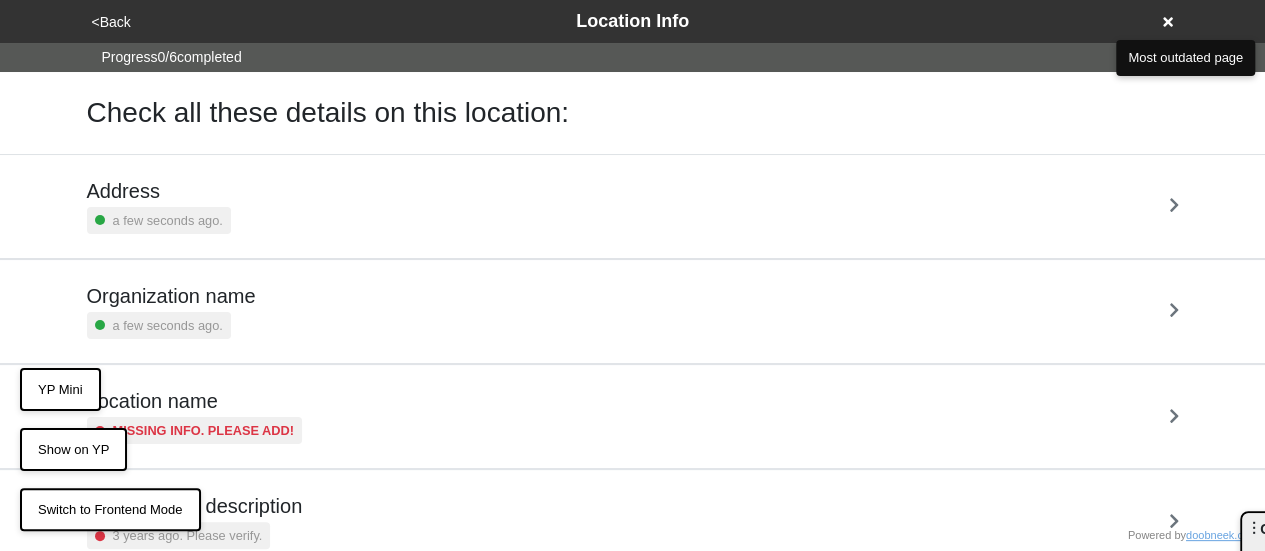 drag, startPoint x: 133, startPoint y: 388, endPoint x: 1279, endPoint y: 598, distance: 1165.082 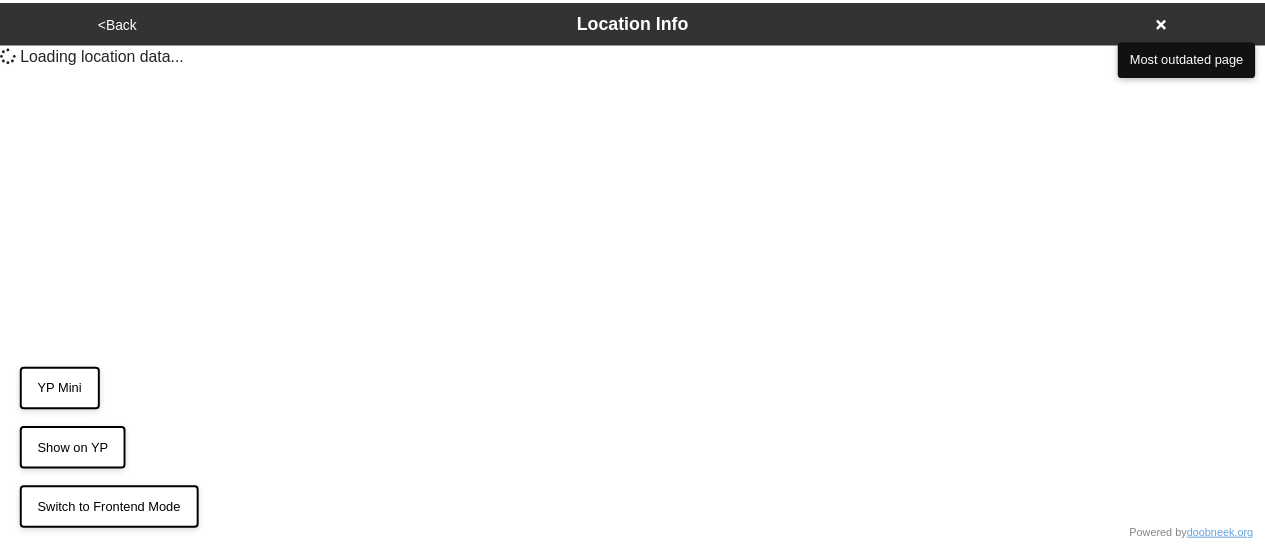 scroll, scrollTop: 0, scrollLeft: 0, axis: both 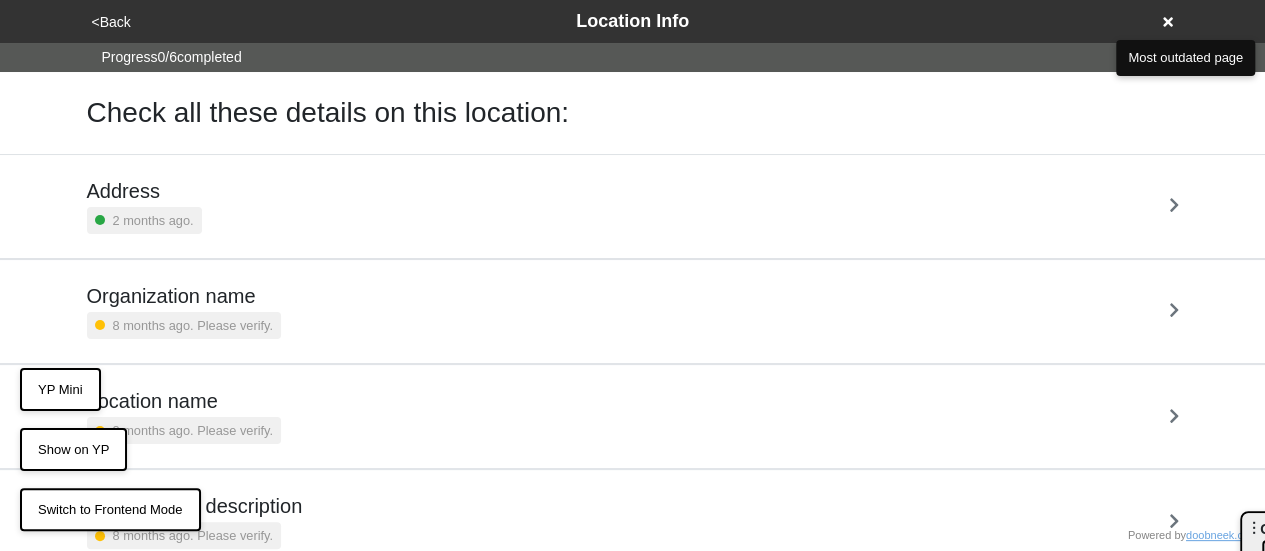 click on "YP Mini" at bounding box center (60, 390) 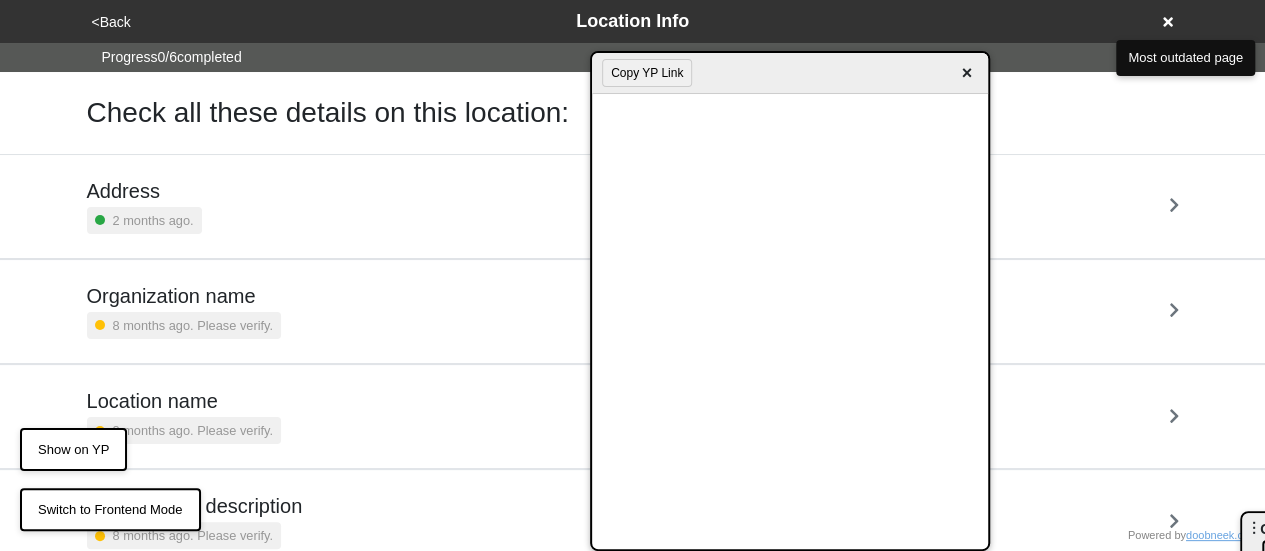 click on "Copy YP Link ×" at bounding box center [790, 73] 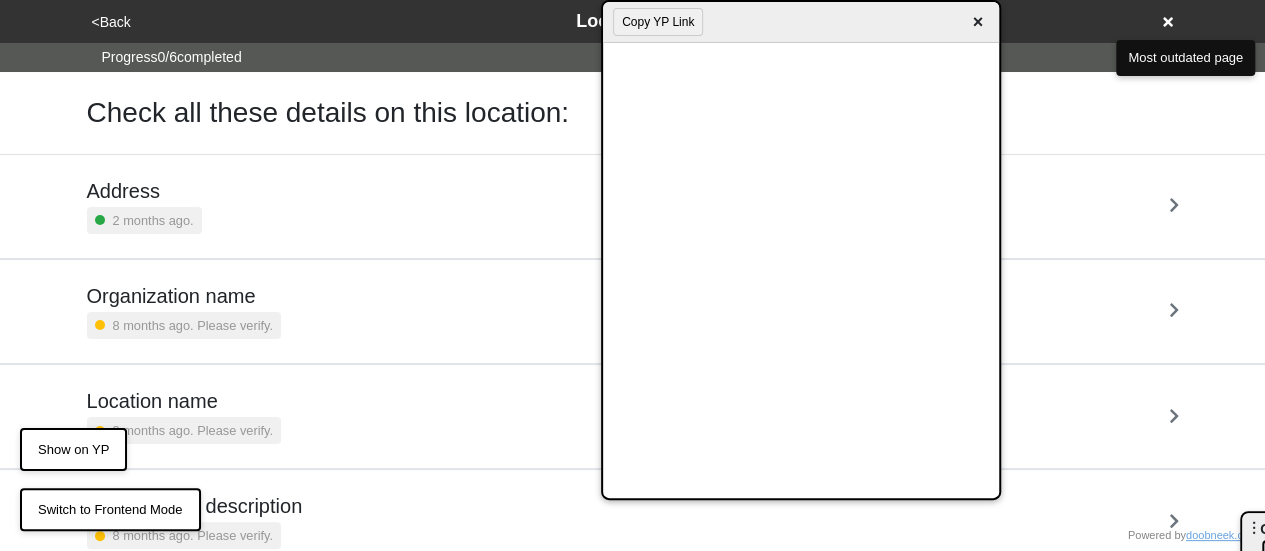 drag, startPoint x: 771, startPoint y: 87, endPoint x: 778, endPoint y: 26, distance: 61.400326 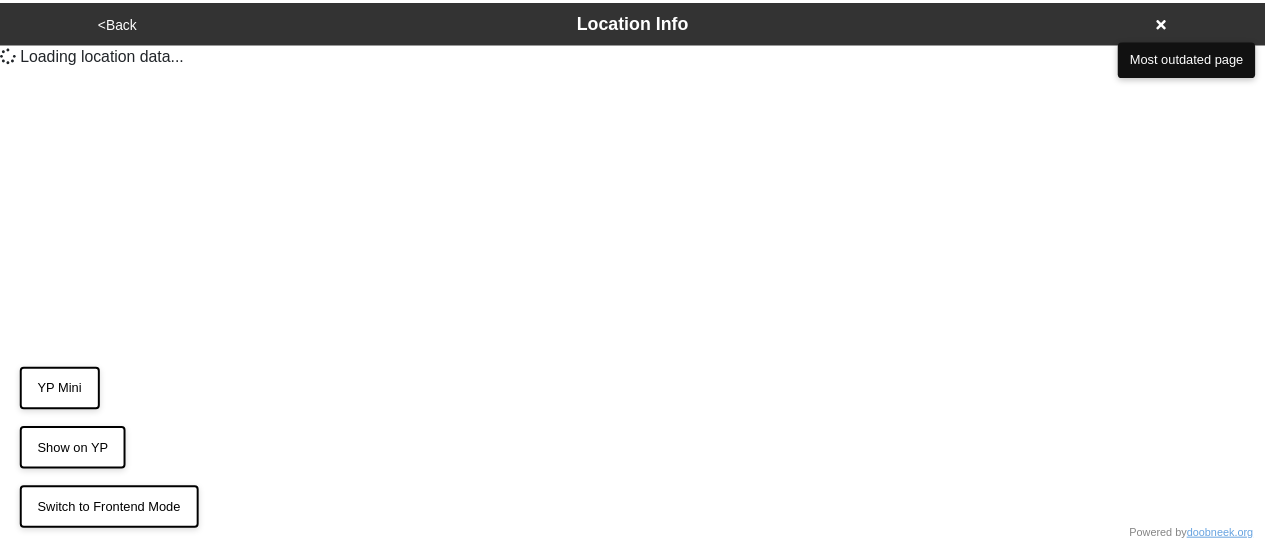 scroll, scrollTop: 0, scrollLeft: 0, axis: both 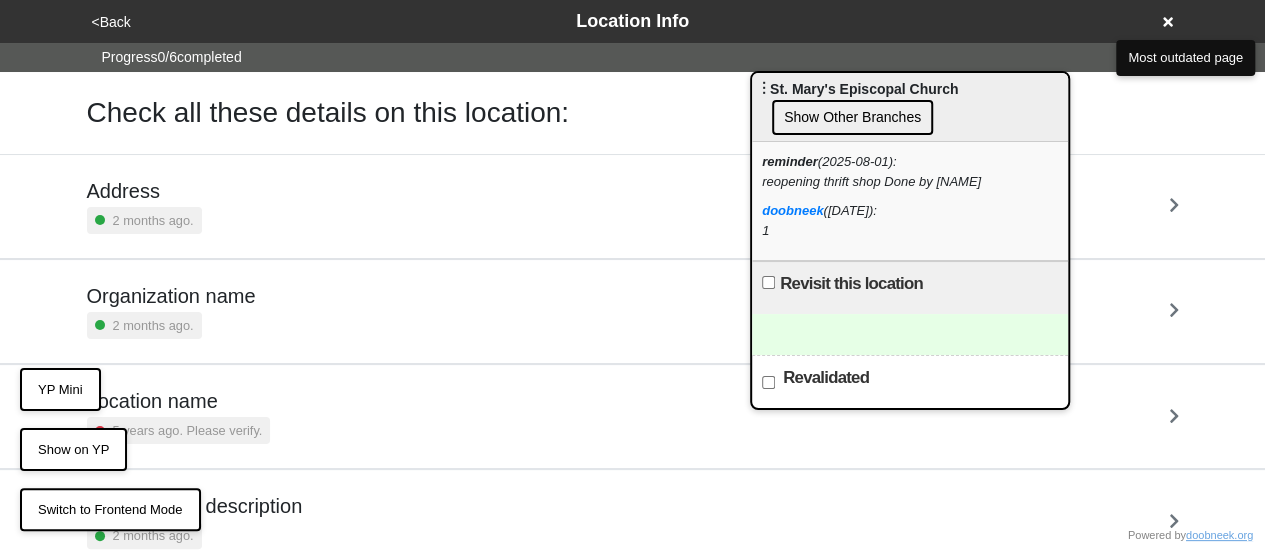 drag, startPoint x: 1260, startPoint y: 523, endPoint x: 770, endPoint y: 83, distance: 658.559 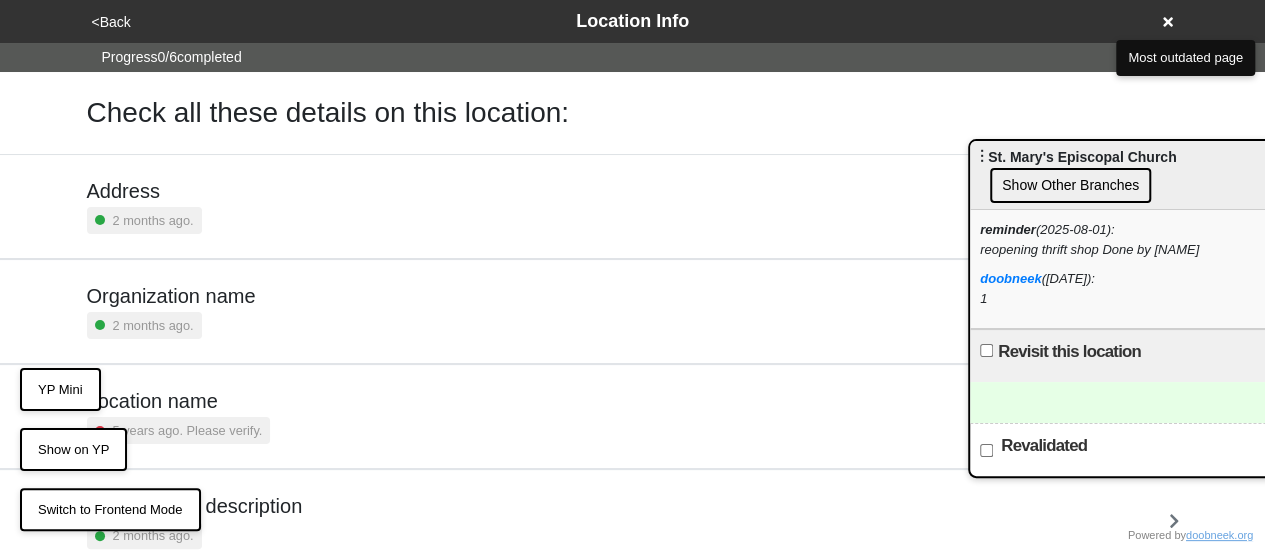 drag, startPoint x: 786, startPoint y: 88, endPoint x: 1192, endPoint y: 216, distance: 425.69943 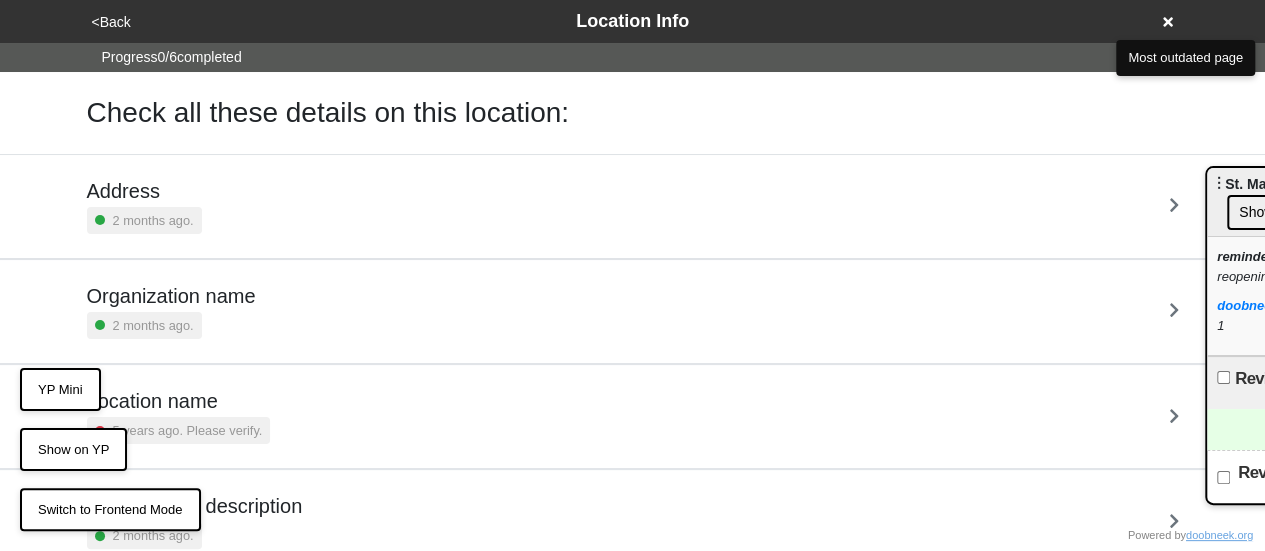 click on "Check all these details on this location:" at bounding box center [633, 113] 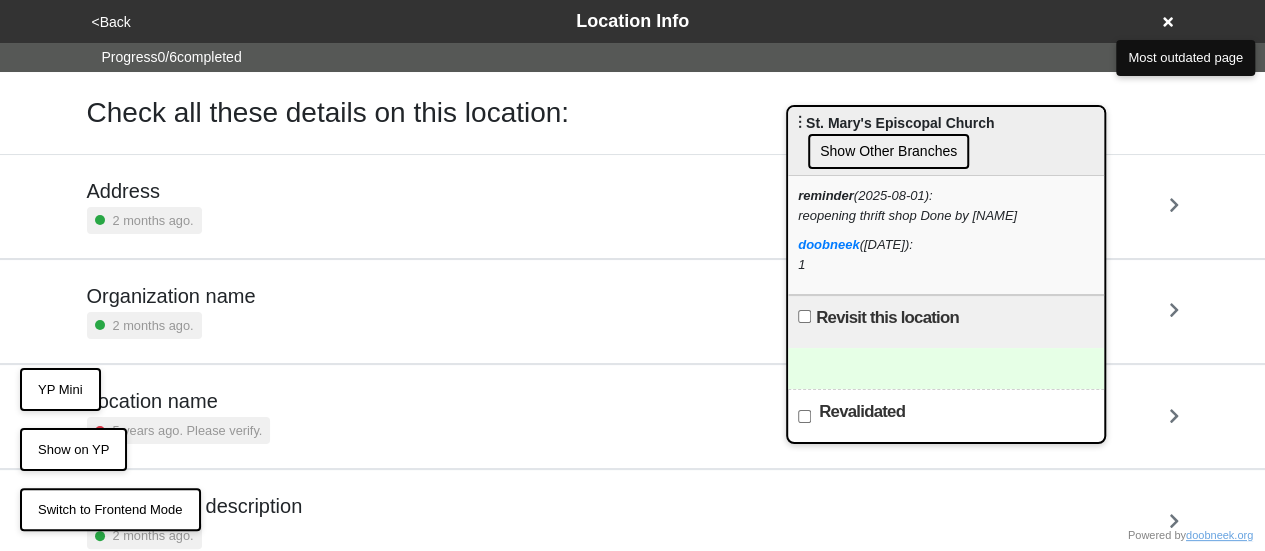 drag, startPoint x: 1223, startPoint y: 185, endPoint x: 614, endPoint y: 81, distance: 617.81635 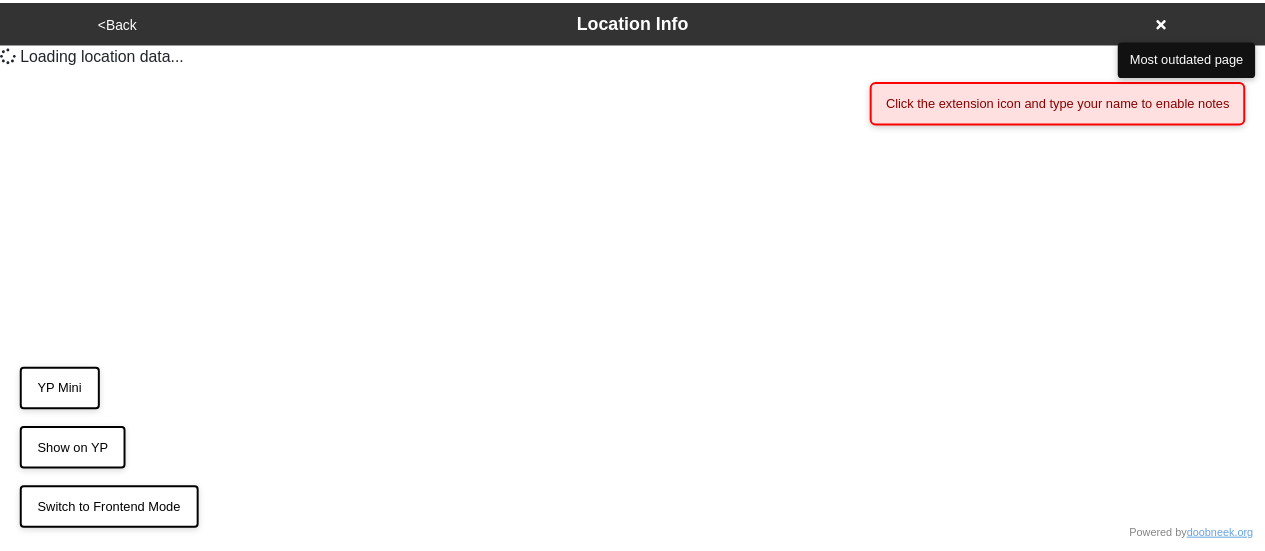 scroll, scrollTop: 0, scrollLeft: 0, axis: both 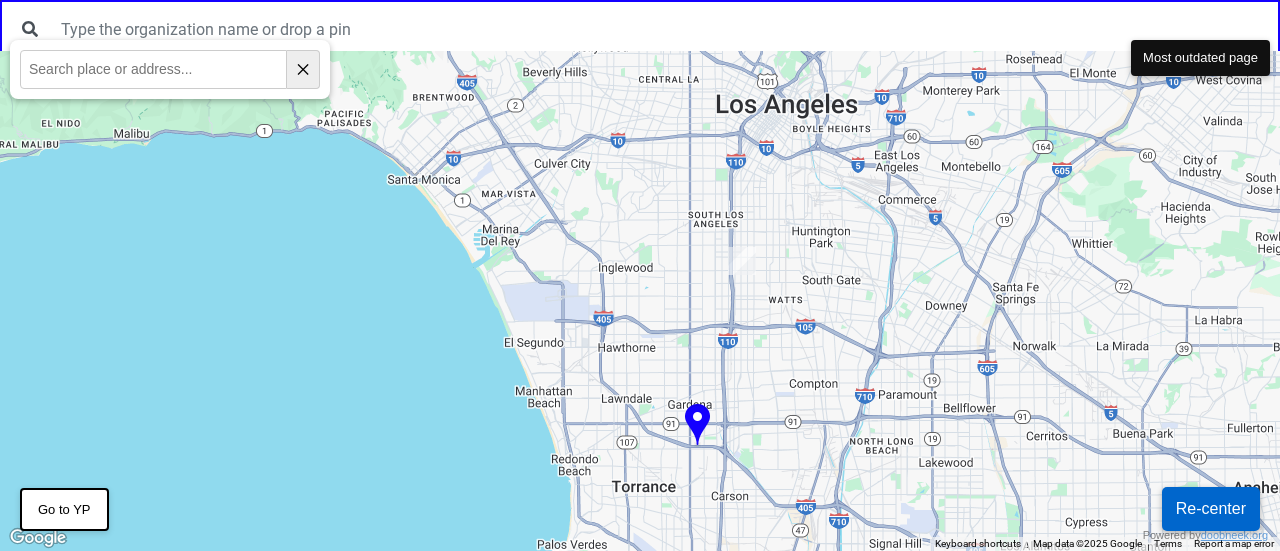 click on "Re-center" at bounding box center [1211, 509] 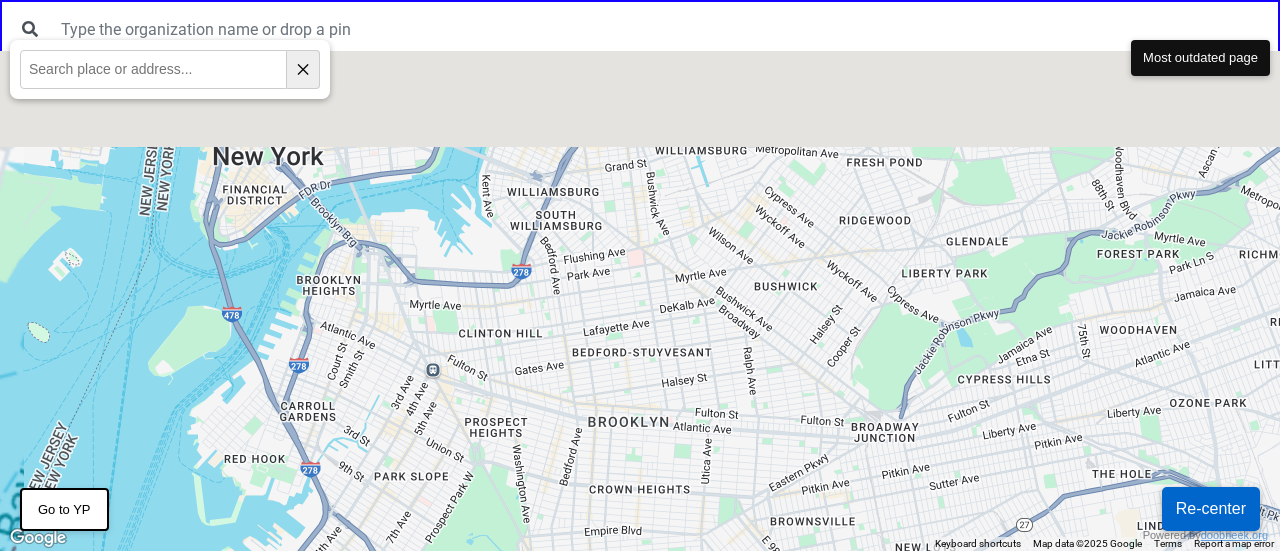 drag, startPoint x: 772, startPoint y: 135, endPoint x: 977, endPoint y: 480, distance: 401.31036 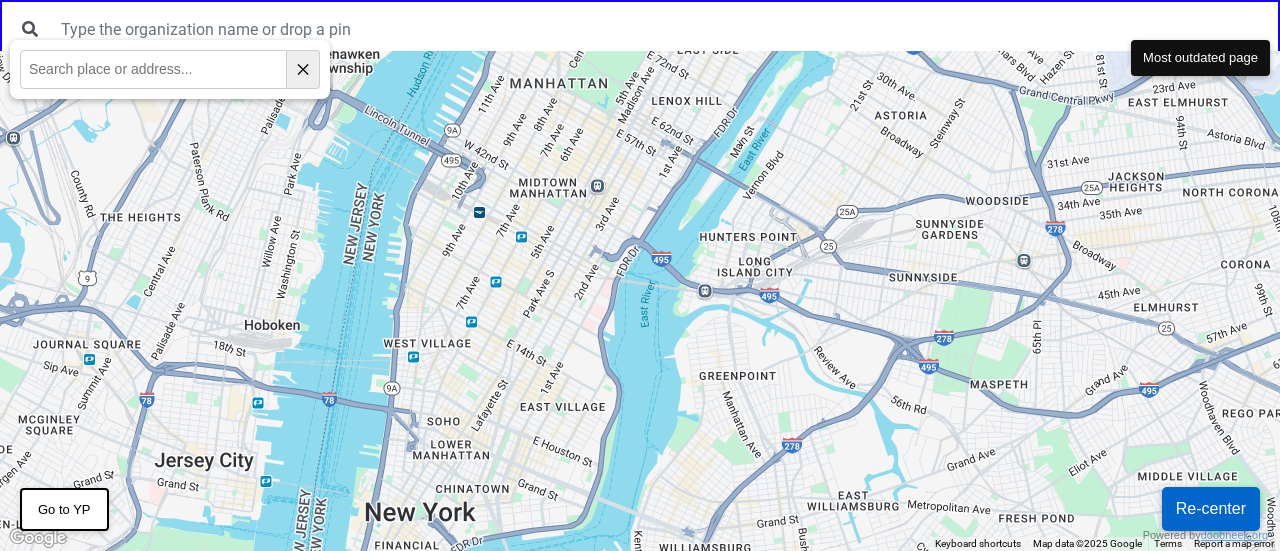 click at bounding box center [153, 69] 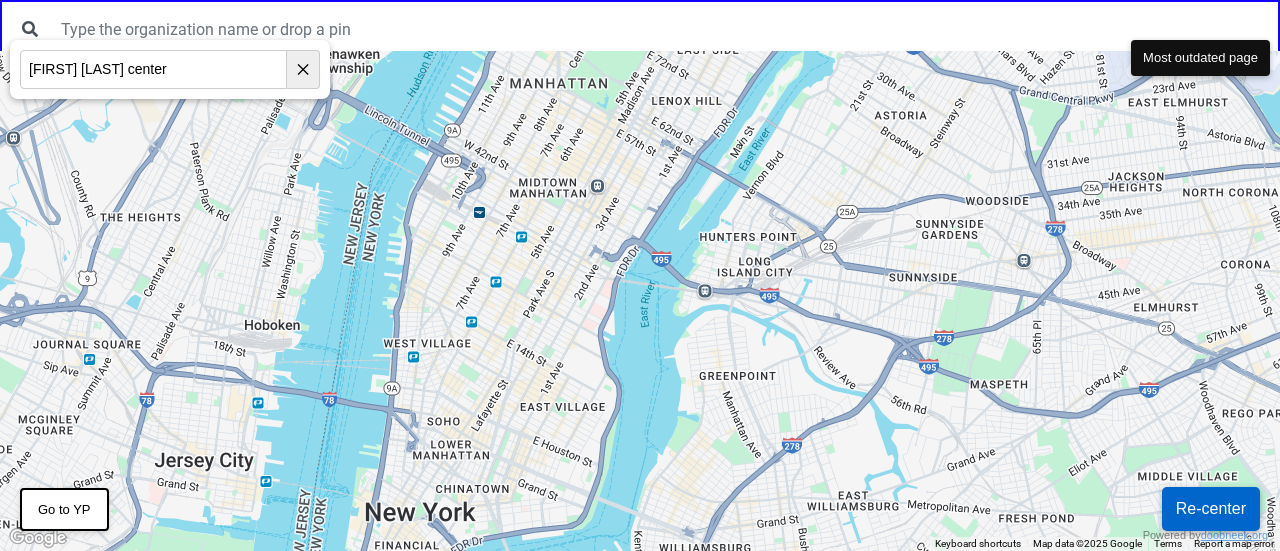type on "ali forney center" 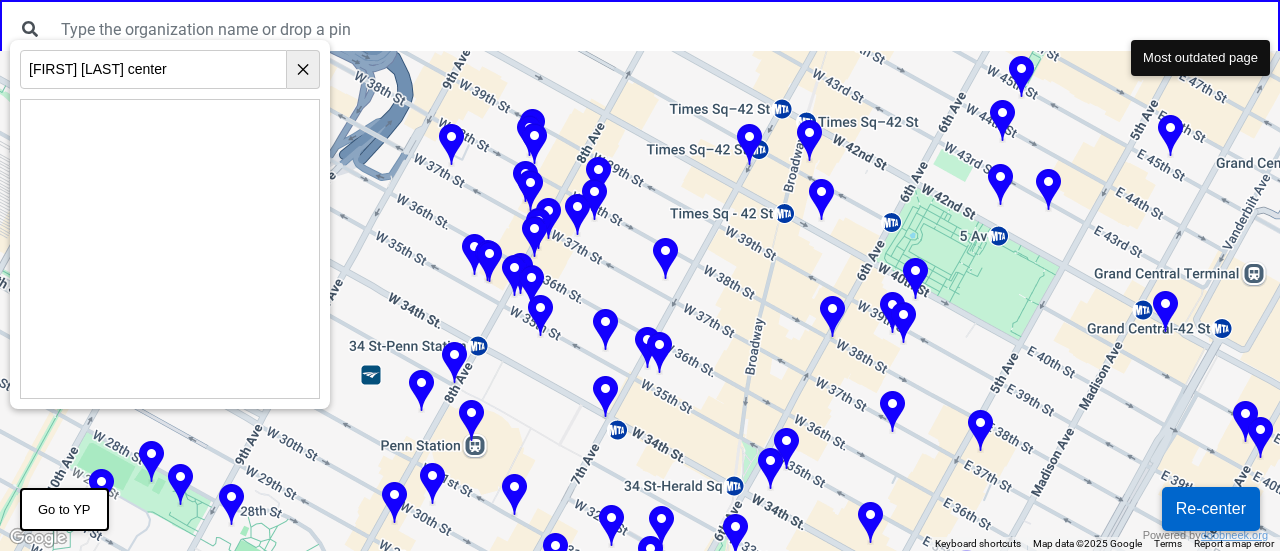 drag, startPoint x: 718, startPoint y: 211, endPoint x: 674, endPoint y: 443, distance: 236.13556 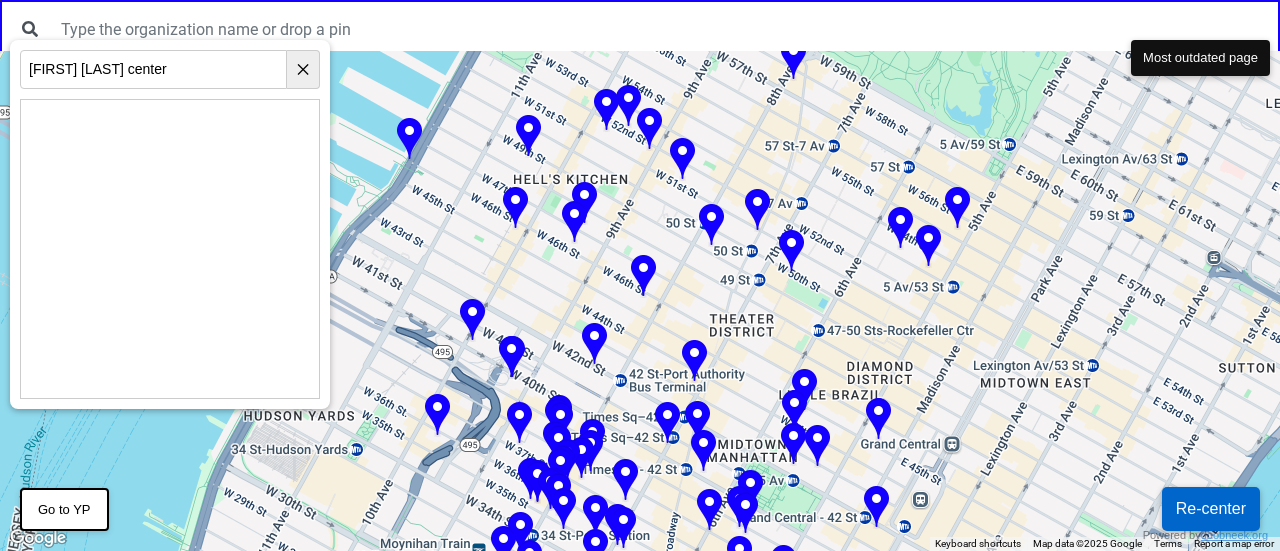 click on "✕" at bounding box center (303, 69) 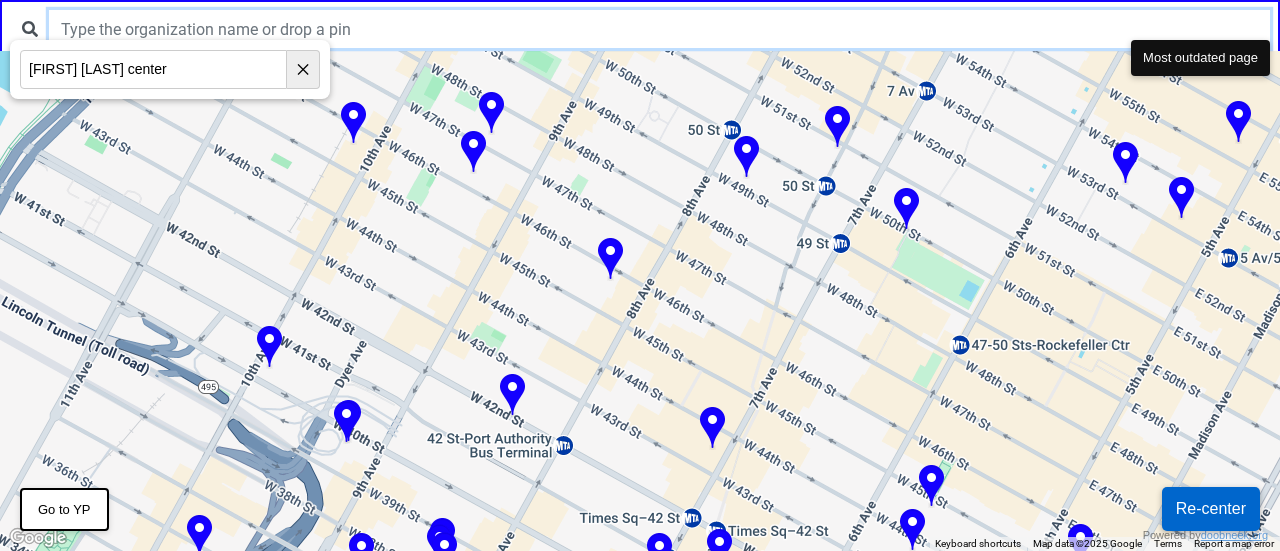 click at bounding box center [659, 29] 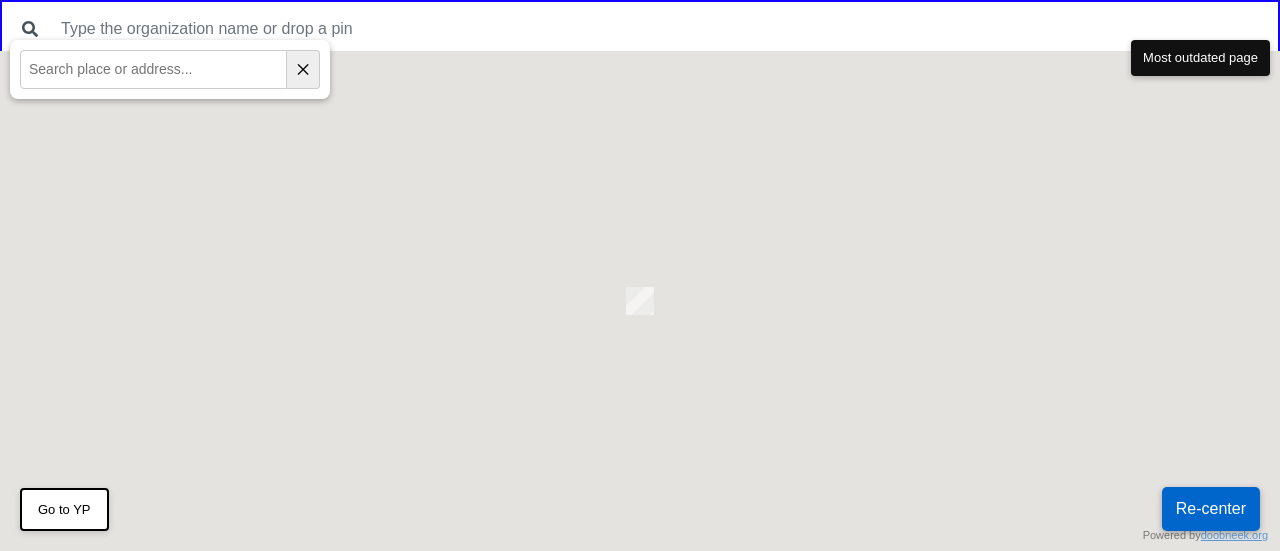 scroll, scrollTop: 0, scrollLeft: 0, axis: both 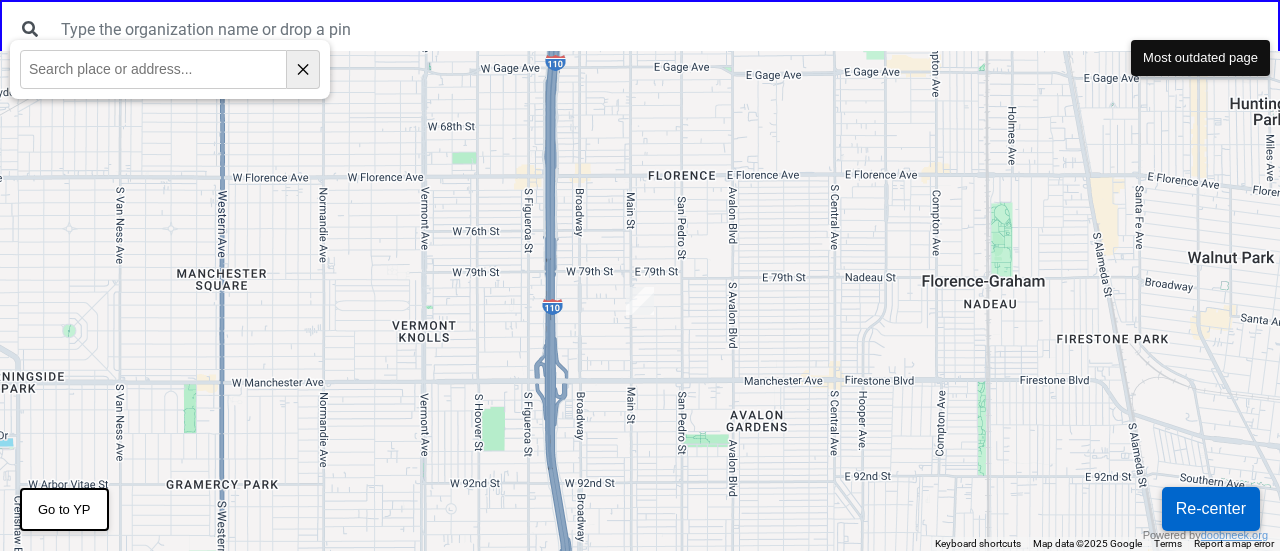 click on "Re-center" at bounding box center (1211, 509) 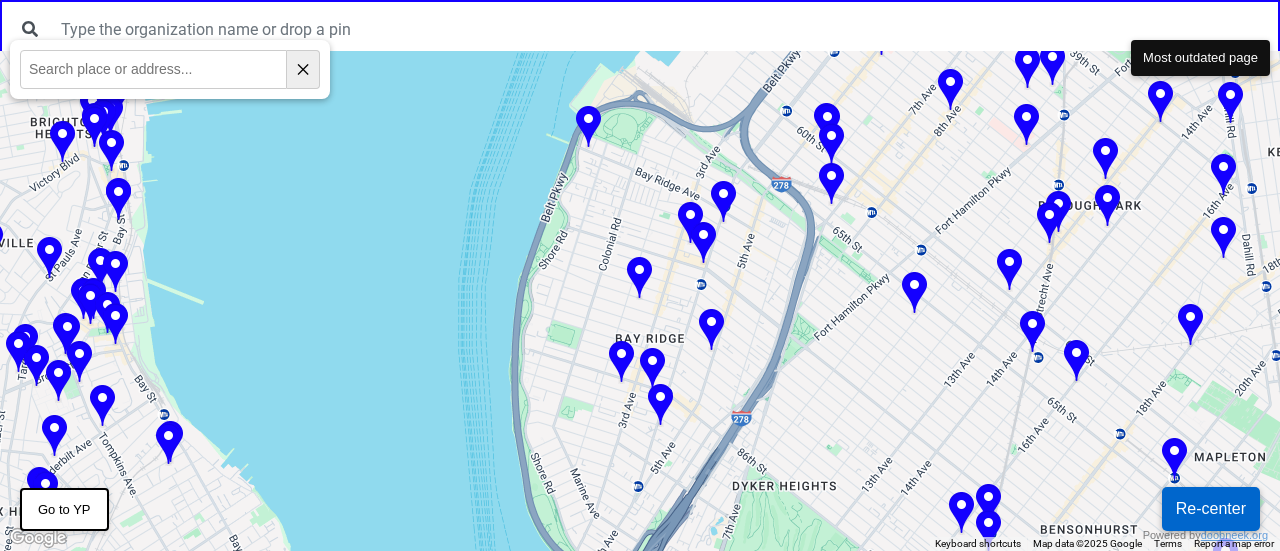 drag, startPoint x: 994, startPoint y: 112, endPoint x: 766, endPoint y: 370, distance: 344.308 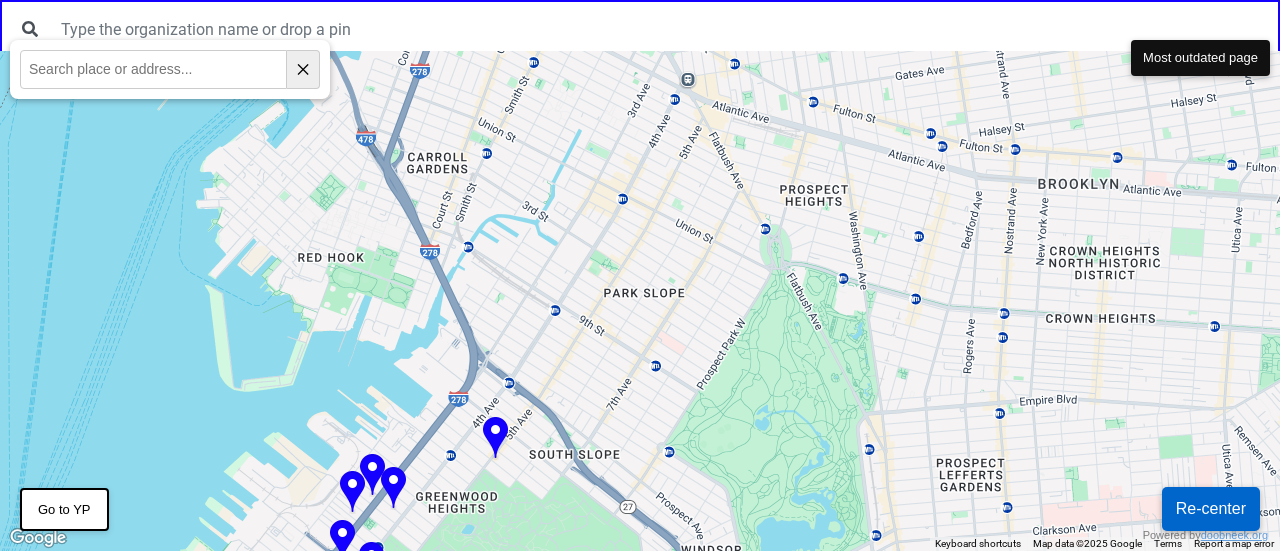 drag, startPoint x: 912, startPoint y: 66, endPoint x: 858, endPoint y: 314, distance: 253.81096 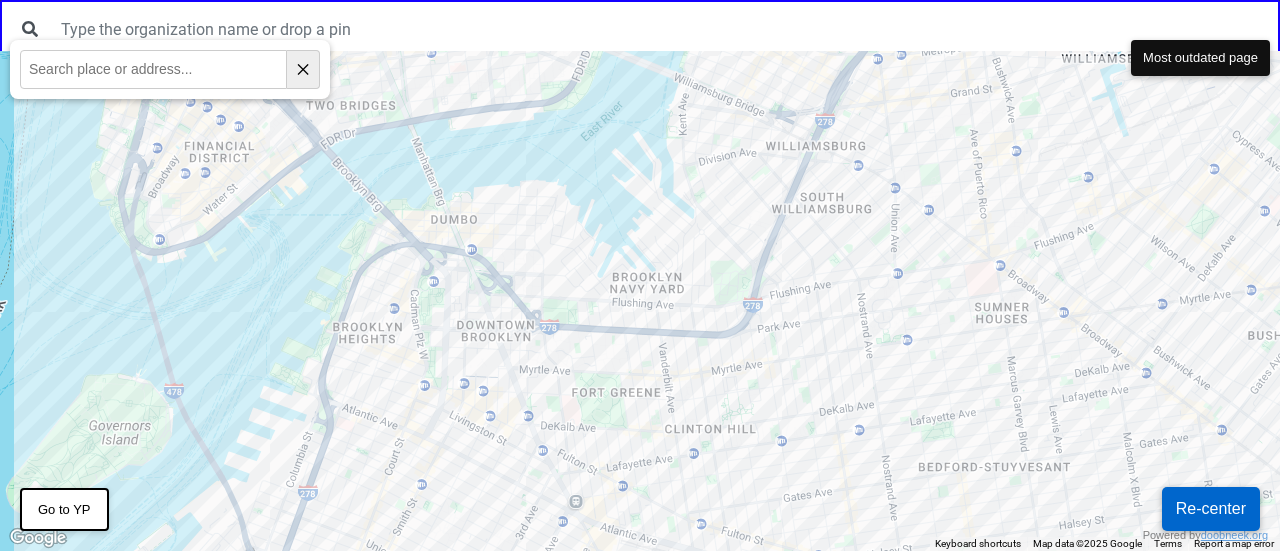 click at bounding box center (153, 69) 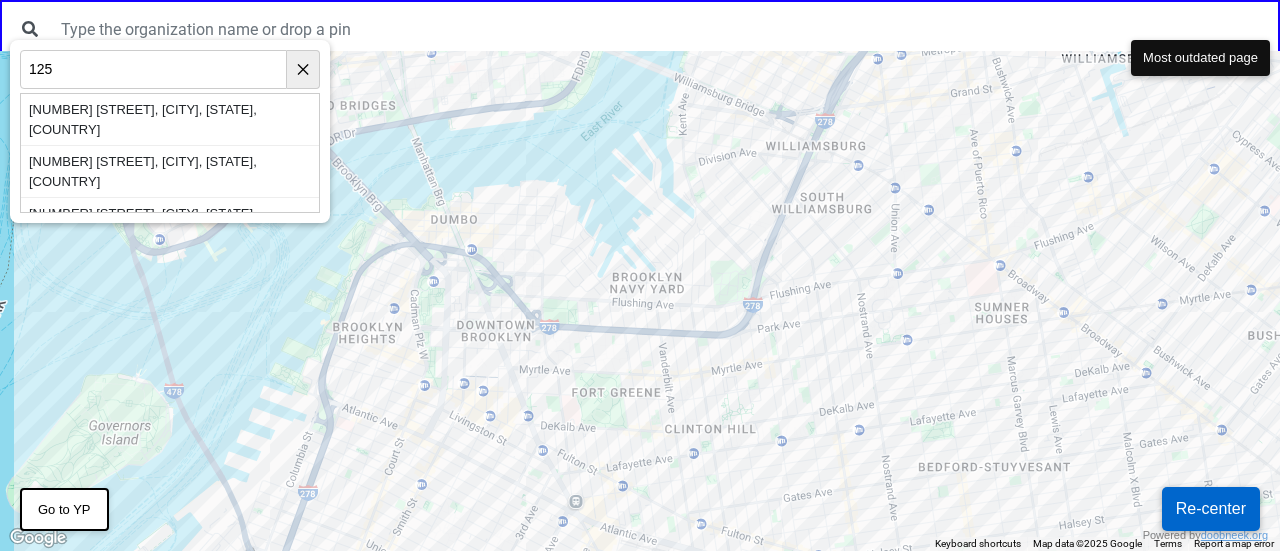 type on "125" 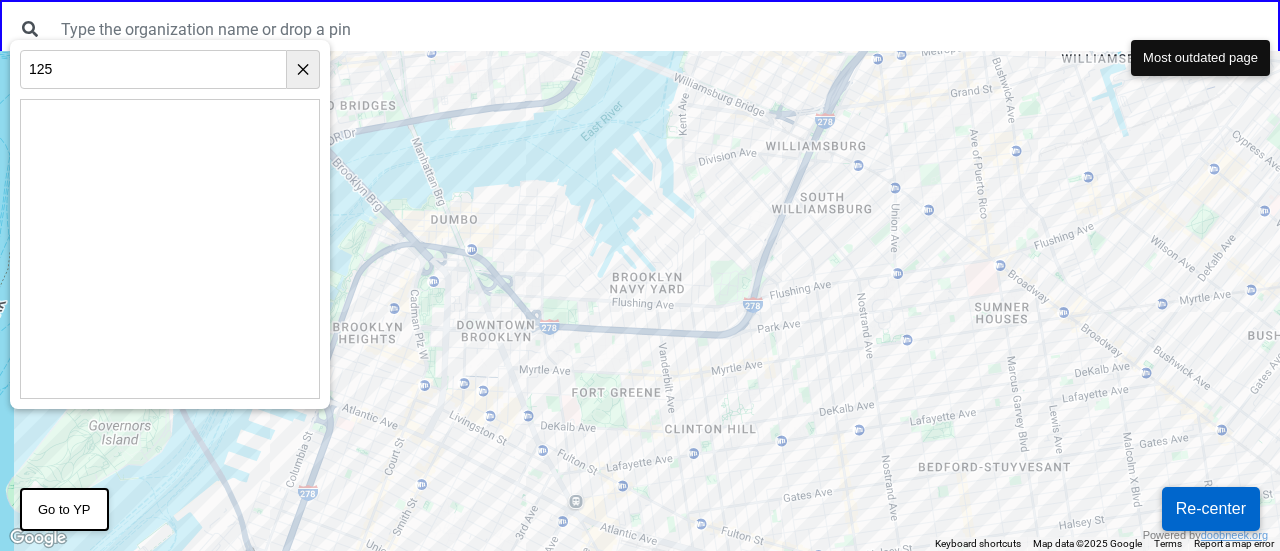 click on "✕" at bounding box center (303, 69) 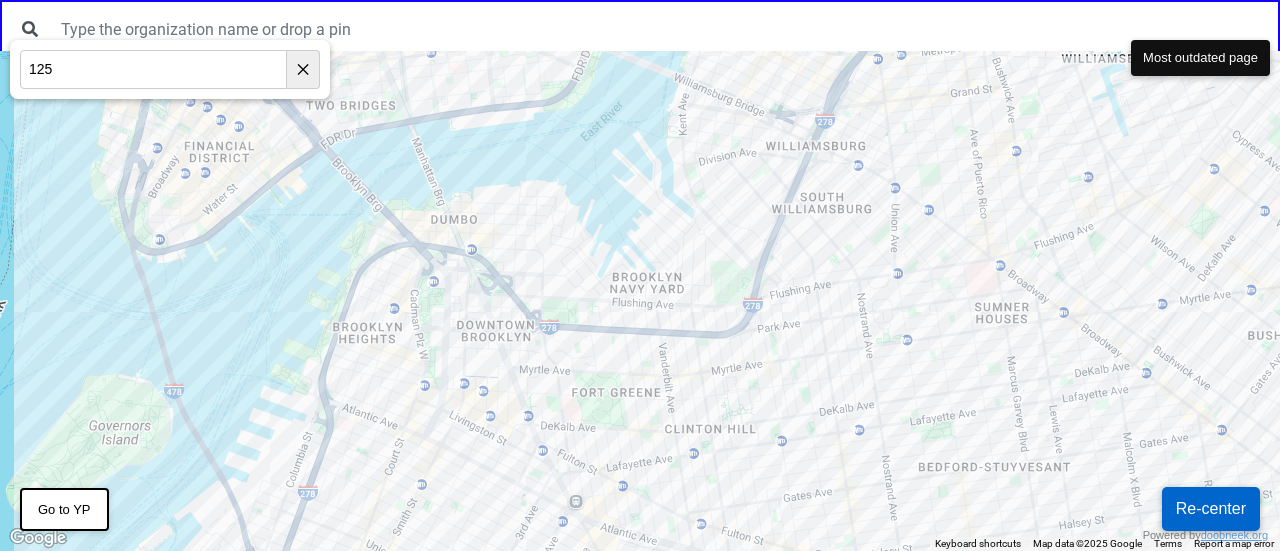 click on "125" at bounding box center (153, 69) 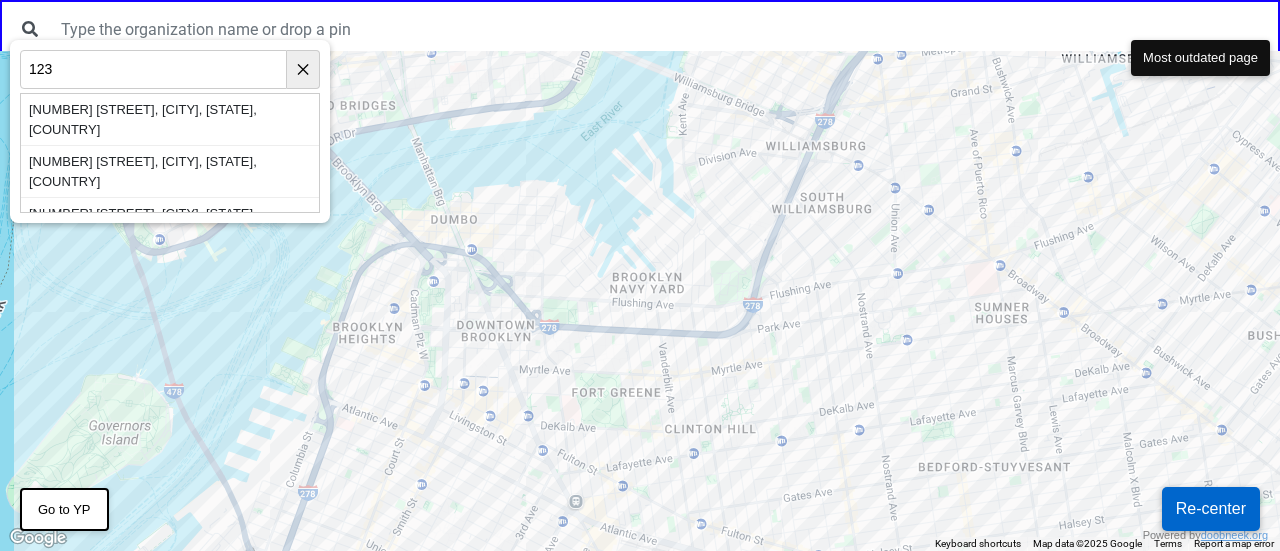 type on "123" 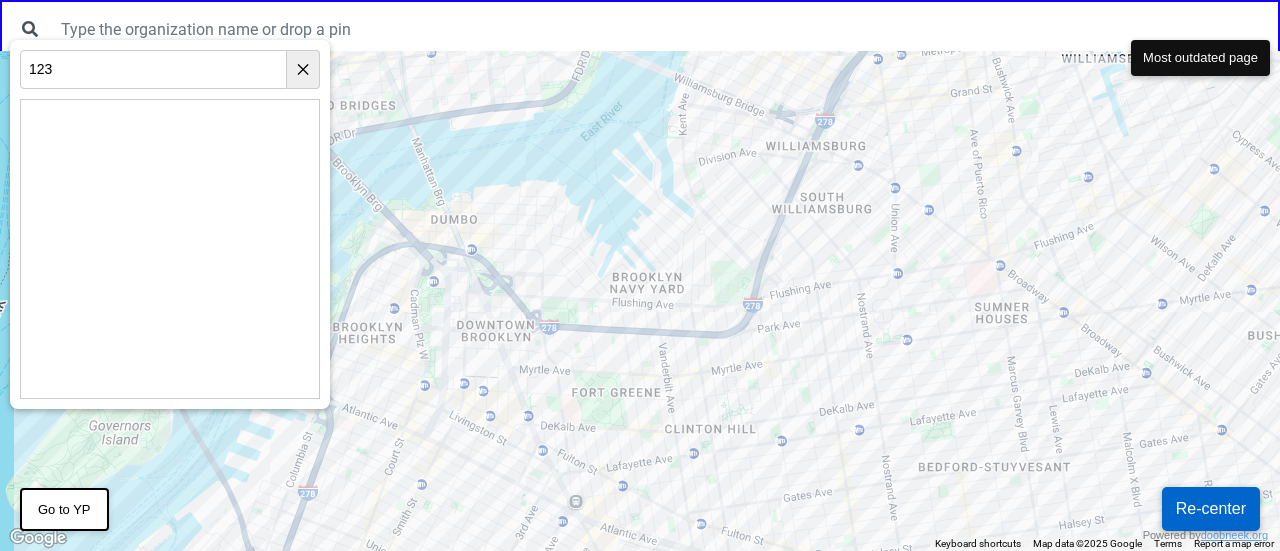 click on "✕" at bounding box center [303, 69] 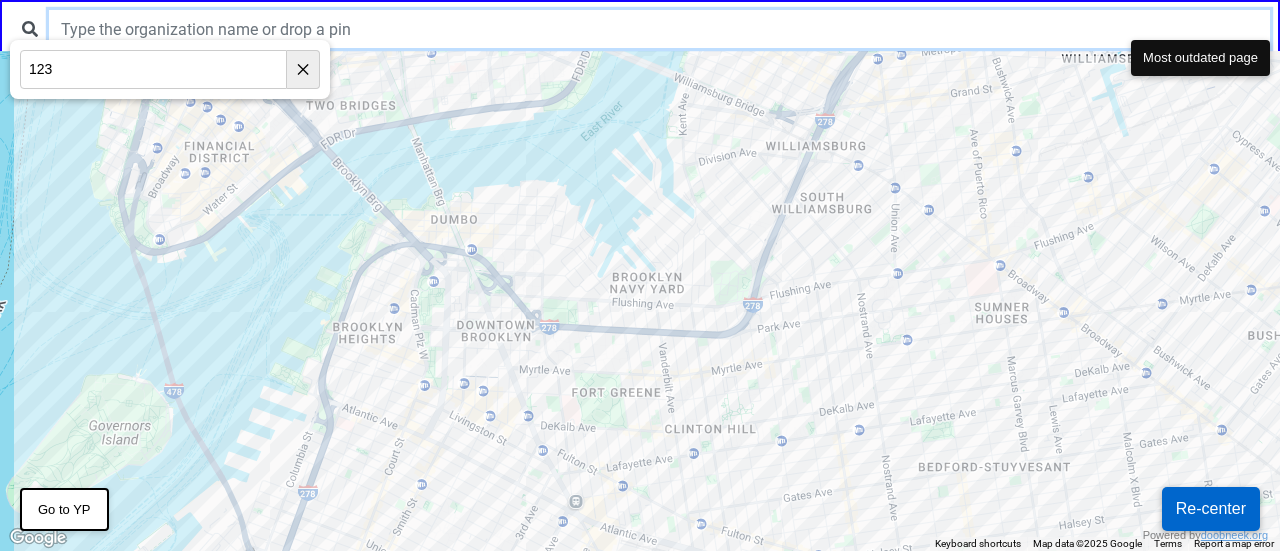 click at bounding box center [659, 29] 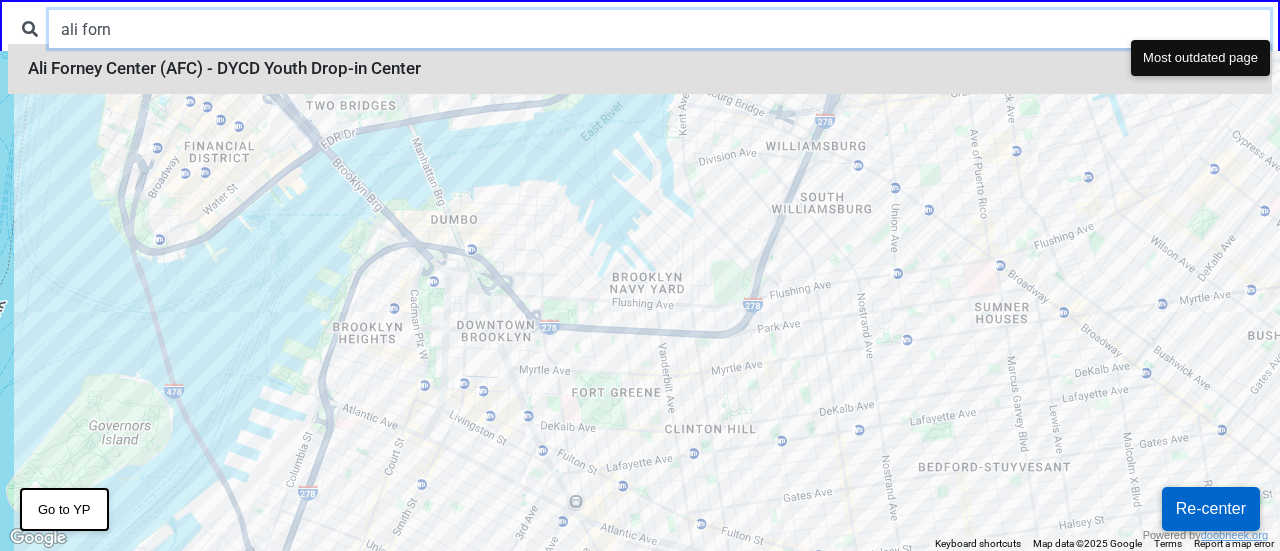 type on "[FIRST] [LAST]" 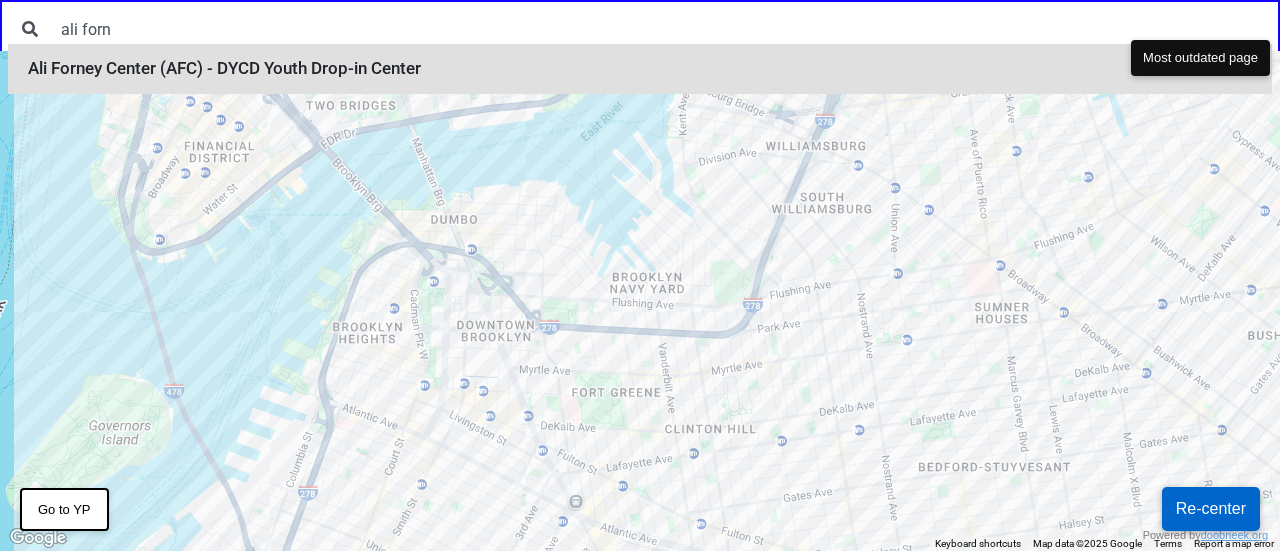 click on "Ali Forney Center (AFC) - DYCD Youth Drop-in Center" at bounding box center (640, 69) 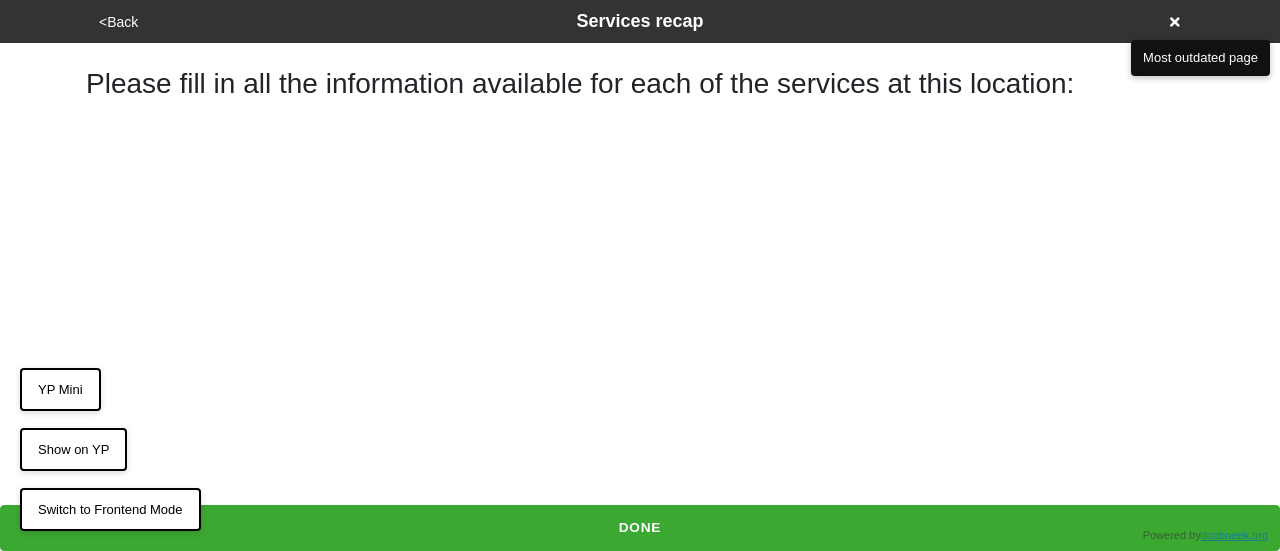 scroll, scrollTop: 0, scrollLeft: 0, axis: both 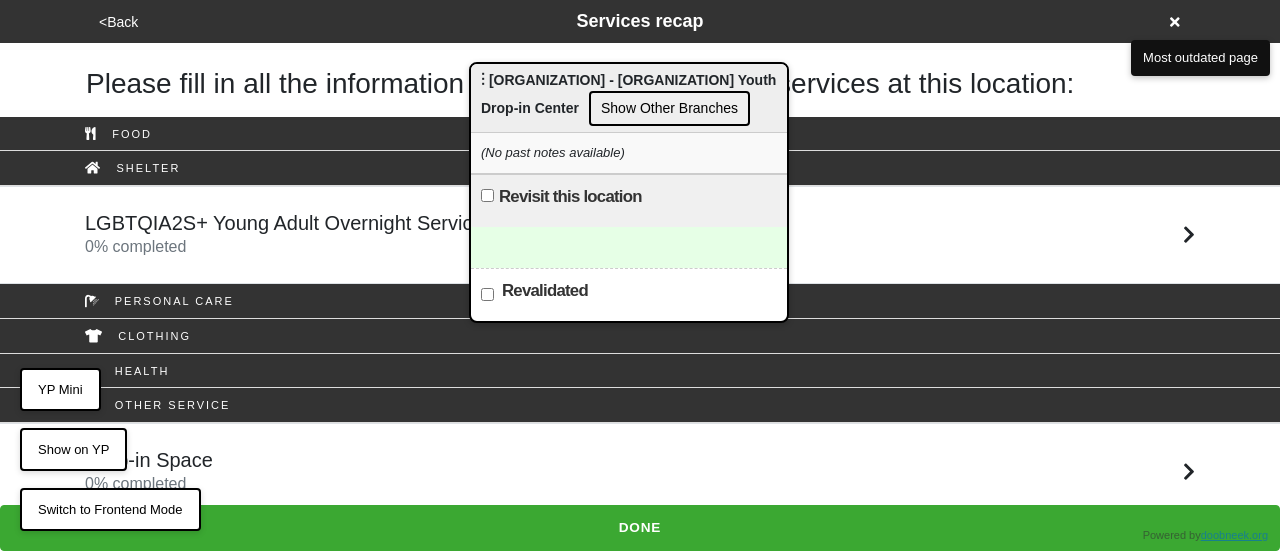 drag, startPoint x: 638, startPoint y: 77, endPoint x: 511, endPoint y: 77, distance: 127 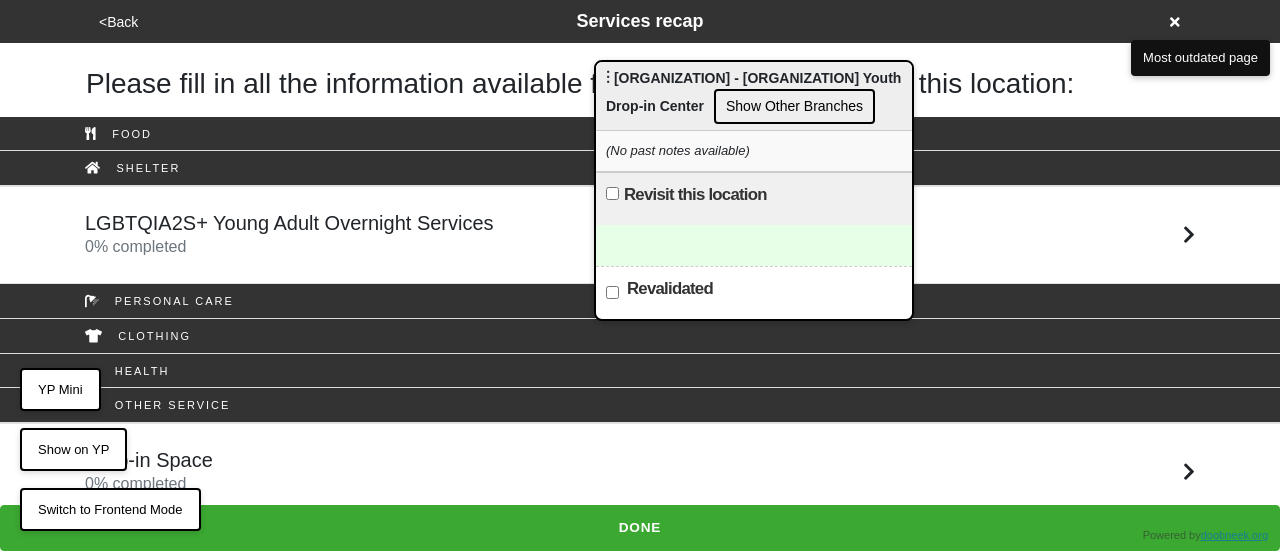 drag, startPoint x: 570, startPoint y: 76, endPoint x: 690, endPoint y: 81, distance: 120.10412 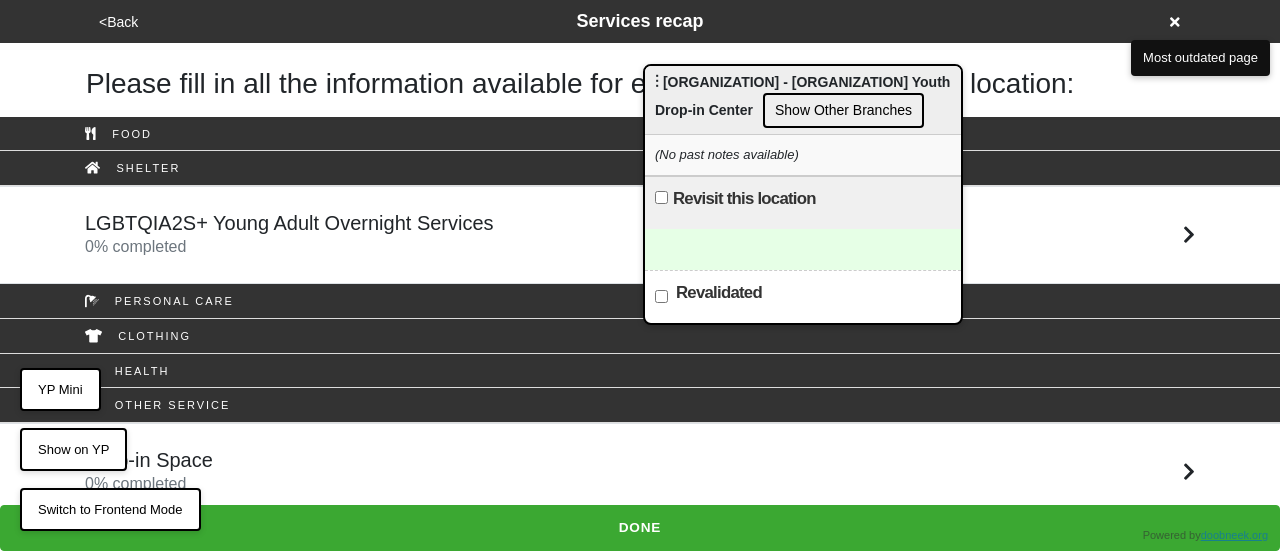 click on "Revisit this location" at bounding box center [661, 197] 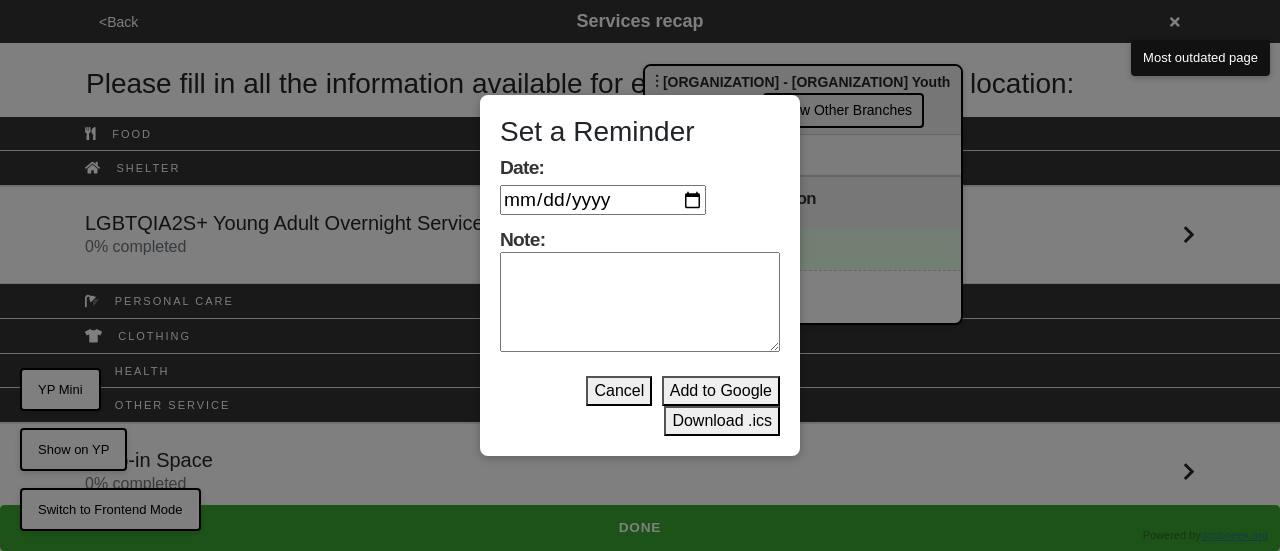 click on "Date:" at bounding box center [603, 200] 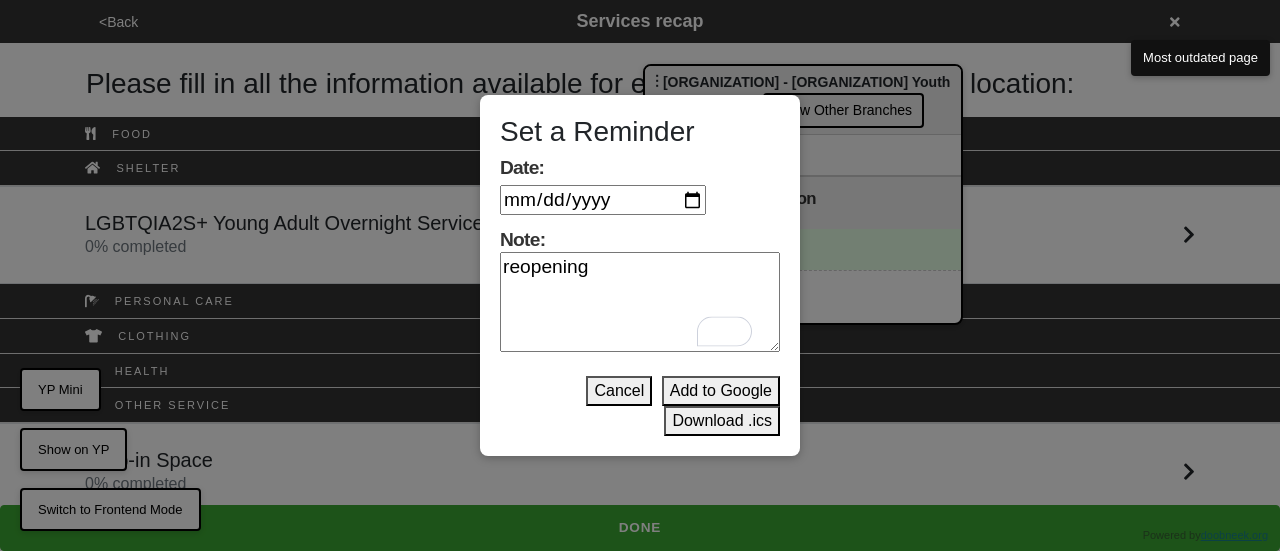 type on "reopening" 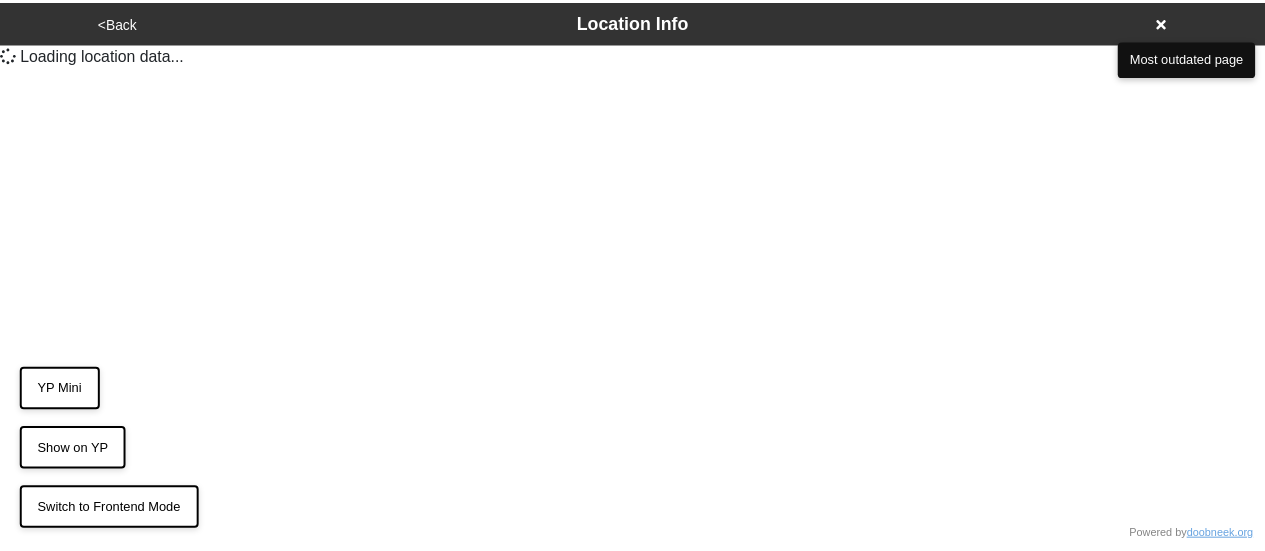 scroll, scrollTop: 0, scrollLeft: 0, axis: both 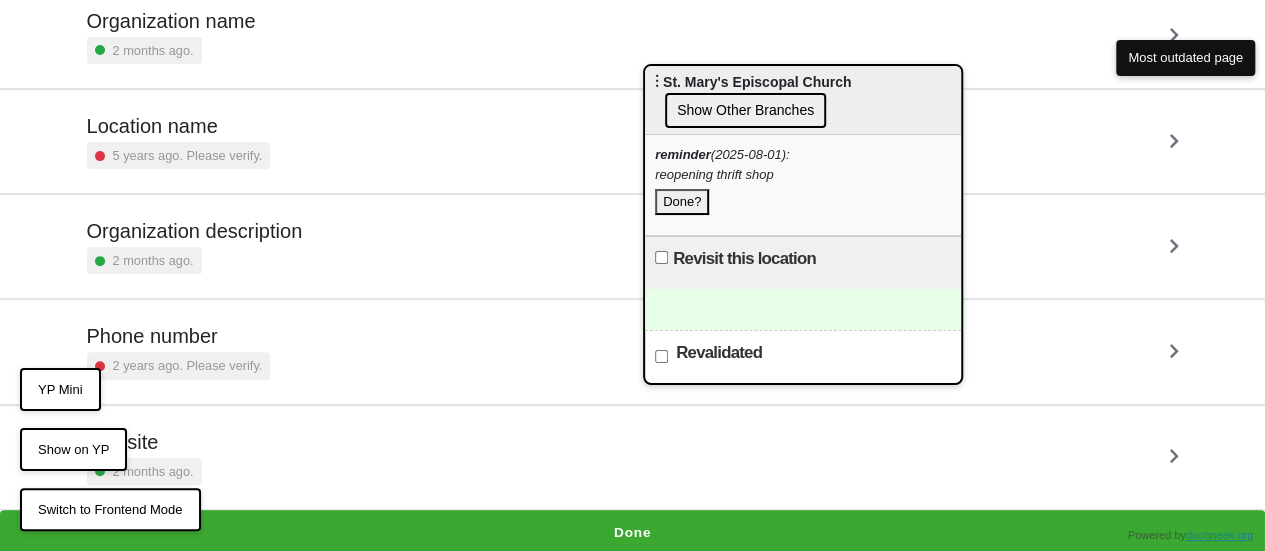 click on "Done?" at bounding box center [682, 202] 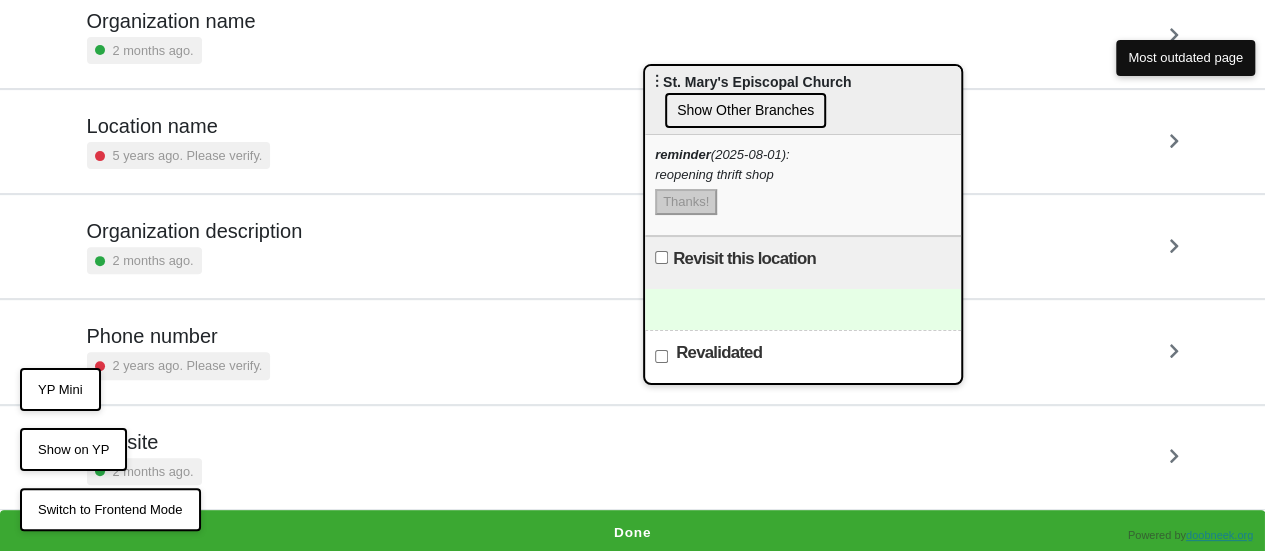 click on "Revisit this location" at bounding box center (803, 262) 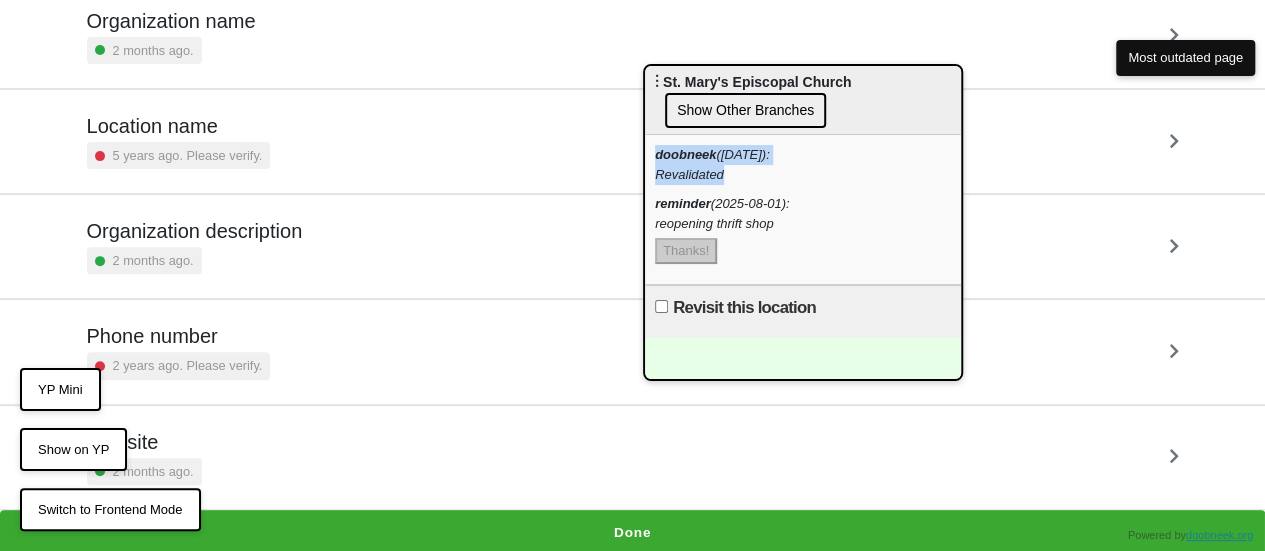 drag, startPoint x: 653, startPoint y: 155, endPoint x: 766, endPoint y: 176, distance: 114.93476 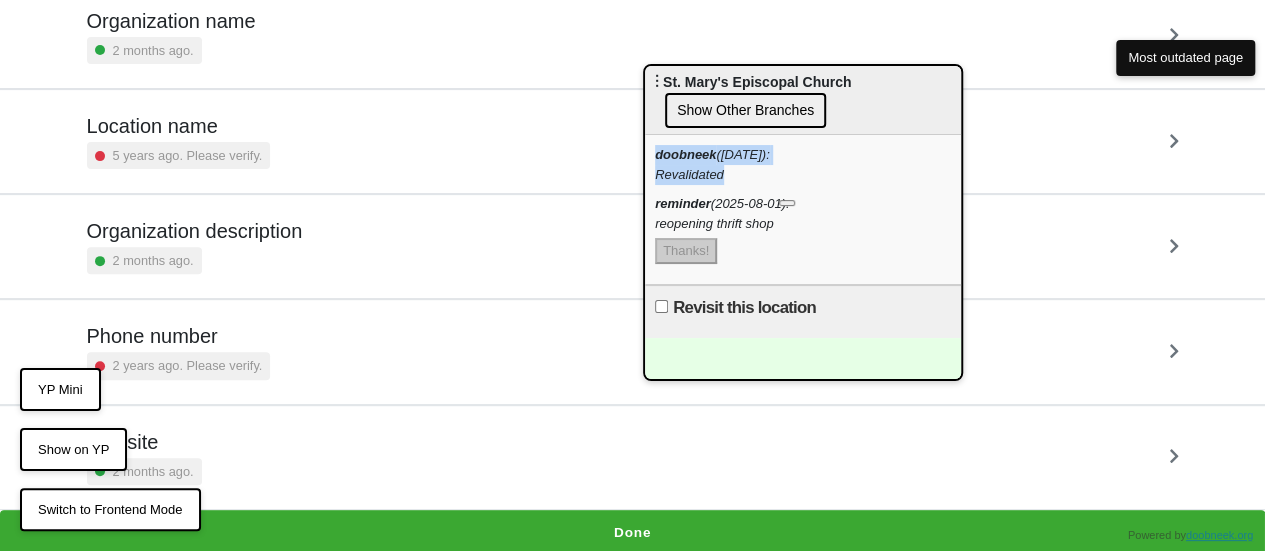 click on "doobneek  ([DATE]): Revalidated" at bounding box center (803, 164) 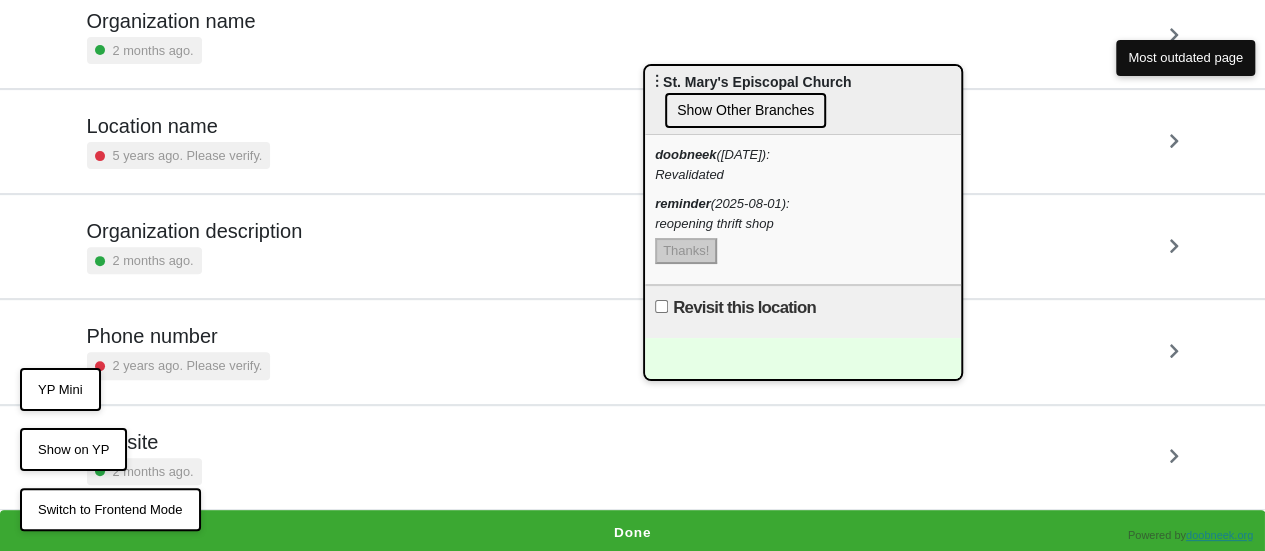click on "Show Other Branches" at bounding box center [745, 110] 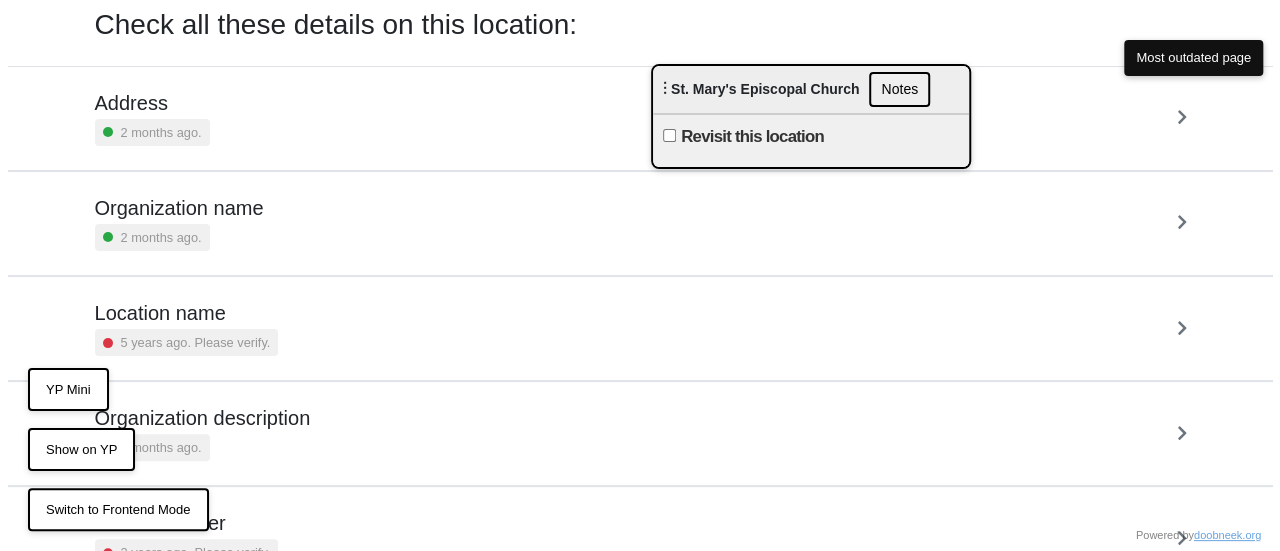 scroll, scrollTop: 0, scrollLeft: 0, axis: both 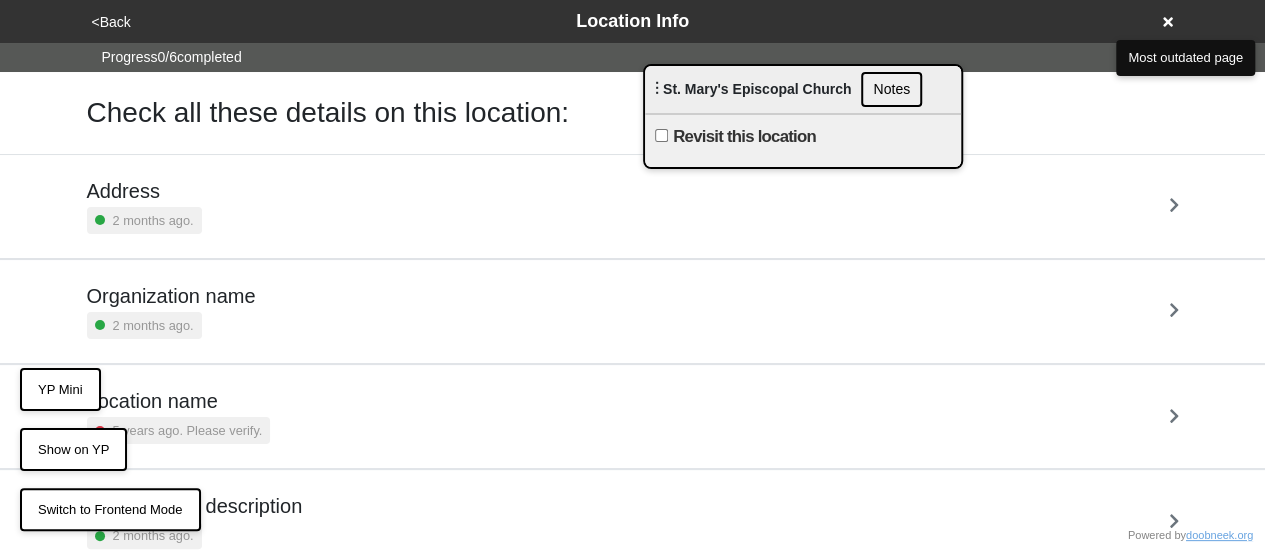 click on "<Back Location Info" at bounding box center [633, 21] 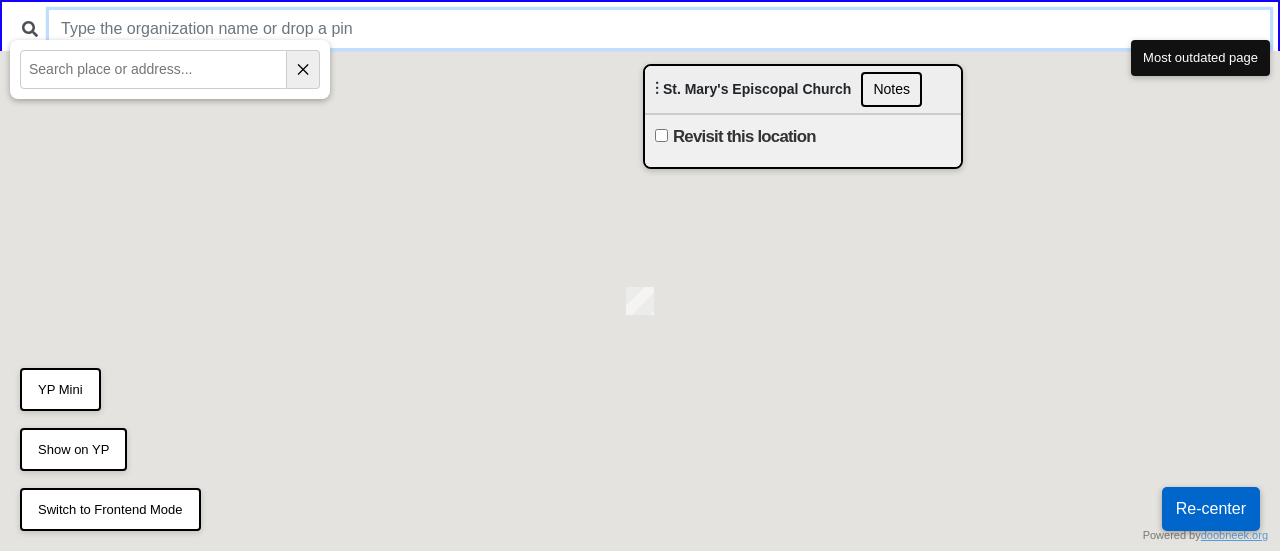 click at bounding box center (659, 29) 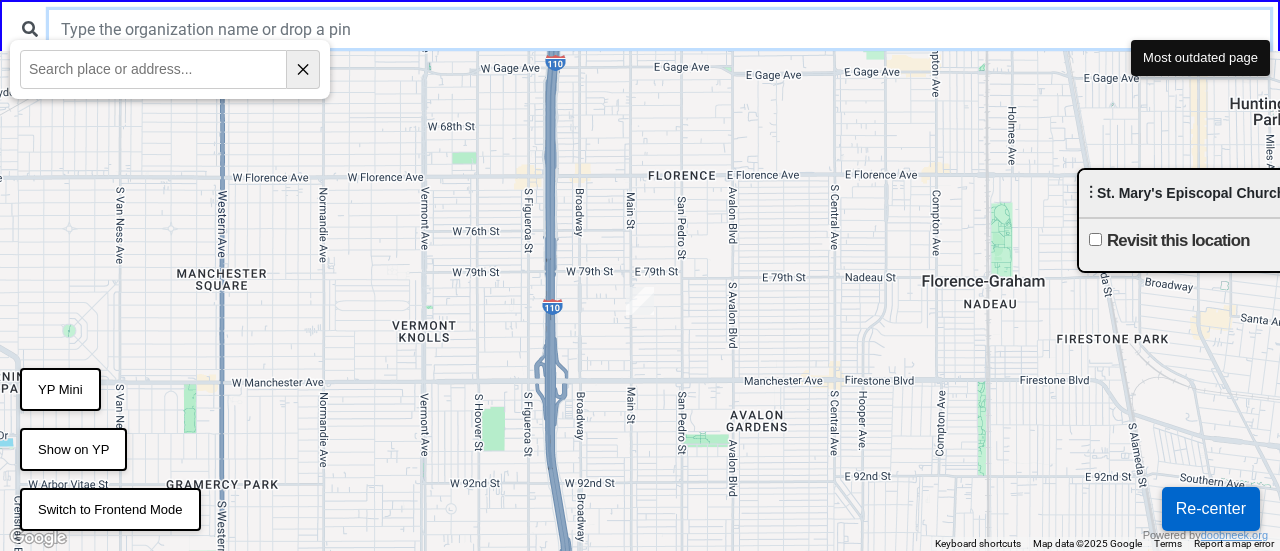 drag, startPoint x: 679, startPoint y: 99, endPoint x: 1279, endPoint y: 233, distance: 614.78125 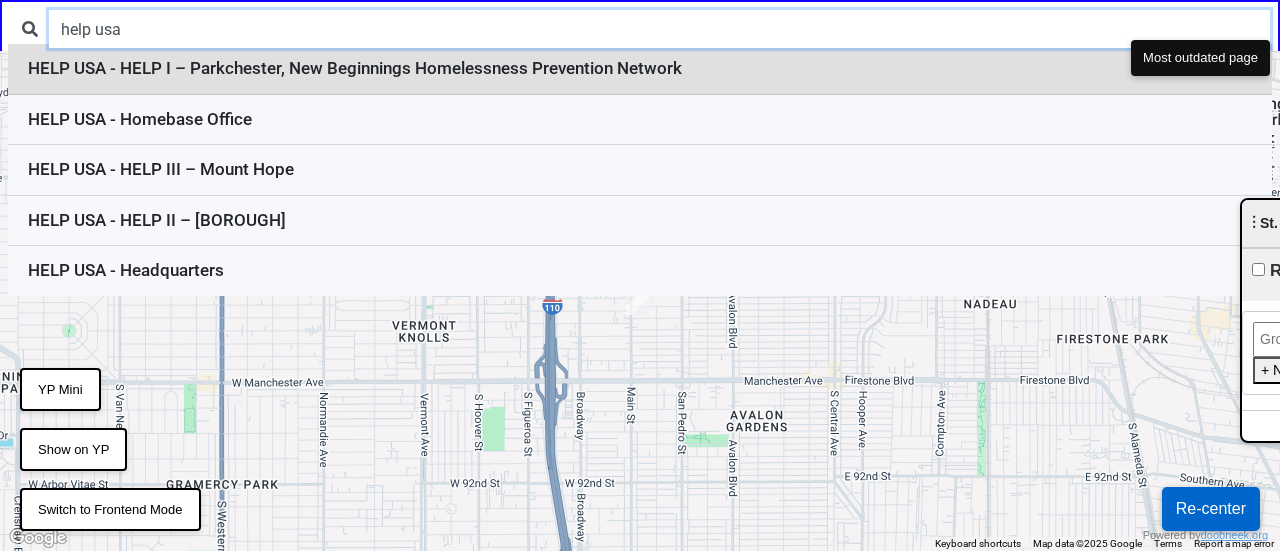 type on "help usa" 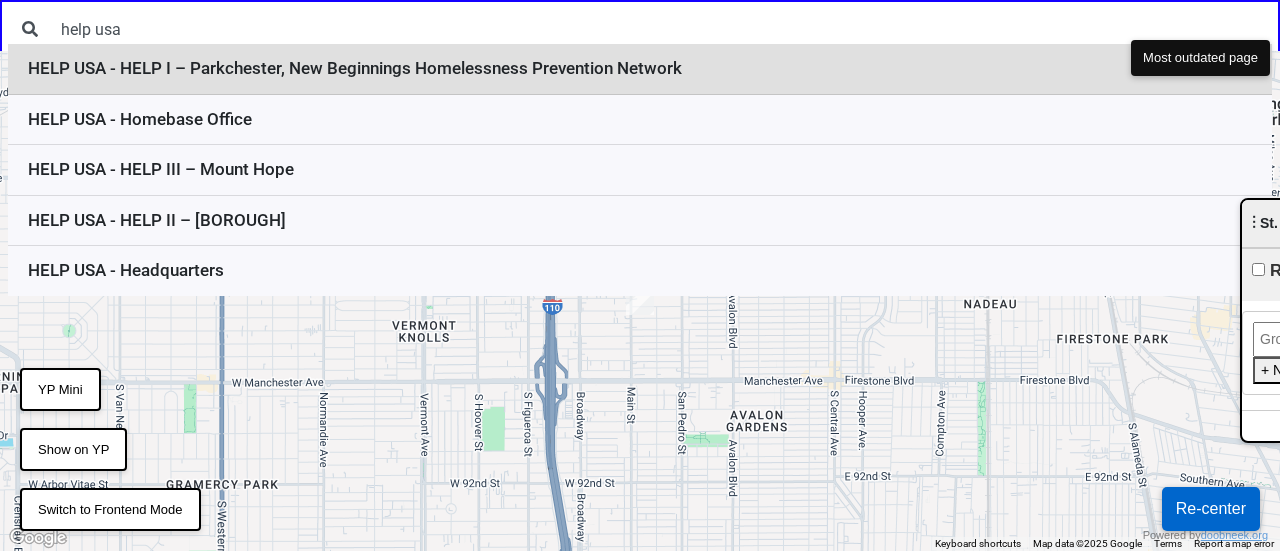 click on "HELP USA - HELP I – Parkchester, New Beginnings Homelessness Prevention Network" at bounding box center [640, 69] 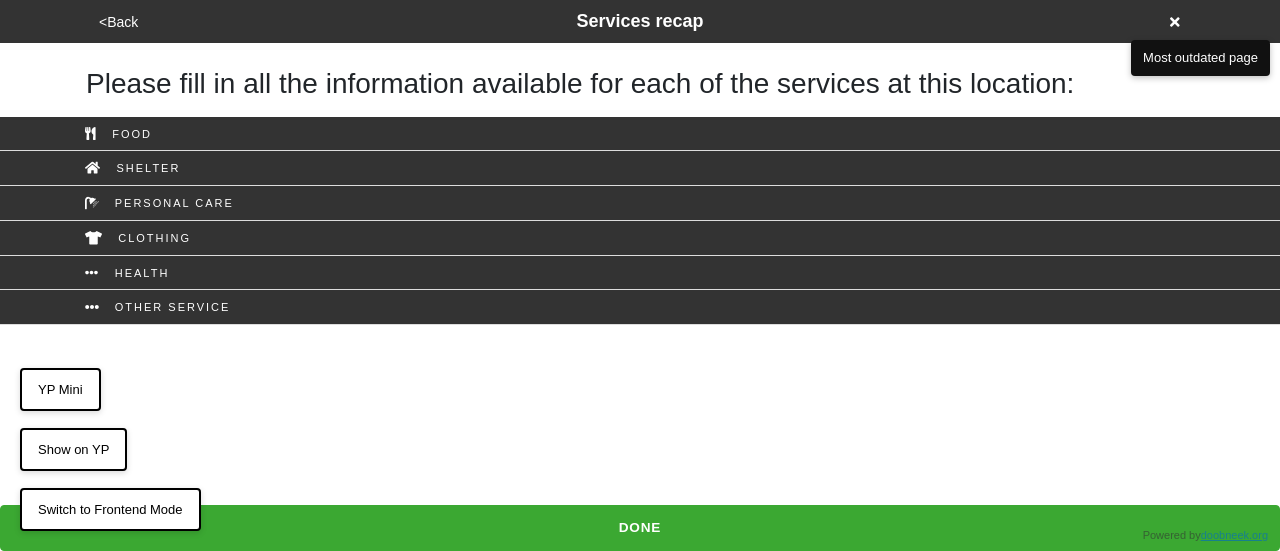 scroll, scrollTop: 0, scrollLeft: 0, axis: both 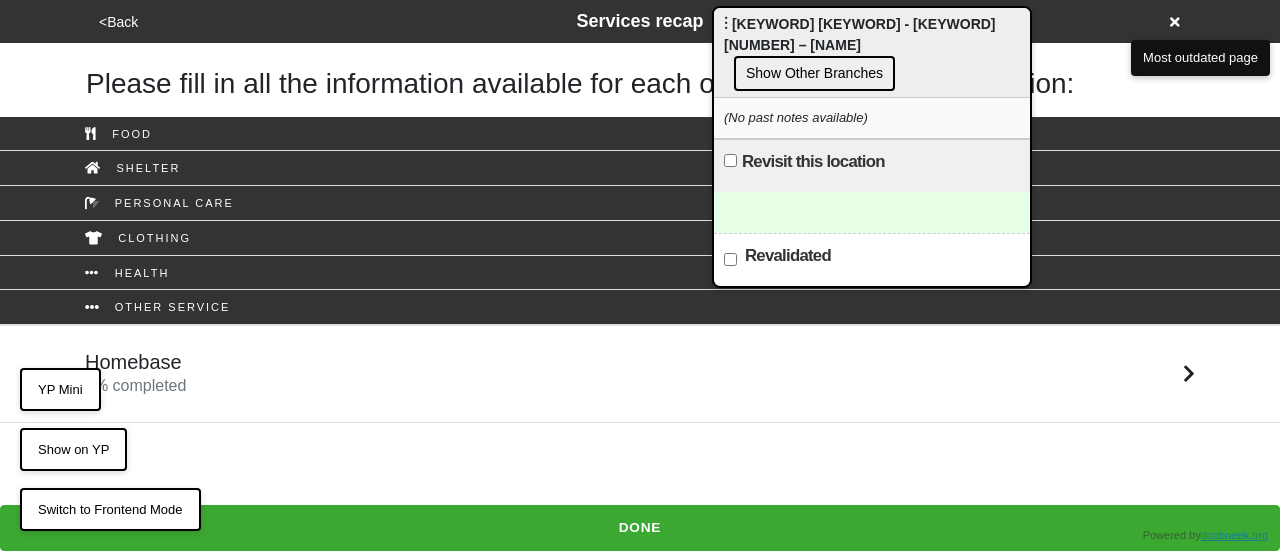 drag, startPoint x: 1276, startPoint y: 233, endPoint x: 748, endPoint y: 41, distance: 561.8256 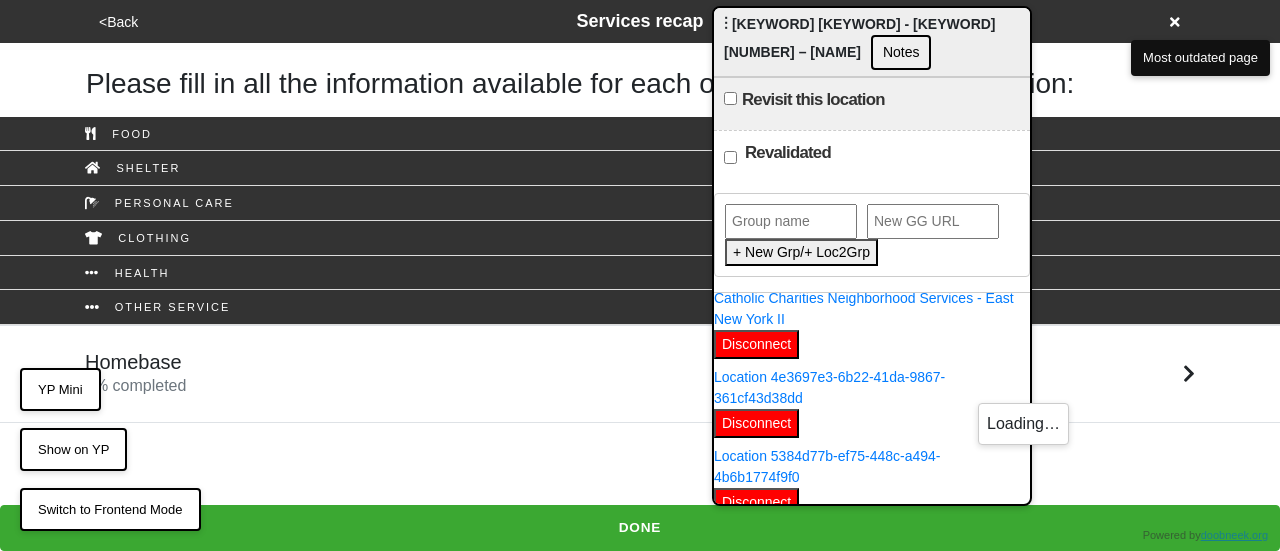 scroll, scrollTop: 300, scrollLeft: 0, axis: vertical 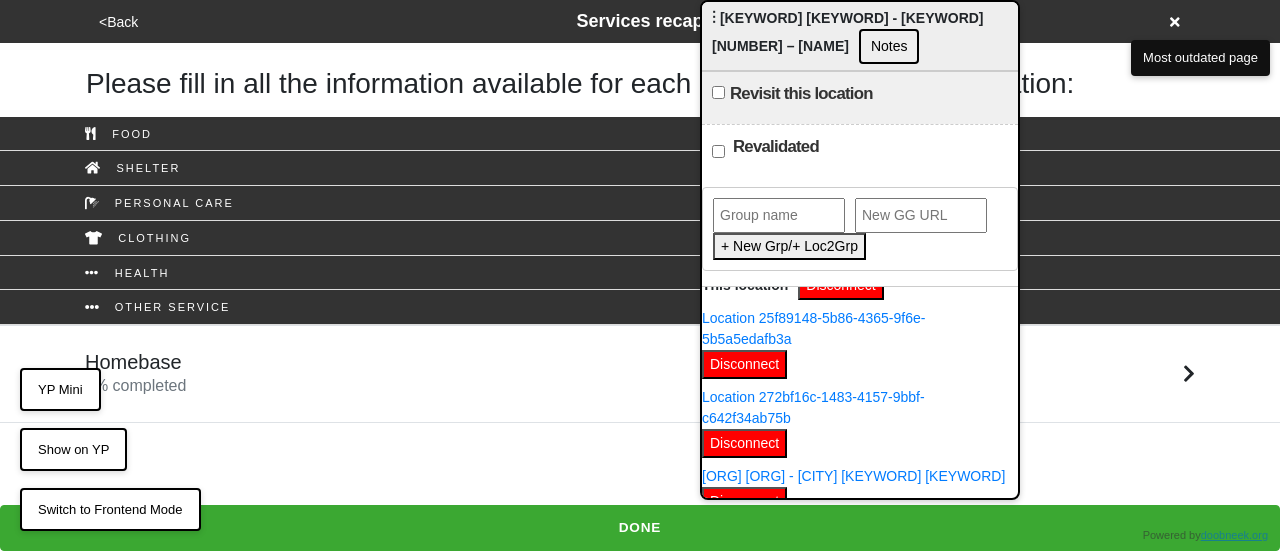 drag, startPoint x: 842, startPoint y: 28, endPoint x: 830, endPoint y: -47, distance: 75.95393 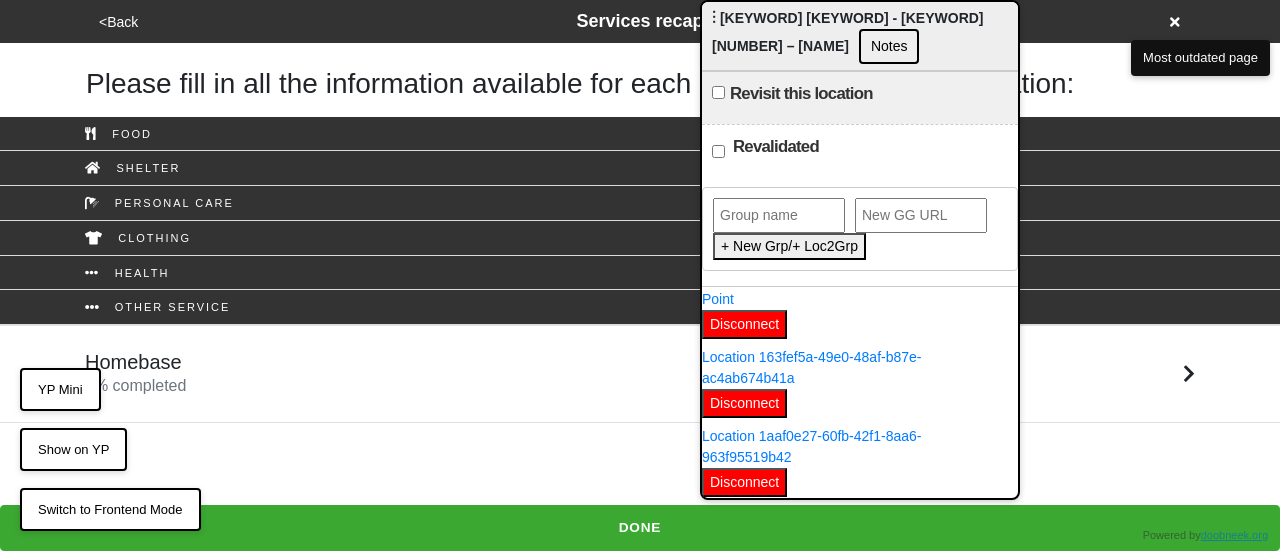 scroll, scrollTop: 0, scrollLeft: 0, axis: both 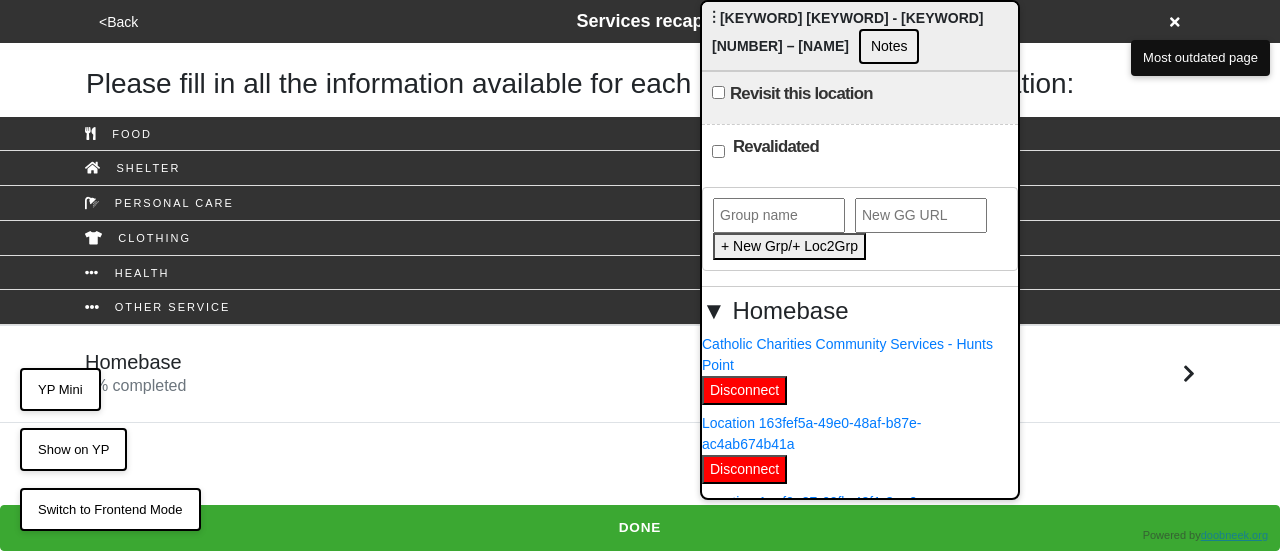 click at bounding box center [779, 215] 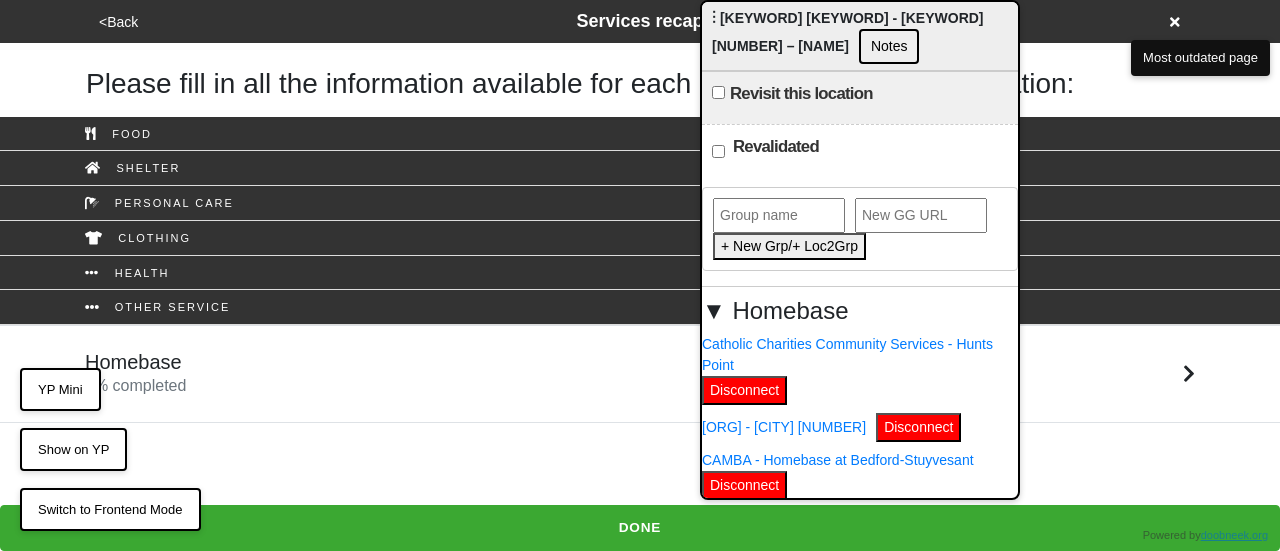 click at bounding box center [779, 215] 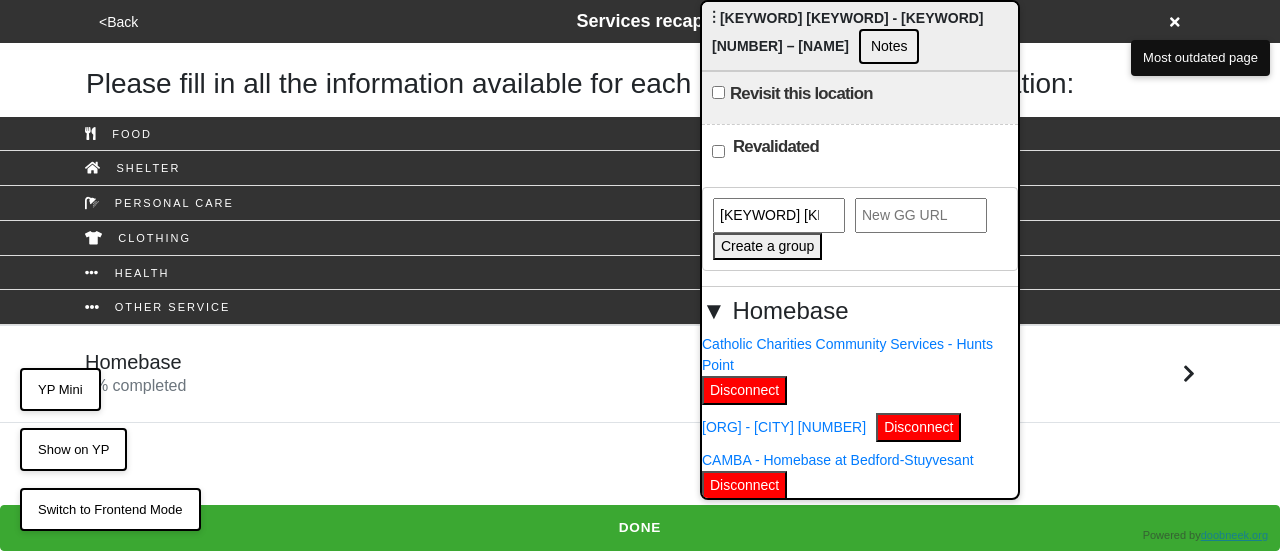 type on "help usa" 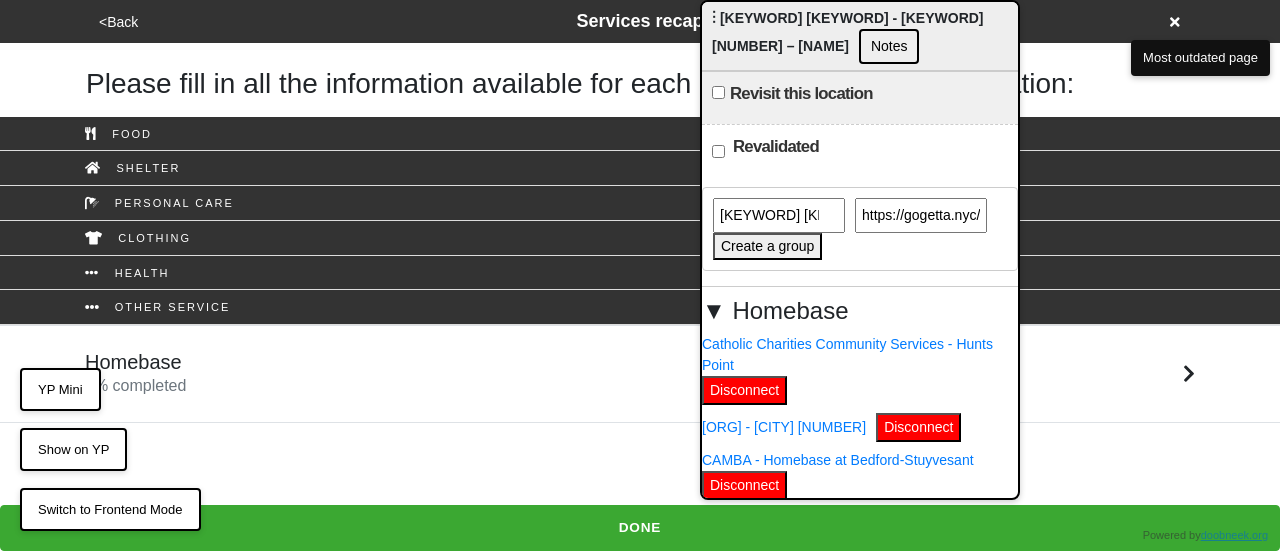 scroll, scrollTop: 0, scrollLeft: 344, axis: horizontal 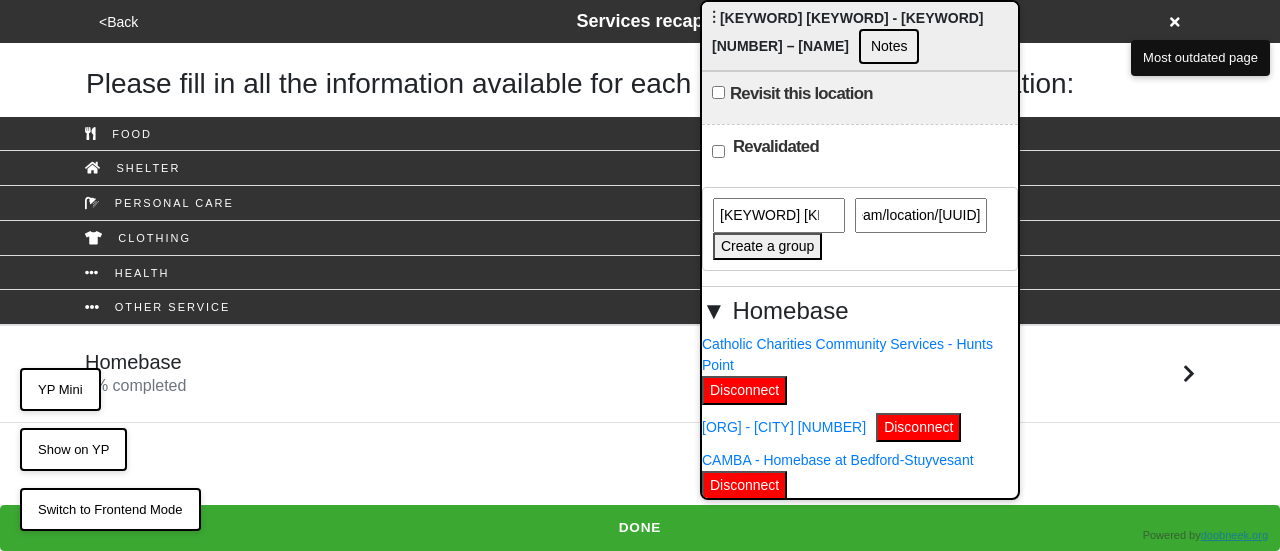 type on "https://gogetta.nyc/team/location/b9cd64b9-7f85-4317-8d4f-8c541c7d7b9a" 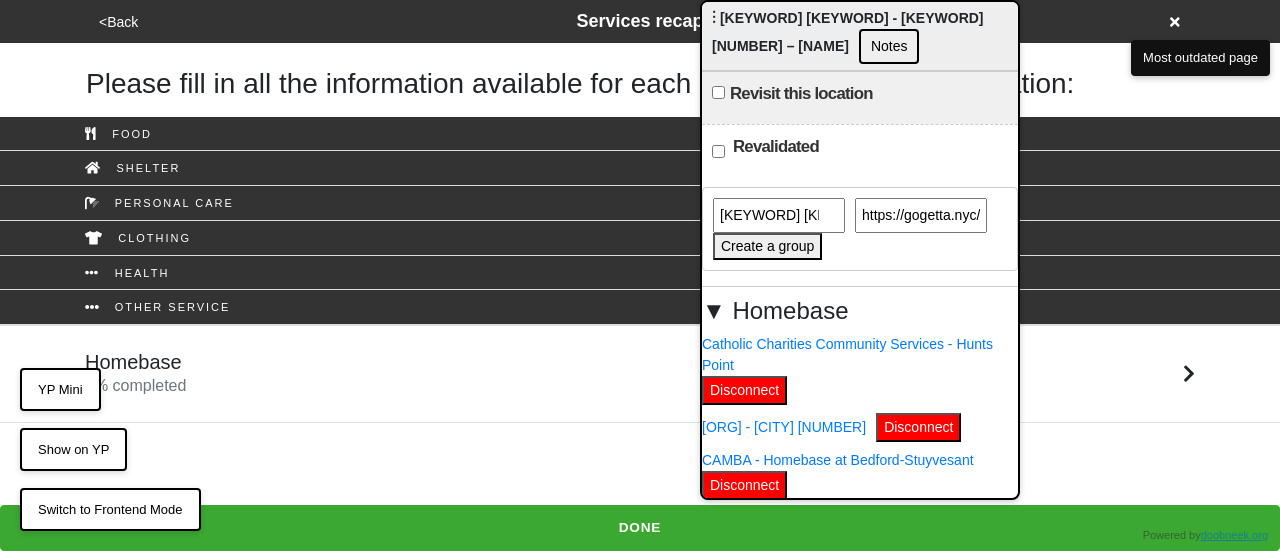 click on "Create a group" at bounding box center (767, 246) 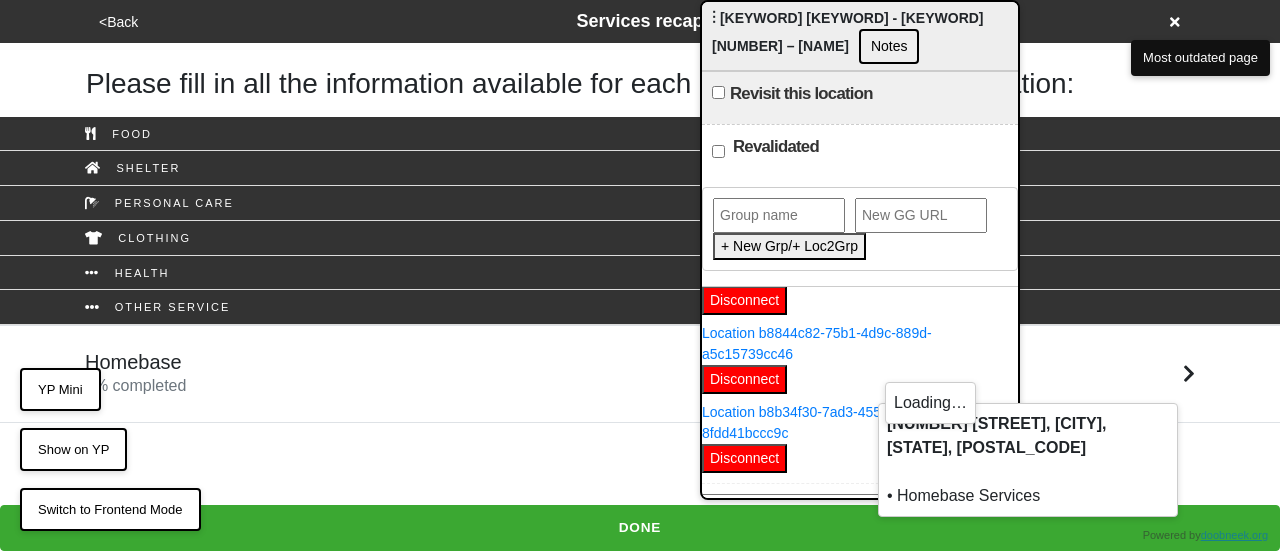 scroll, scrollTop: 1727, scrollLeft: 0, axis: vertical 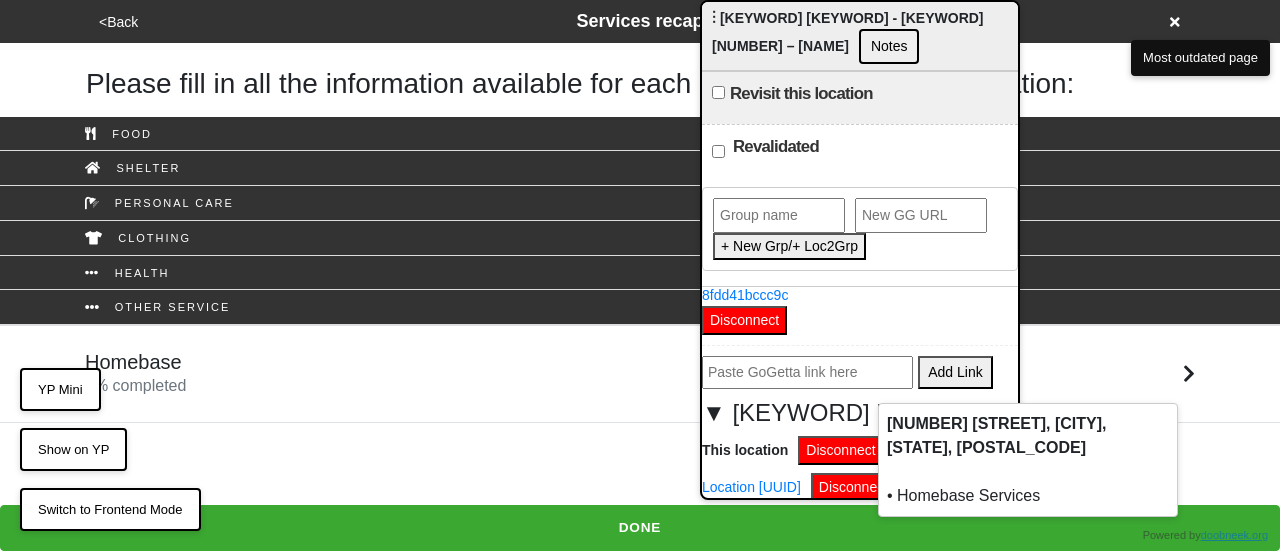 click on "▼ help usa" at bounding box center (860, 413) 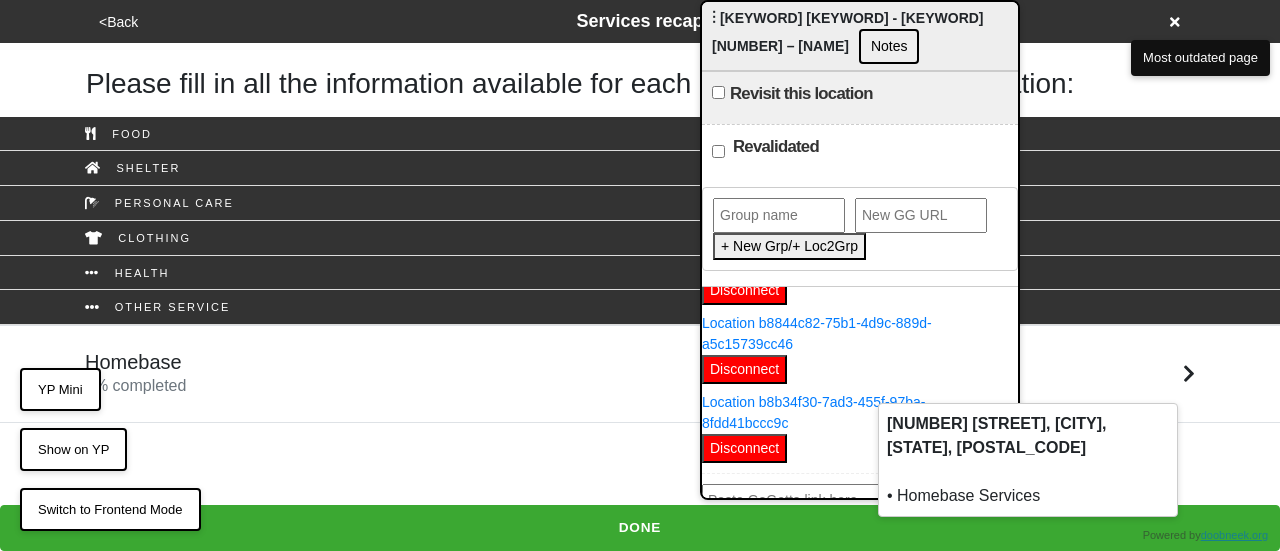 scroll, scrollTop: 1558, scrollLeft: 0, axis: vertical 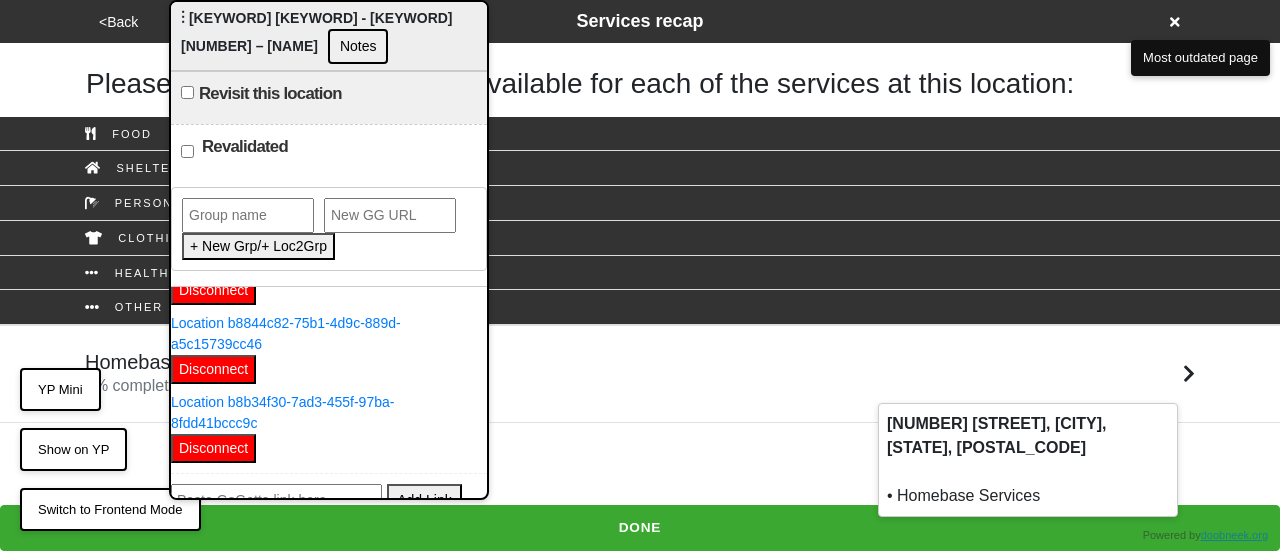 drag, startPoint x: 842, startPoint y: 23, endPoint x: 344, endPoint y: 6, distance: 498.29007 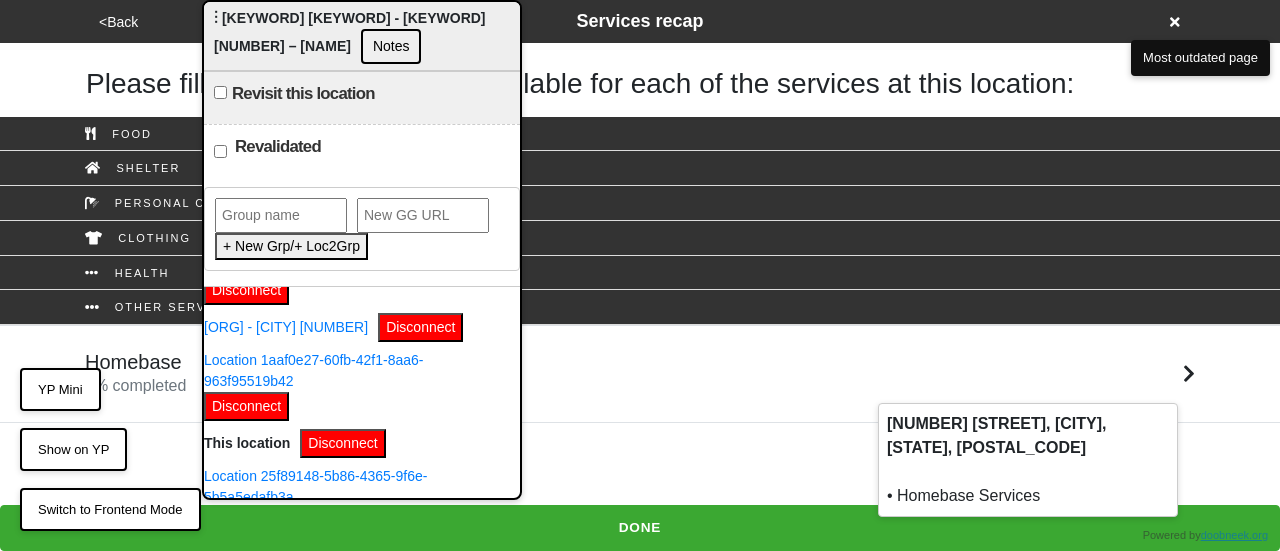 scroll, scrollTop: 0, scrollLeft: 0, axis: both 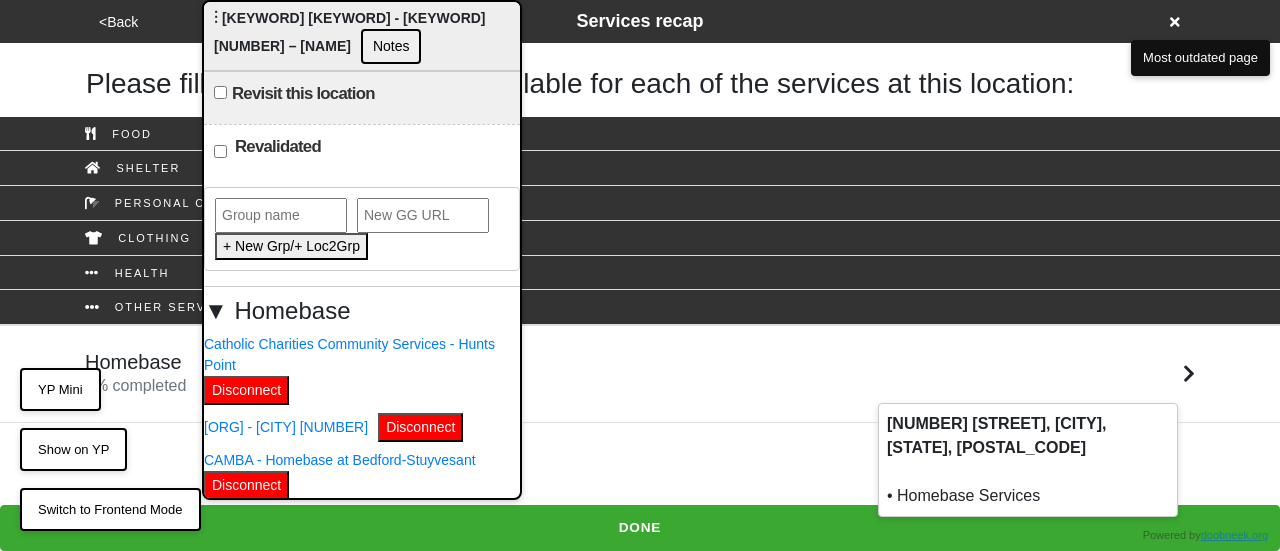 click on "▼ Homebase" at bounding box center (362, 311) 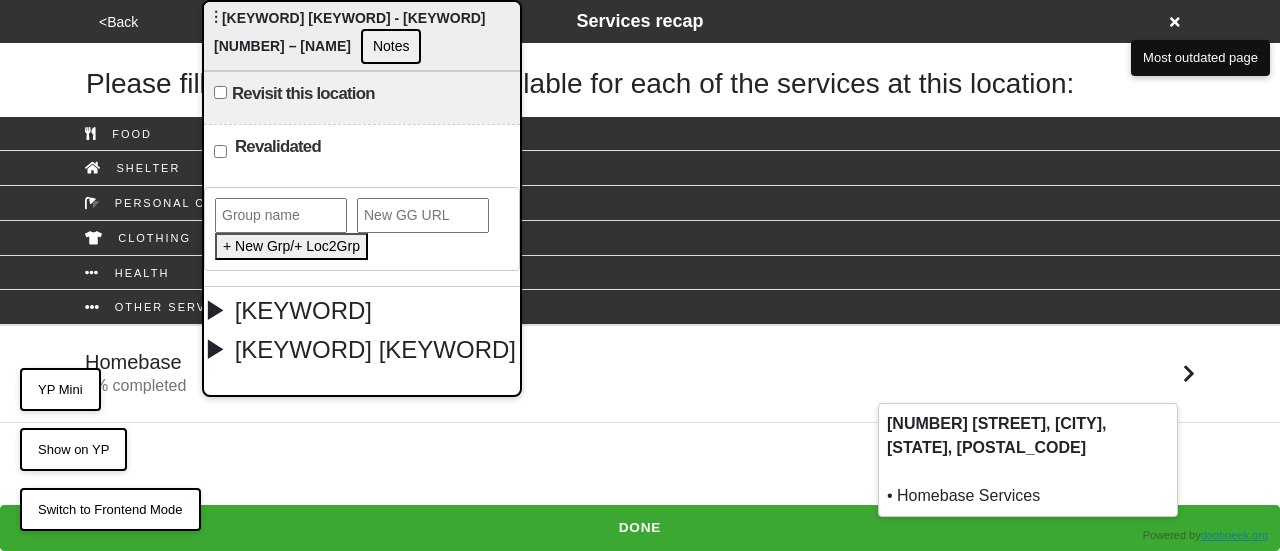 click on "▶ help usa" at bounding box center (362, 350) 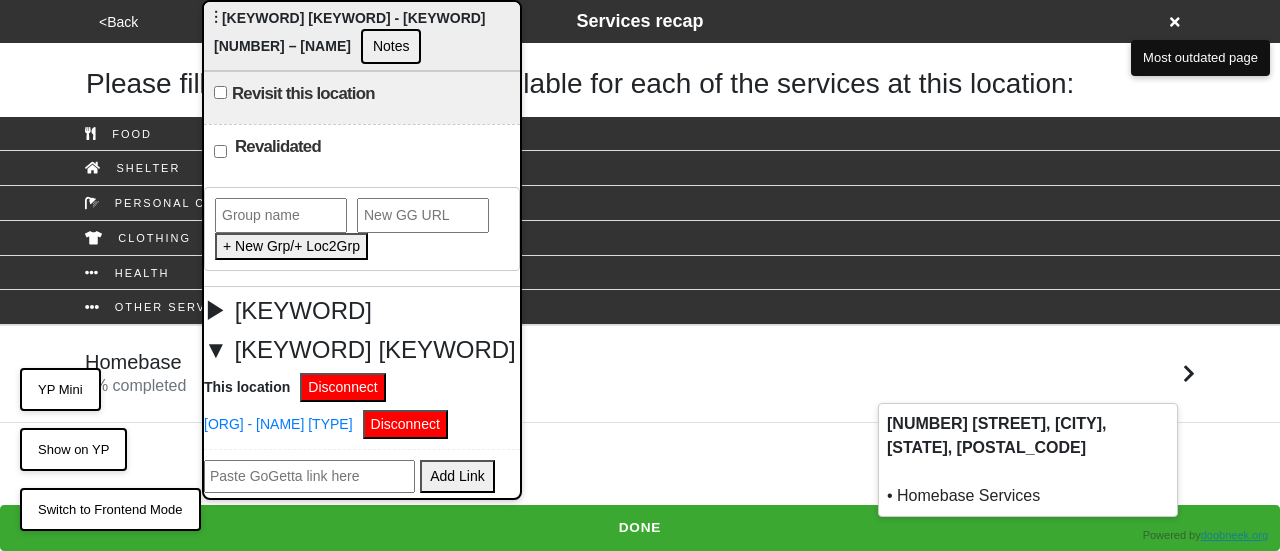 click on "Disconnect" at bounding box center [342, 387] 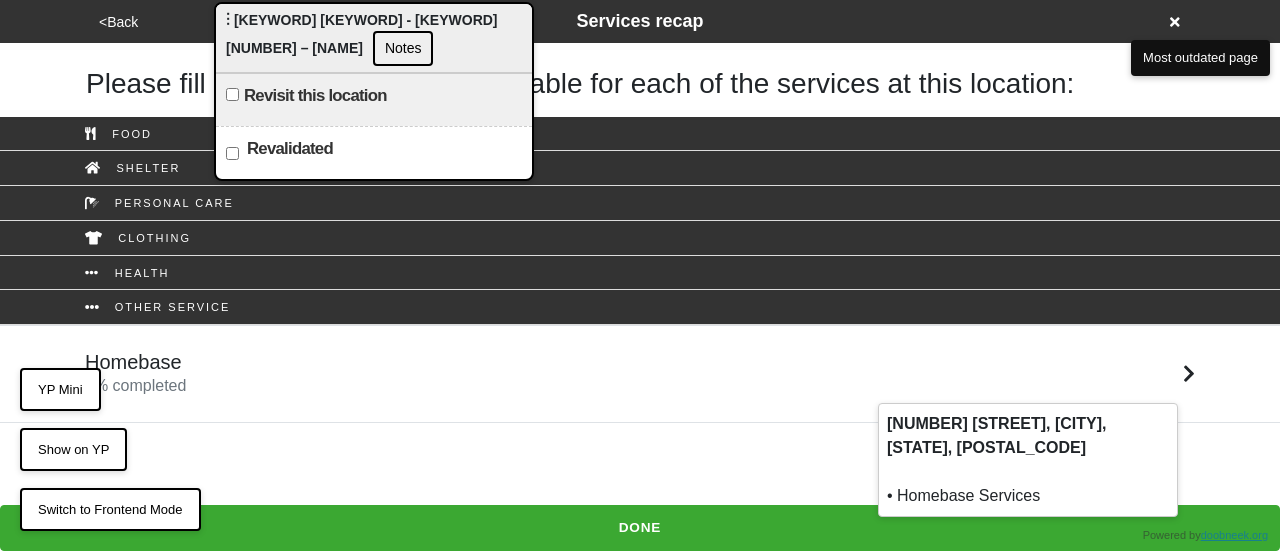 drag, startPoint x: 260, startPoint y: 35, endPoint x: 272, endPoint y: 37, distance: 12.165525 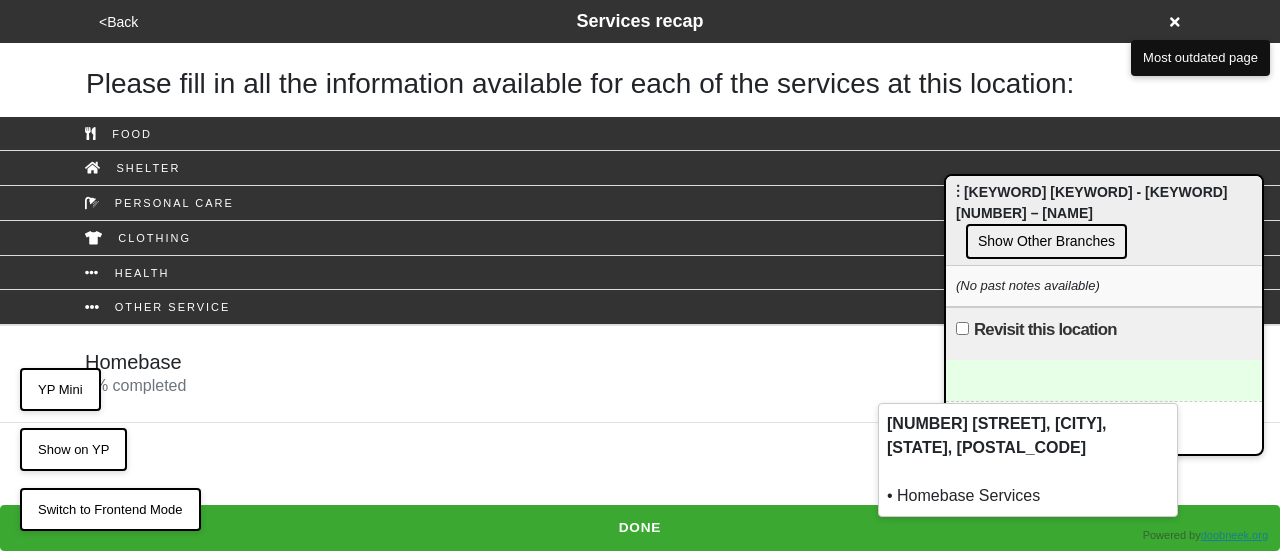drag, startPoint x: 290, startPoint y: 39, endPoint x: 1030, endPoint y: 209, distance: 759.276 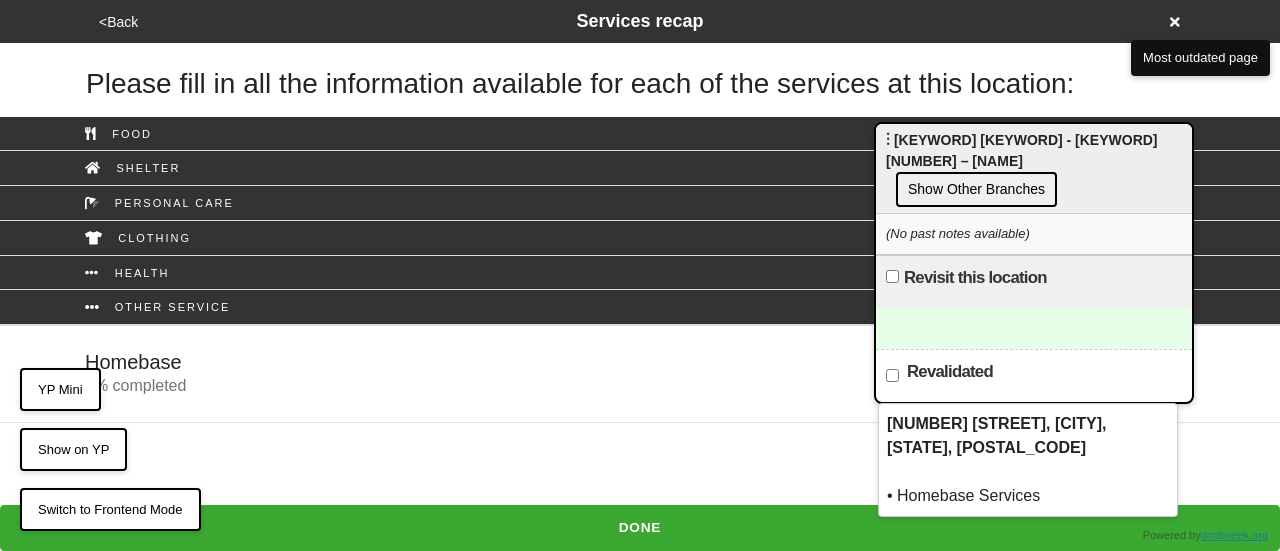 drag, startPoint x: 911, startPoint y: 189, endPoint x: 922, endPoint y: 141, distance: 49.24429 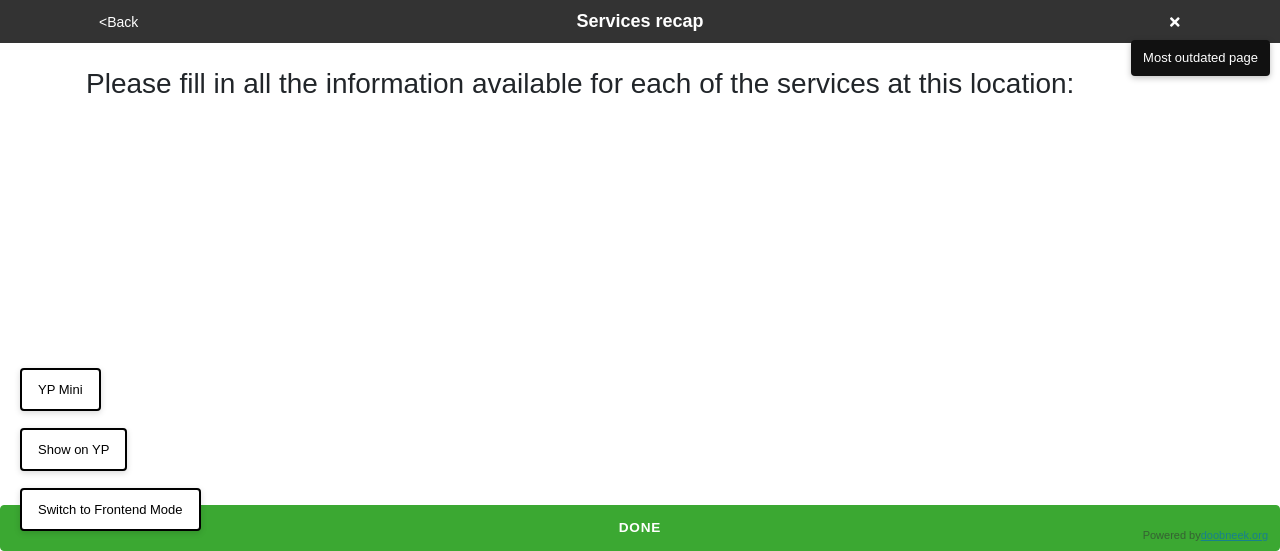 scroll, scrollTop: 0, scrollLeft: 0, axis: both 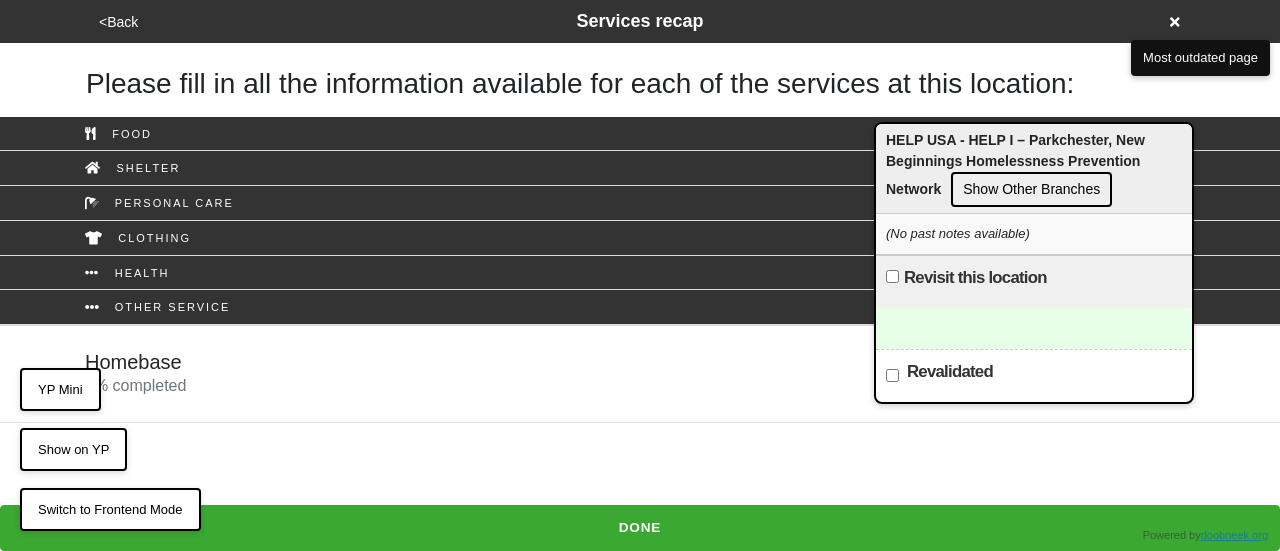 click on "Show Other Branches" at bounding box center [1031, 189] 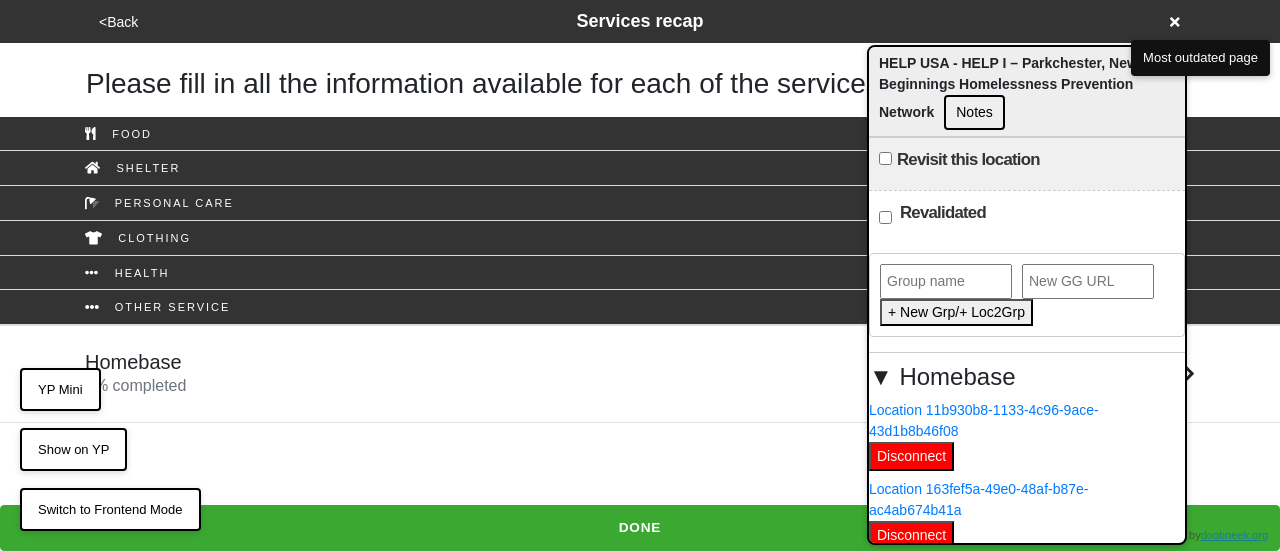 drag, startPoint x: 1000, startPoint y: 129, endPoint x: 985, endPoint y: -23, distance: 152.73834 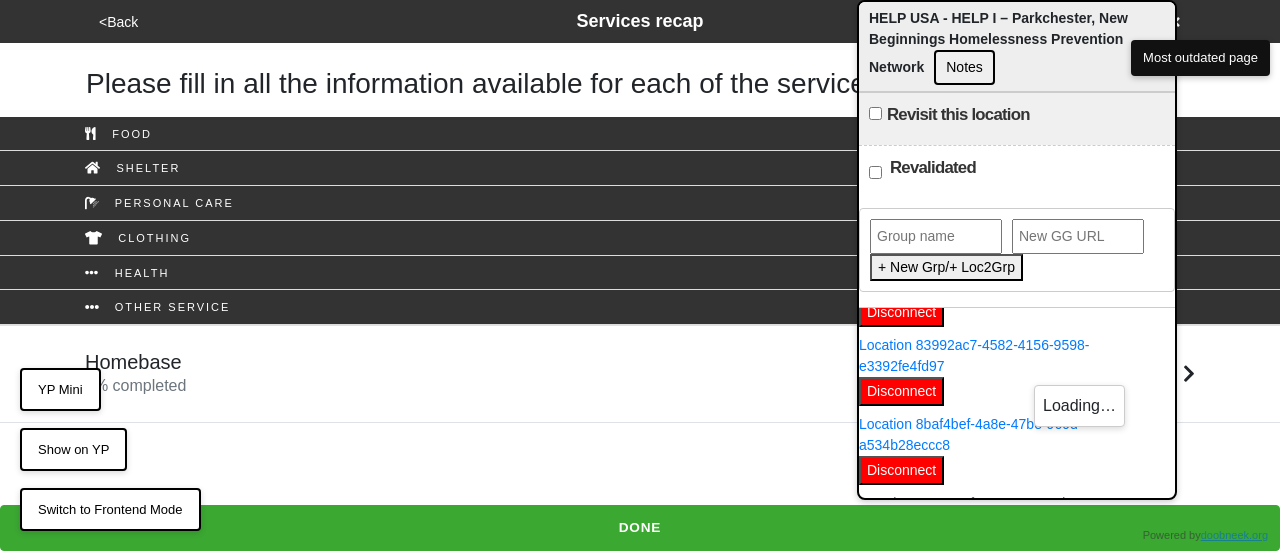 scroll, scrollTop: 1519, scrollLeft: 0, axis: vertical 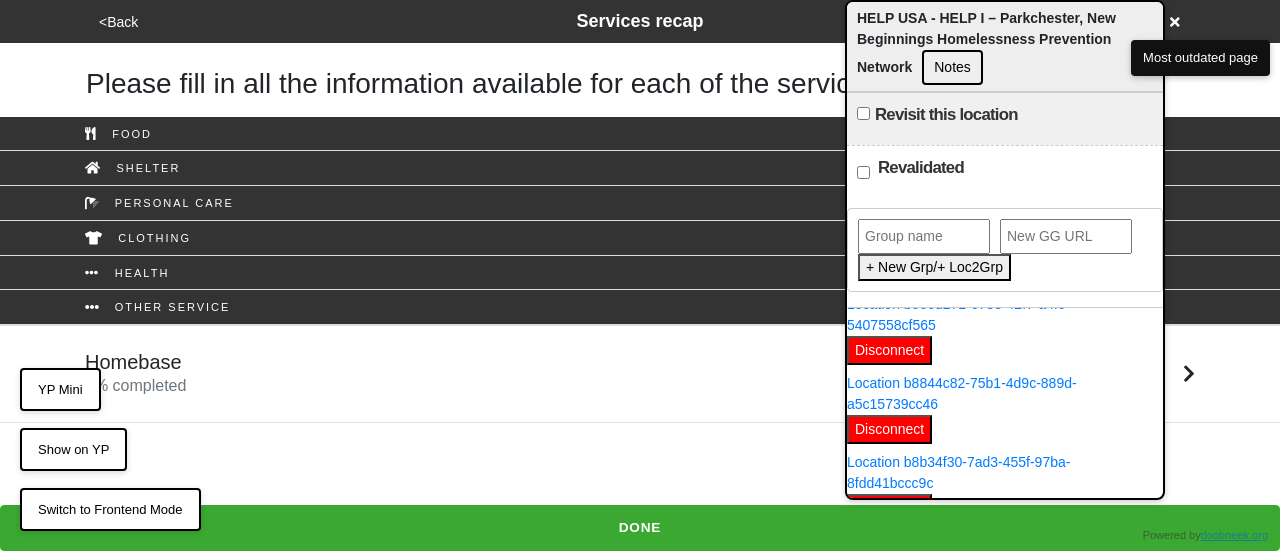 drag, startPoint x: 906, startPoint y: 25, endPoint x: 894, endPoint y: -100, distance: 125.57468 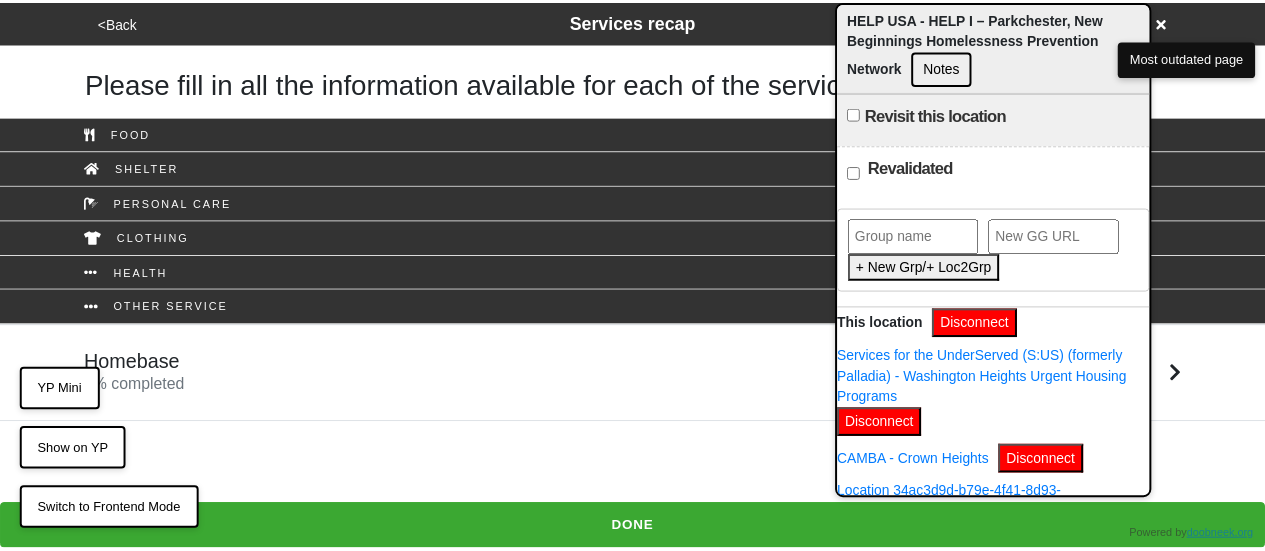 scroll, scrollTop: 177, scrollLeft: 0, axis: vertical 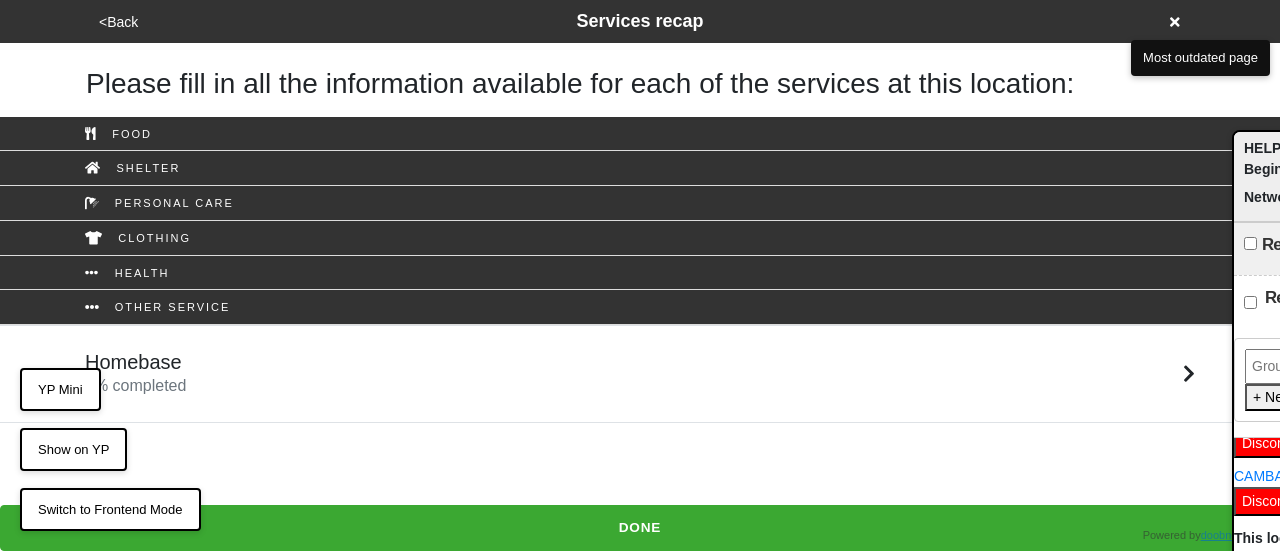 drag, startPoint x: 892, startPoint y: 41, endPoint x: 1202, endPoint y: 162, distance: 332.7777 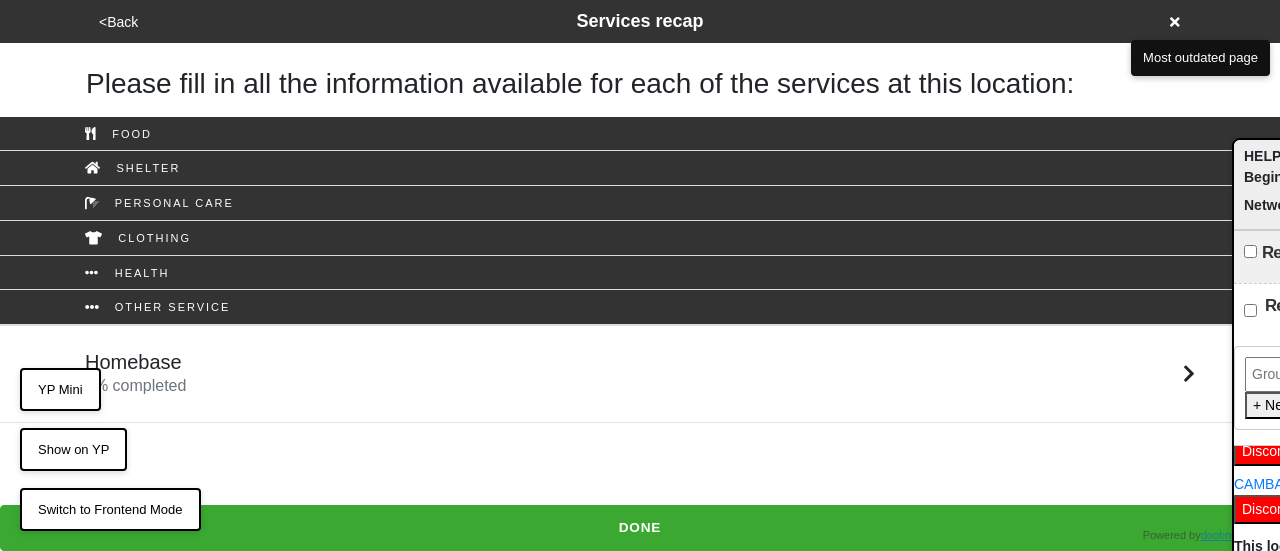 click on "<Back" at bounding box center [118, 22] 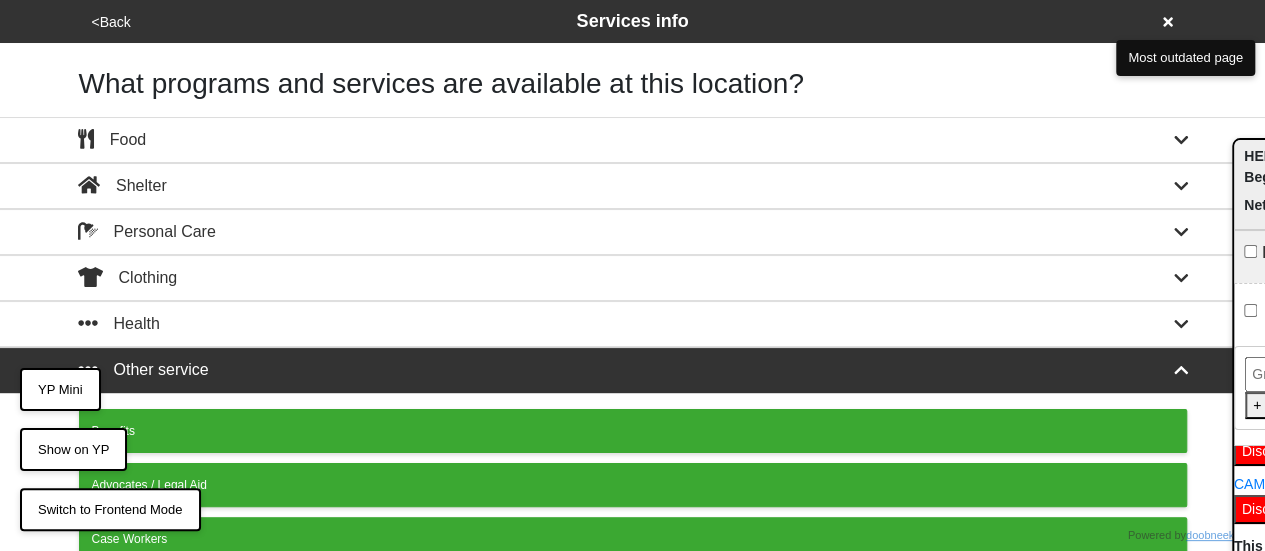 click on "<Back" at bounding box center (111, 22) 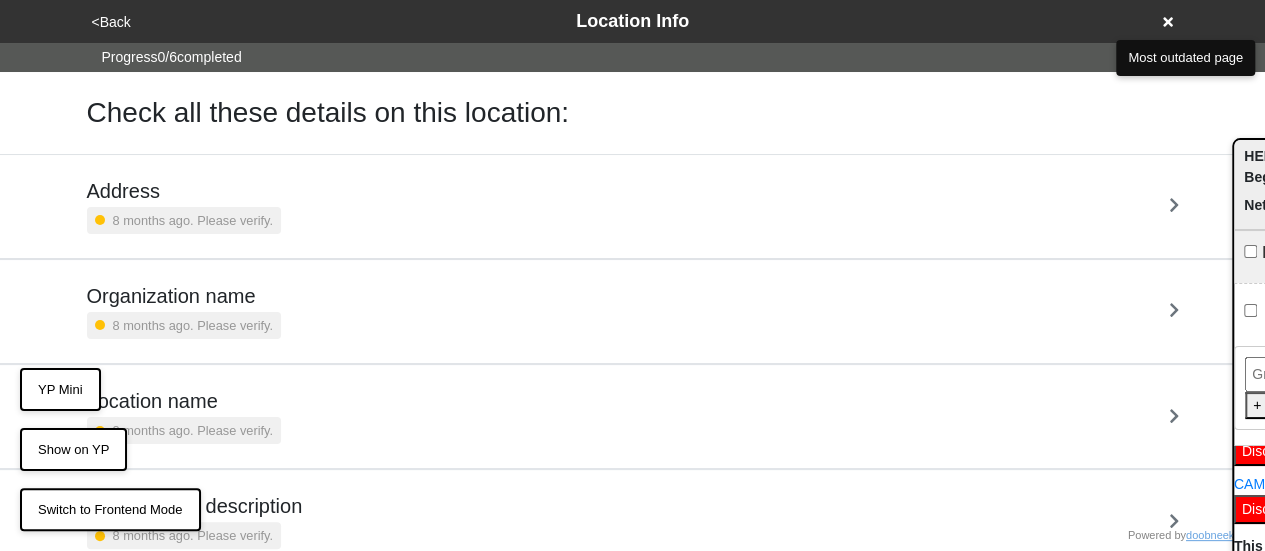 scroll, scrollTop: 275, scrollLeft: 0, axis: vertical 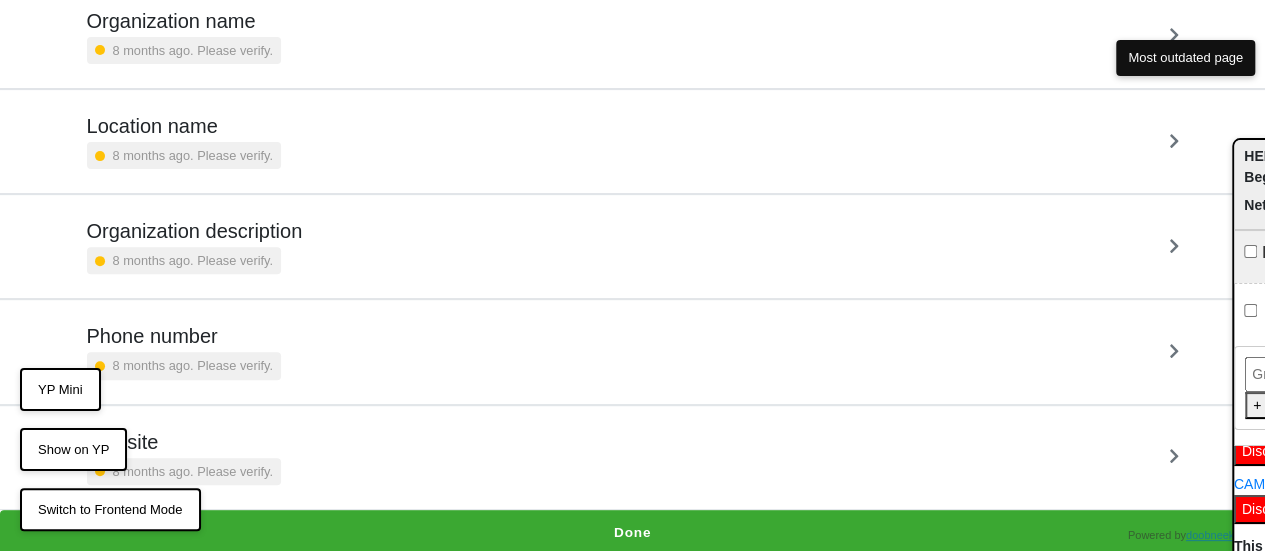click on "Phone number" at bounding box center [184, 336] 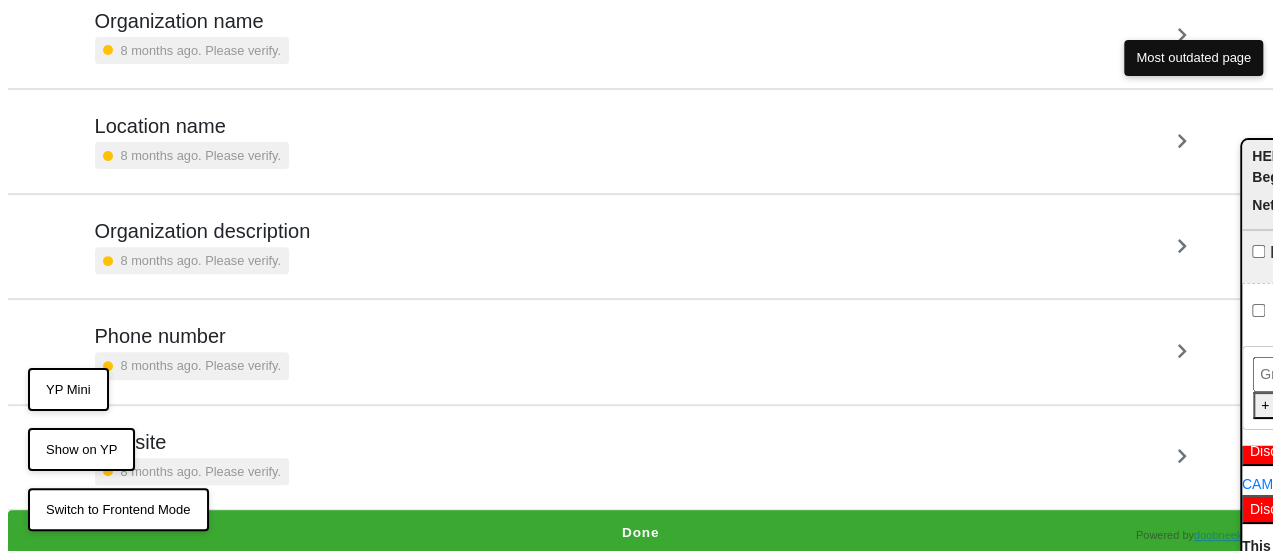 scroll, scrollTop: 0, scrollLeft: 0, axis: both 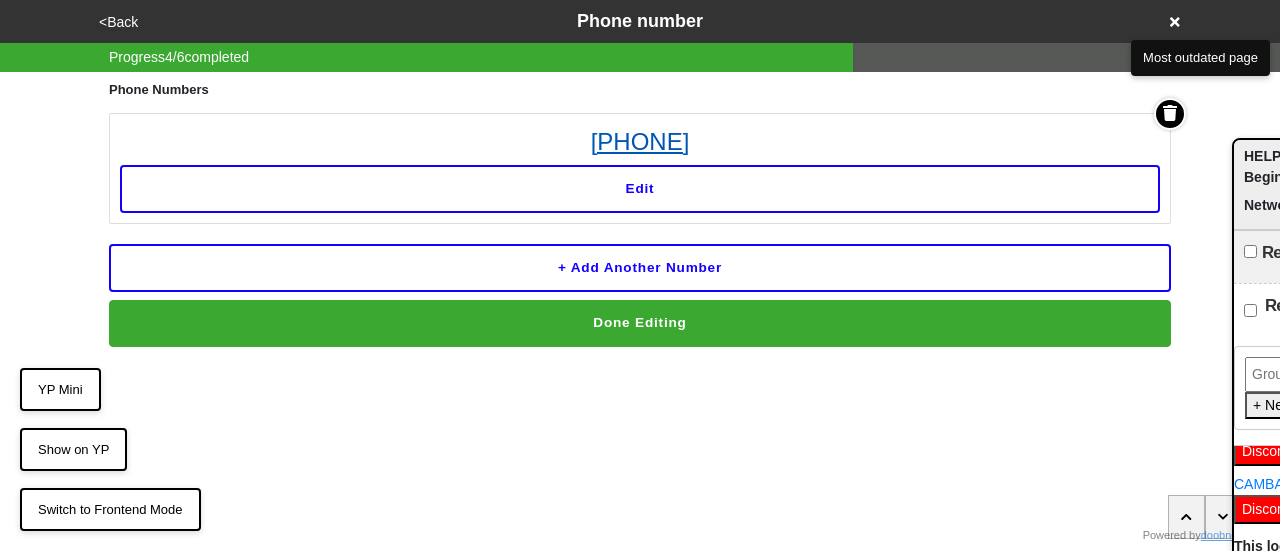 click on "718-299-8473" at bounding box center (640, 142) 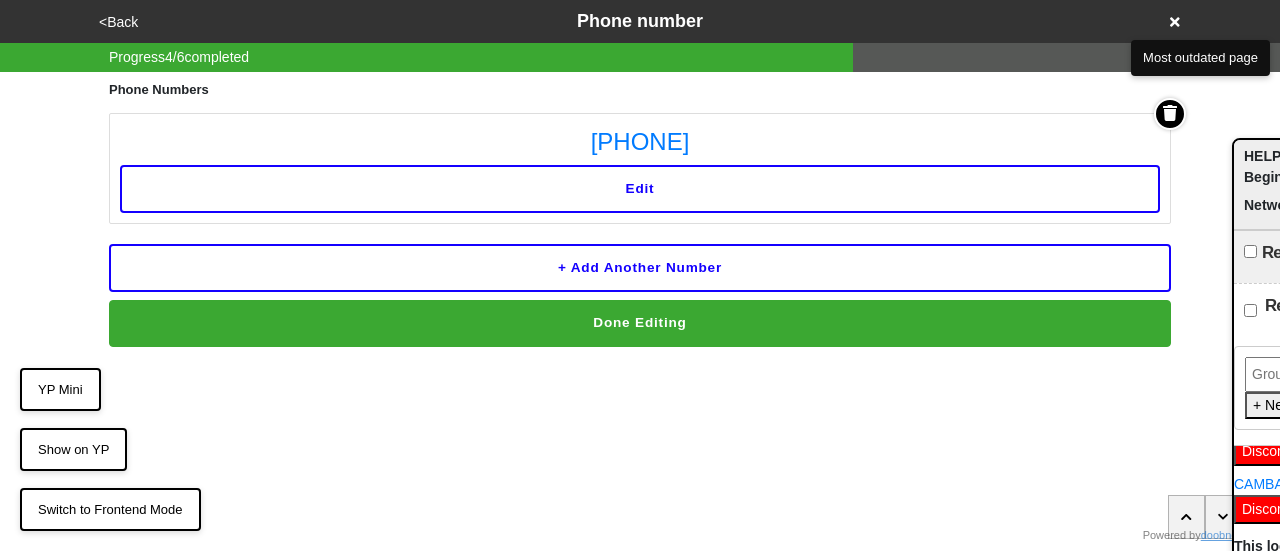click on "YP Mini" at bounding box center (60, 390) 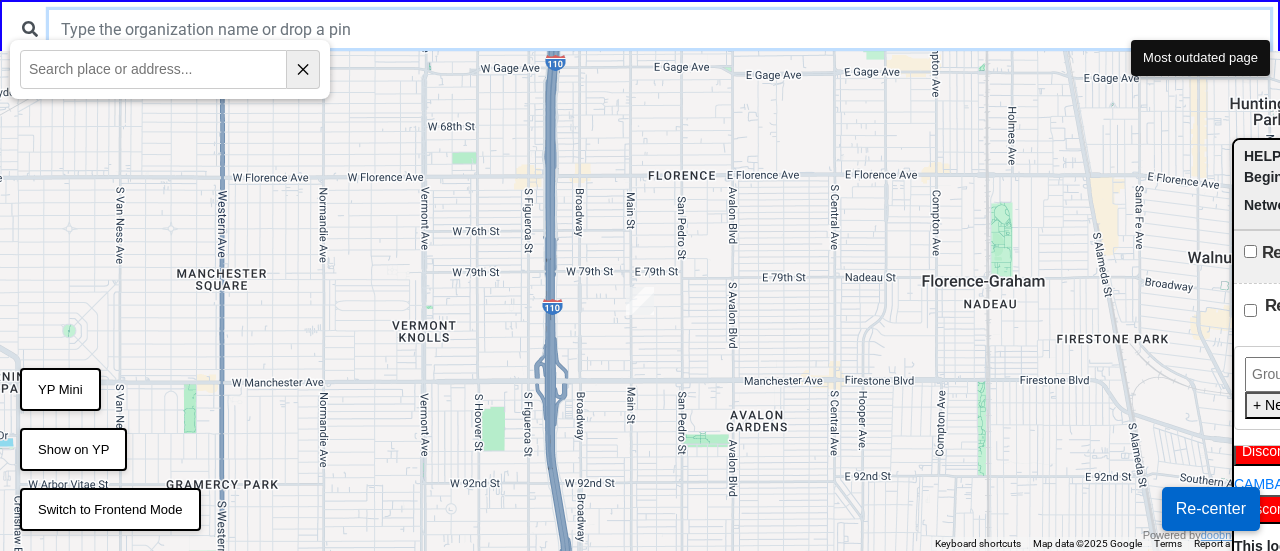 click at bounding box center [659, 29] 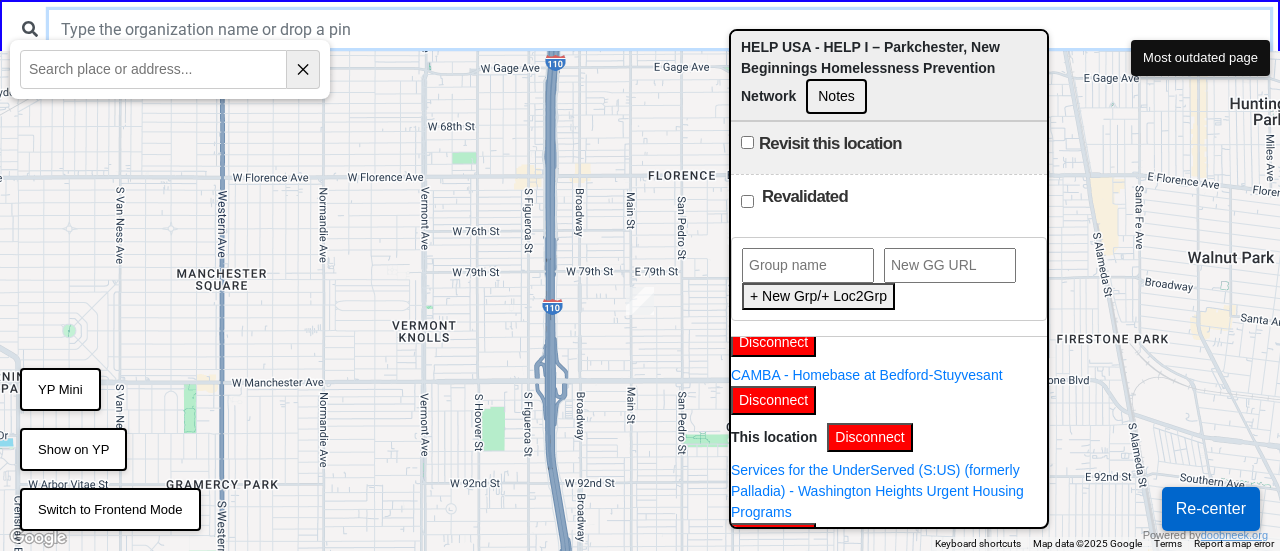 drag, startPoint x: 1254, startPoint y: 173, endPoint x: 754, endPoint y: 45, distance: 516.124 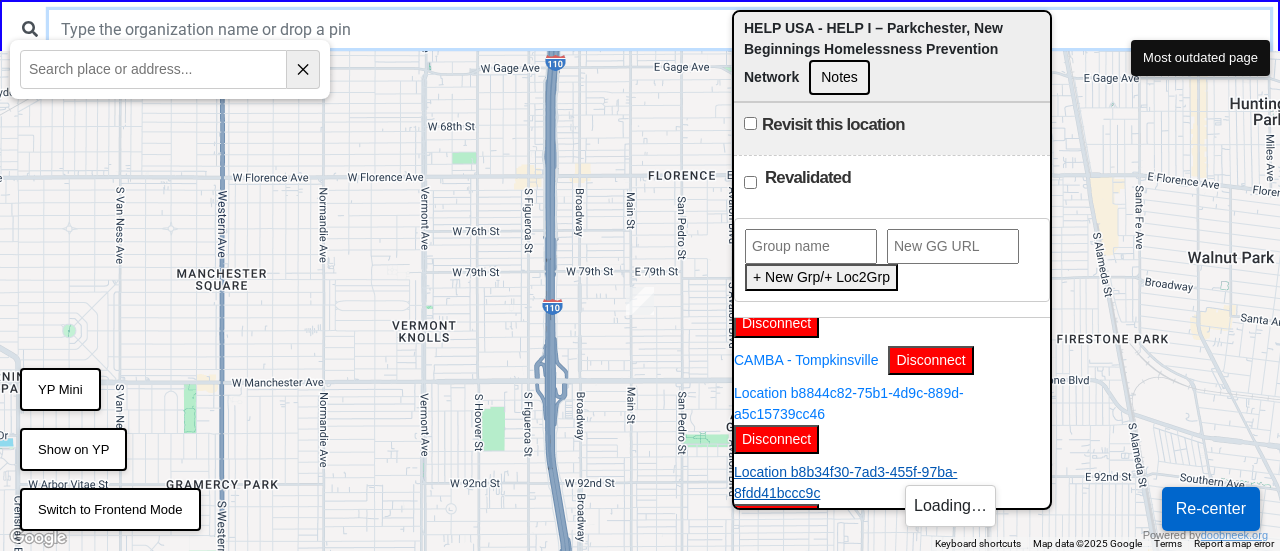 scroll, scrollTop: 888, scrollLeft: 0, axis: vertical 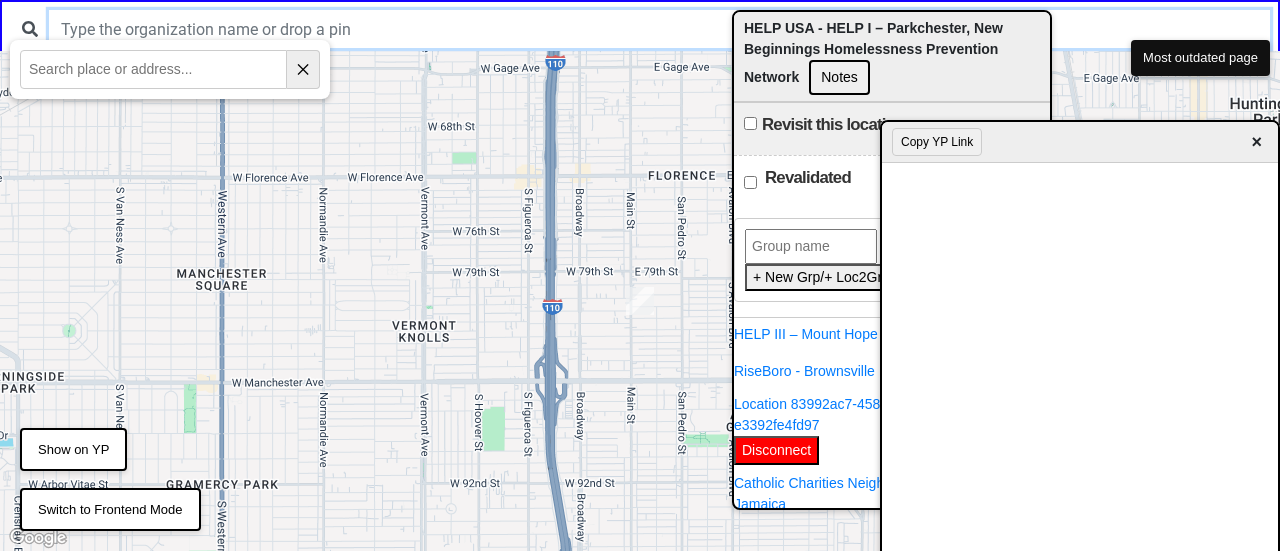 click on "×" at bounding box center (1256, 142) 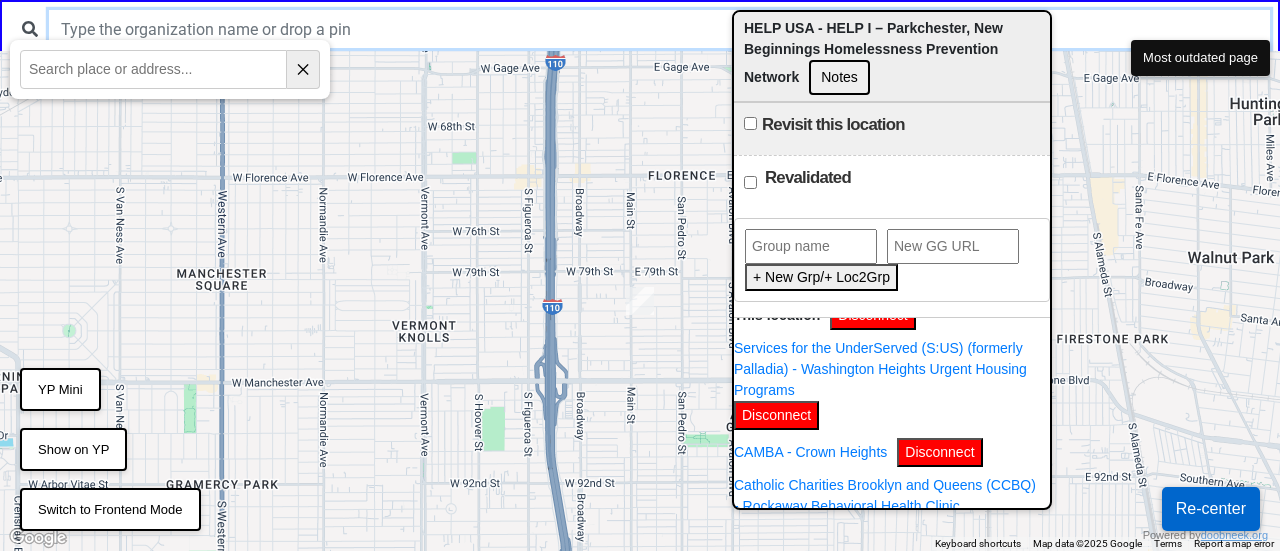 scroll, scrollTop: 288, scrollLeft: 0, axis: vertical 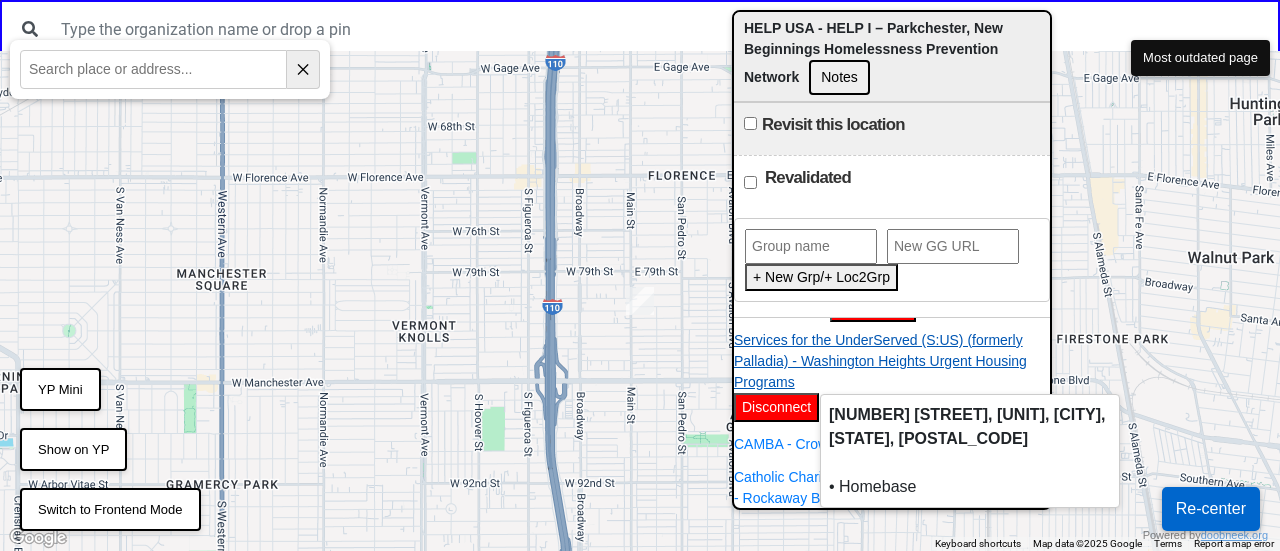 click on "Services for the UnderServed (S:US) (formerly Palladia) - Washington Heights Urgent Housing Programs" at bounding box center (887, 361) 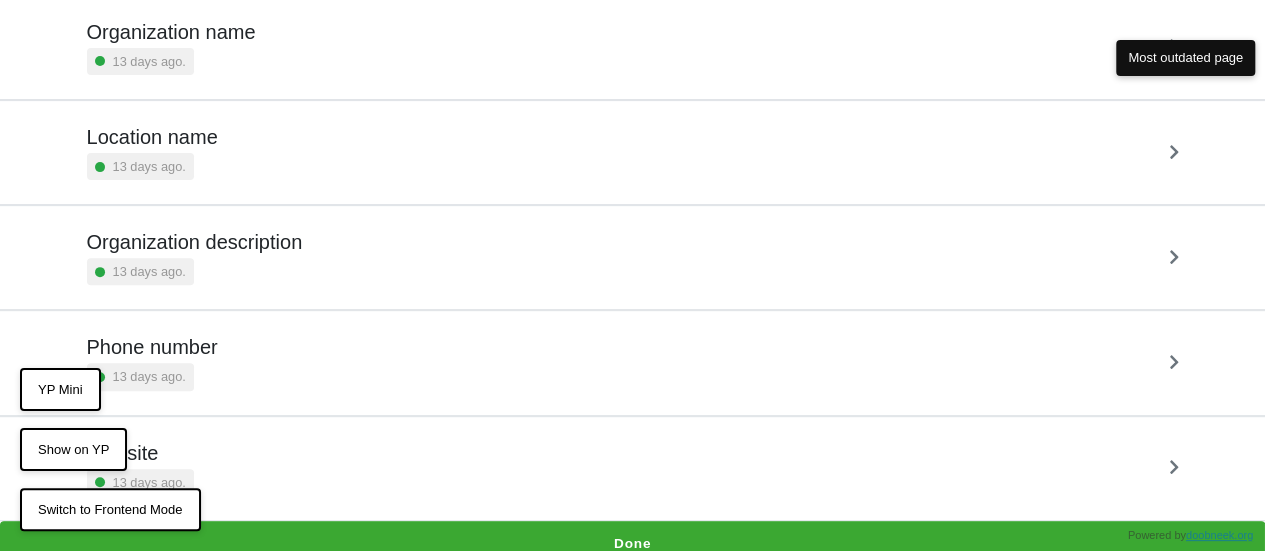 scroll, scrollTop: 275, scrollLeft: 0, axis: vertical 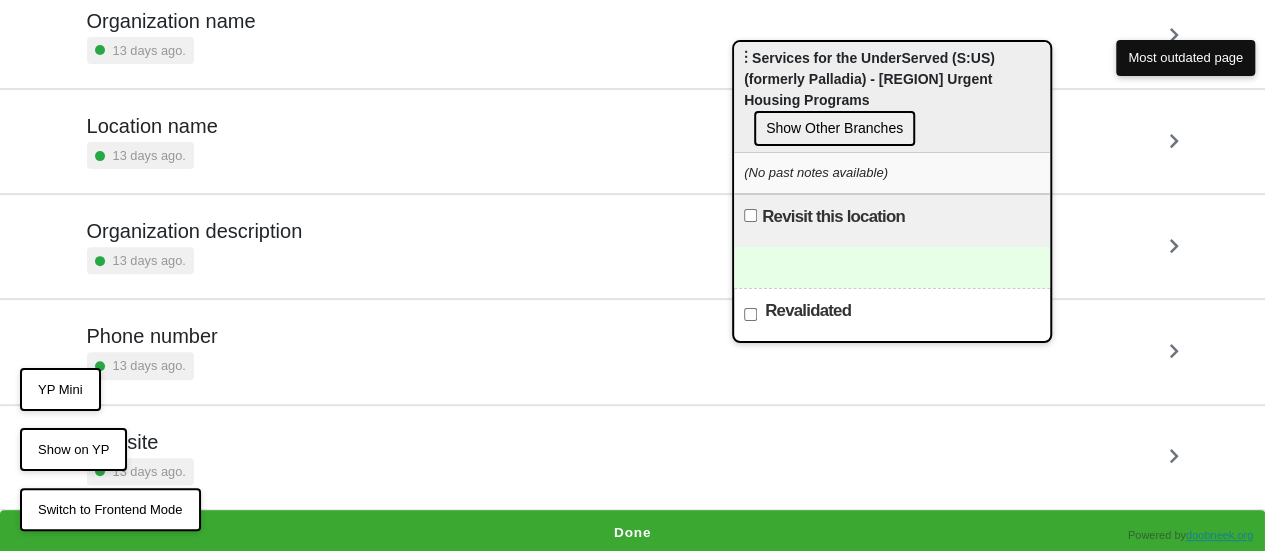click on "Show on YP" at bounding box center [73, 450] 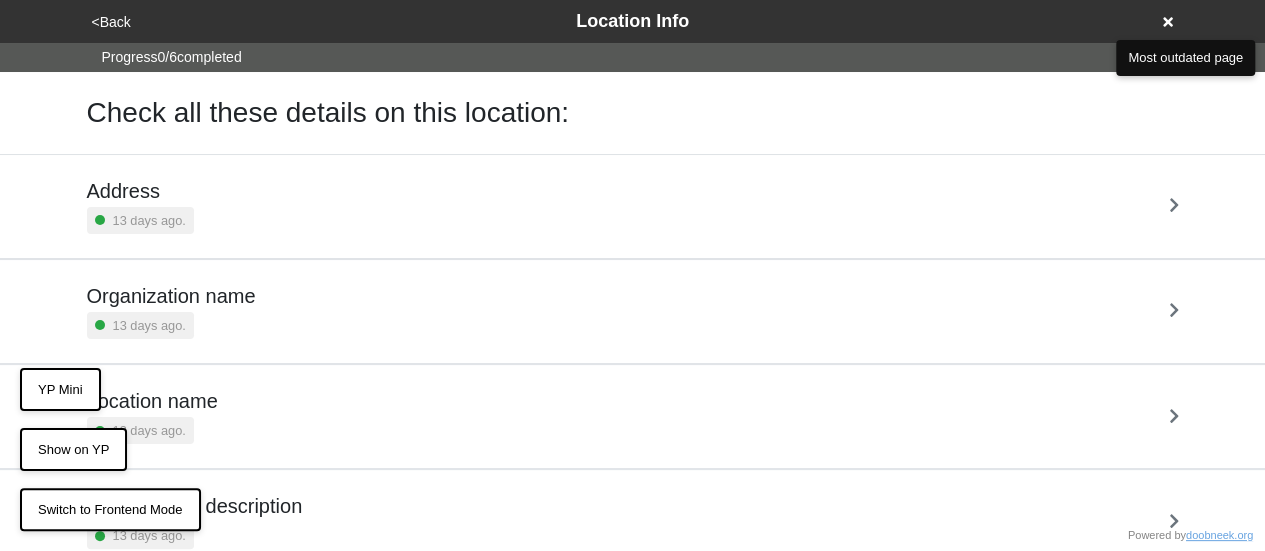 scroll, scrollTop: 0, scrollLeft: 0, axis: both 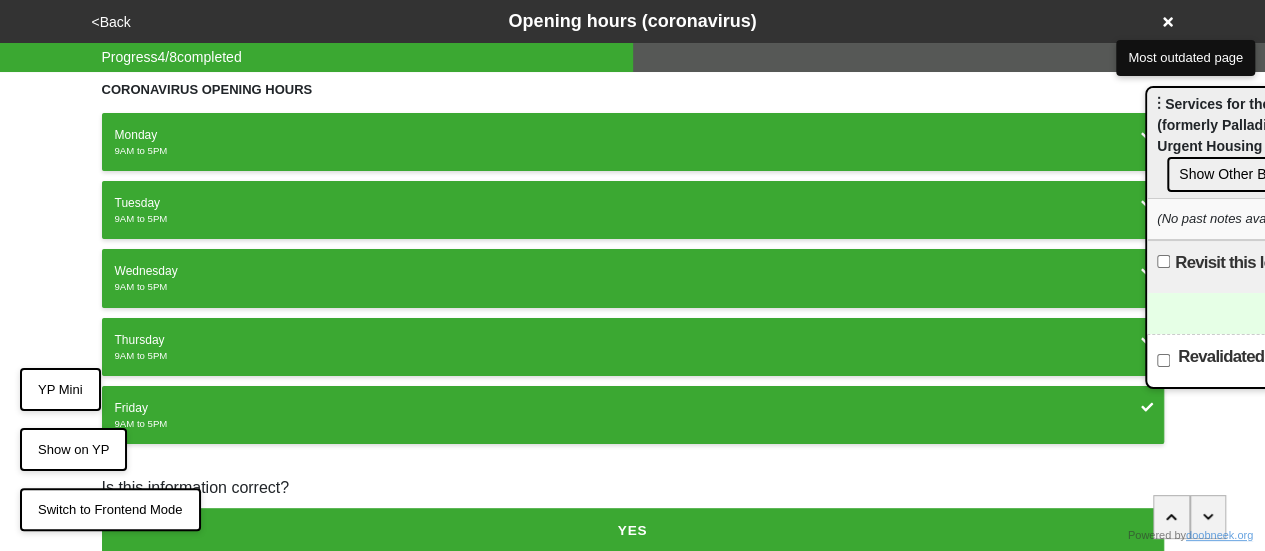 drag, startPoint x: 800, startPoint y: 63, endPoint x: 1213, endPoint y: 109, distance: 415.55383 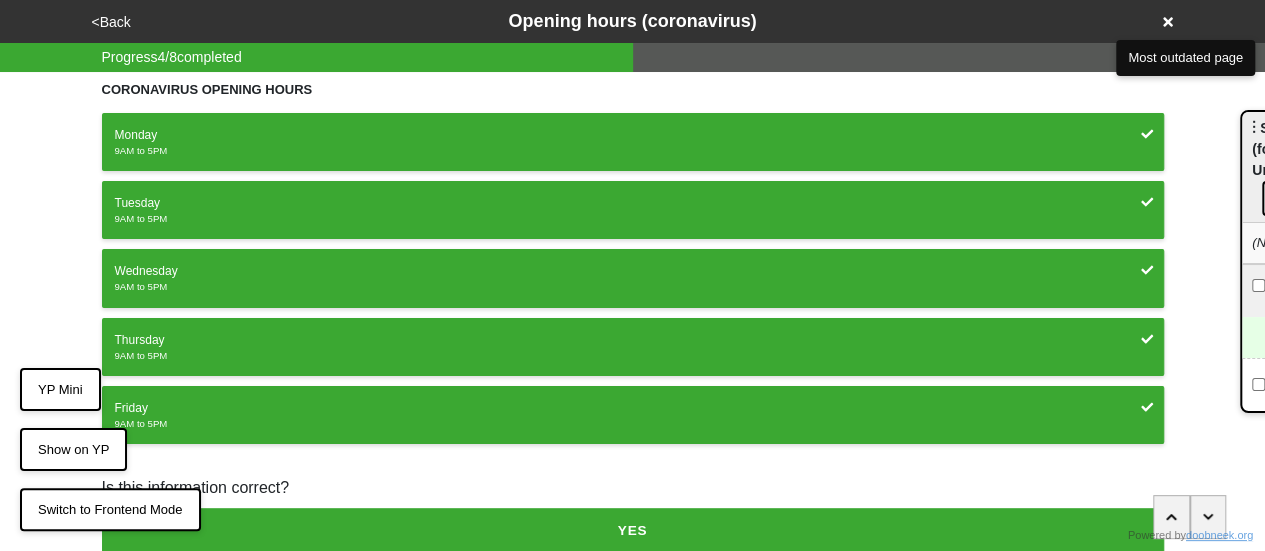 drag, startPoint x: 1168, startPoint y: 109, endPoint x: 1279, endPoint y: 133, distance: 113.56496 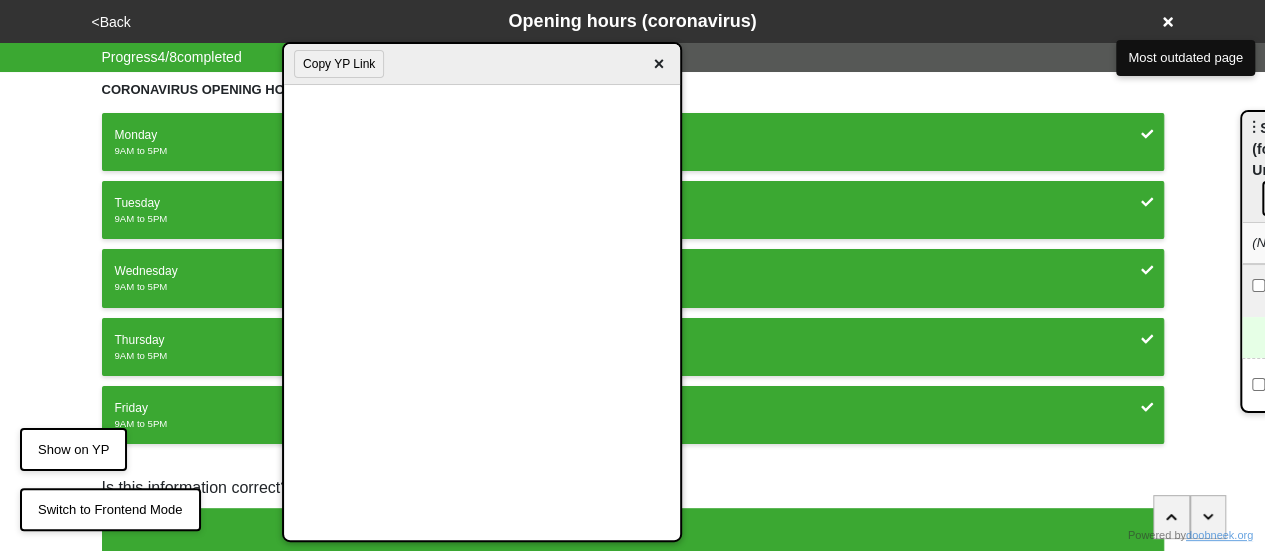 click on "Copy YP Link ×" at bounding box center (482, 64) 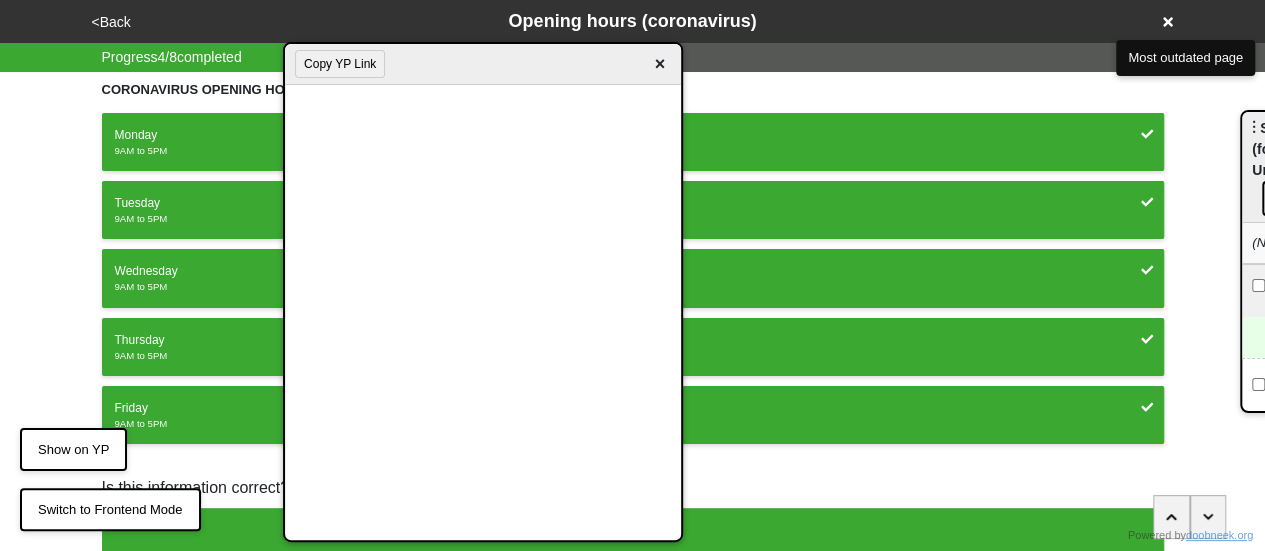 click on "Copy YP Link" at bounding box center [340, 64] 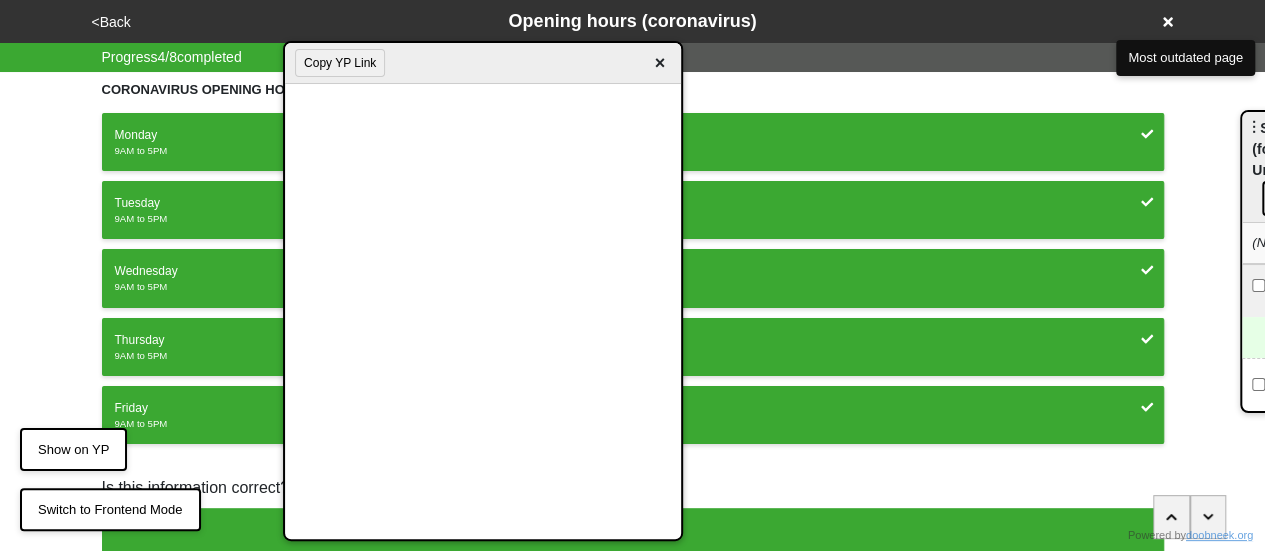 click on "×" at bounding box center [659, 63] 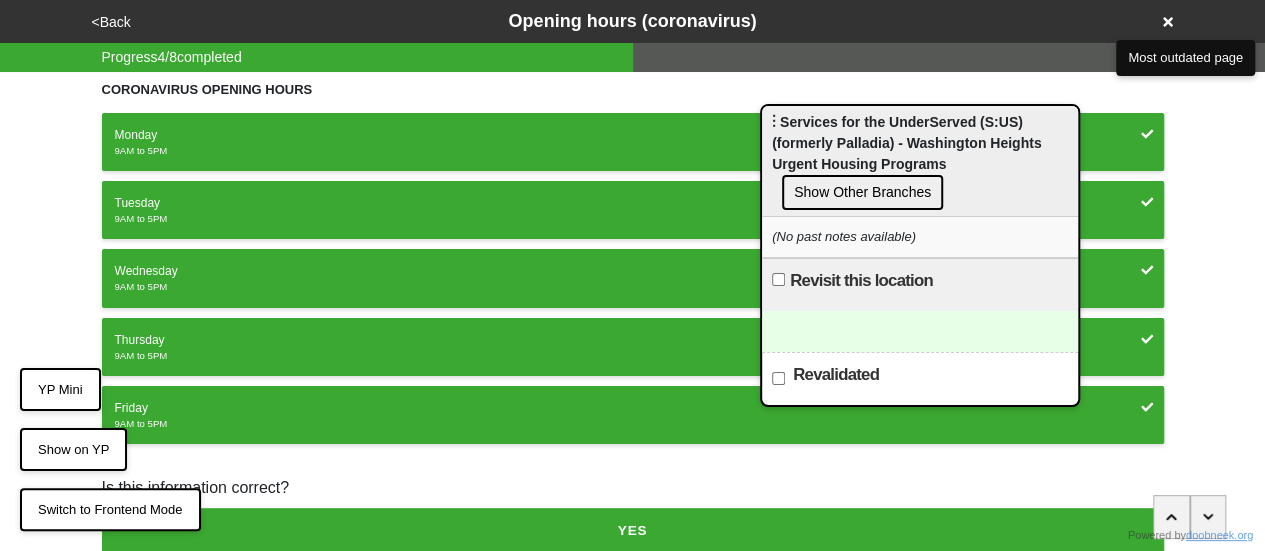 drag, startPoint x: 1258, startPoint y: 131, endPoint x: 778, endPoint y: 125, distance: 480.0375 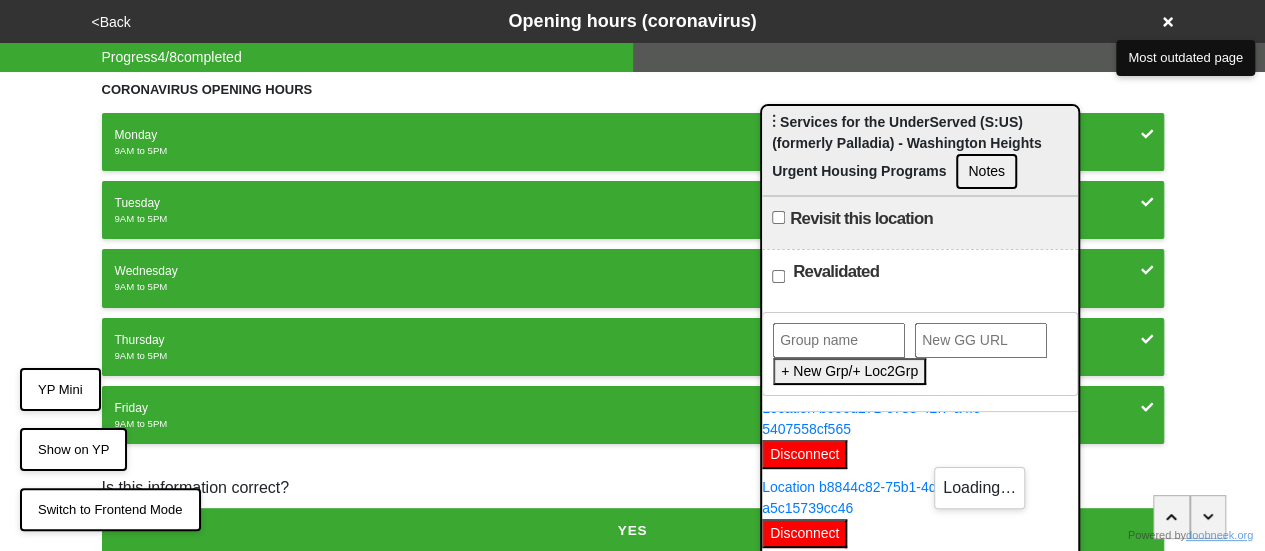 scroll, scrollTop: 1519, scrollLeft: 0, axis: vertical 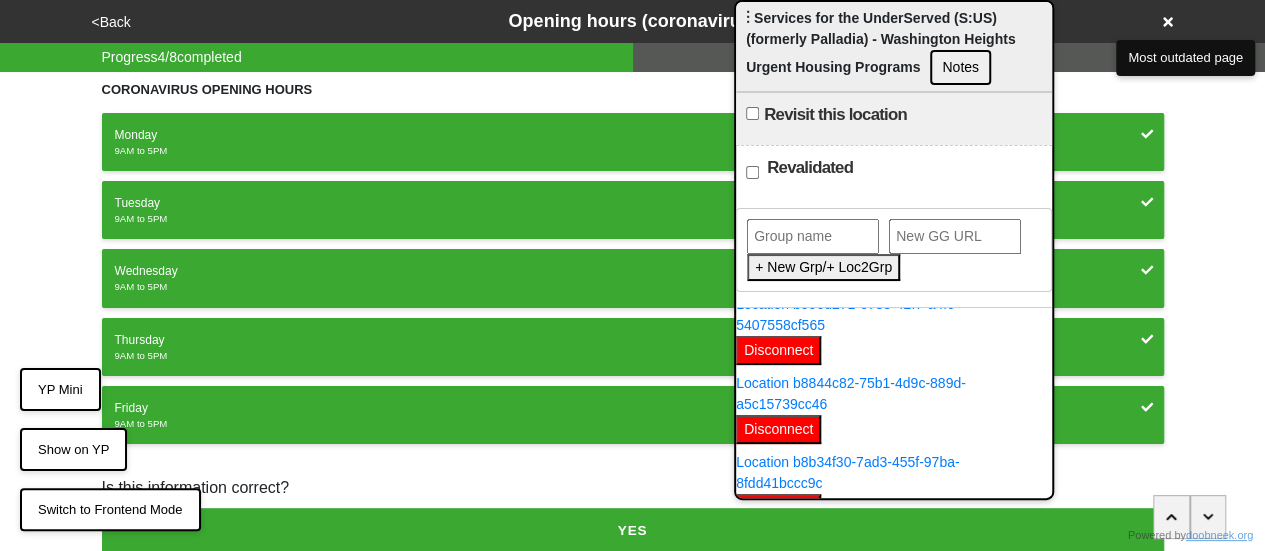 drag, startPoint x: 871, startPoint y: 133, endPoint x: 852, endPoint y: -29, distance: 163.1104 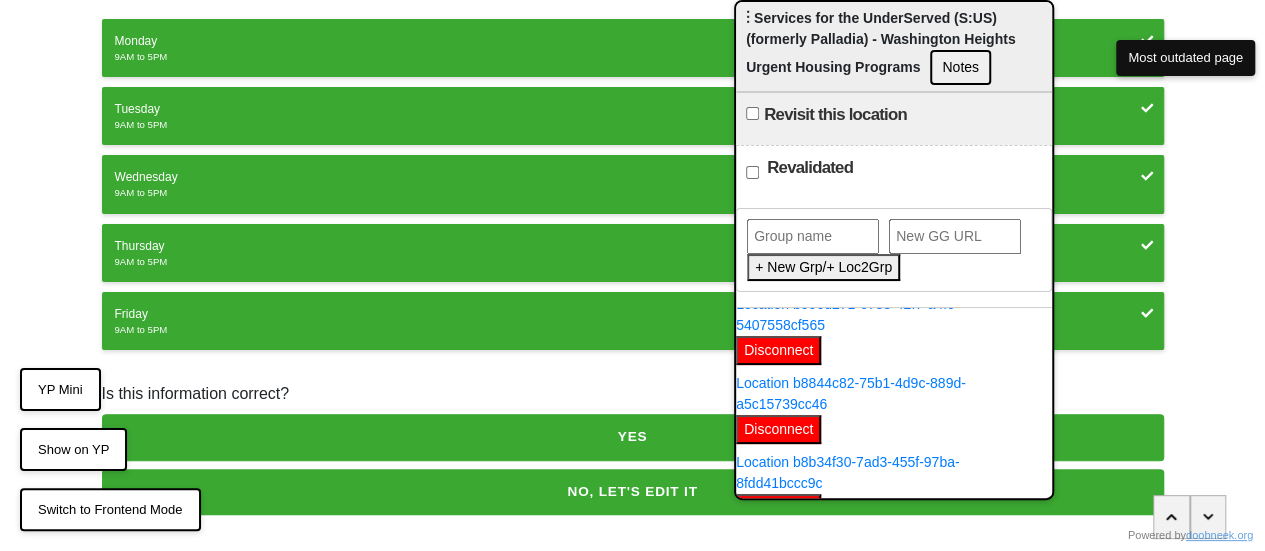 scroll, scrollTop: 133, scrollLeft: 0, axis: vertical 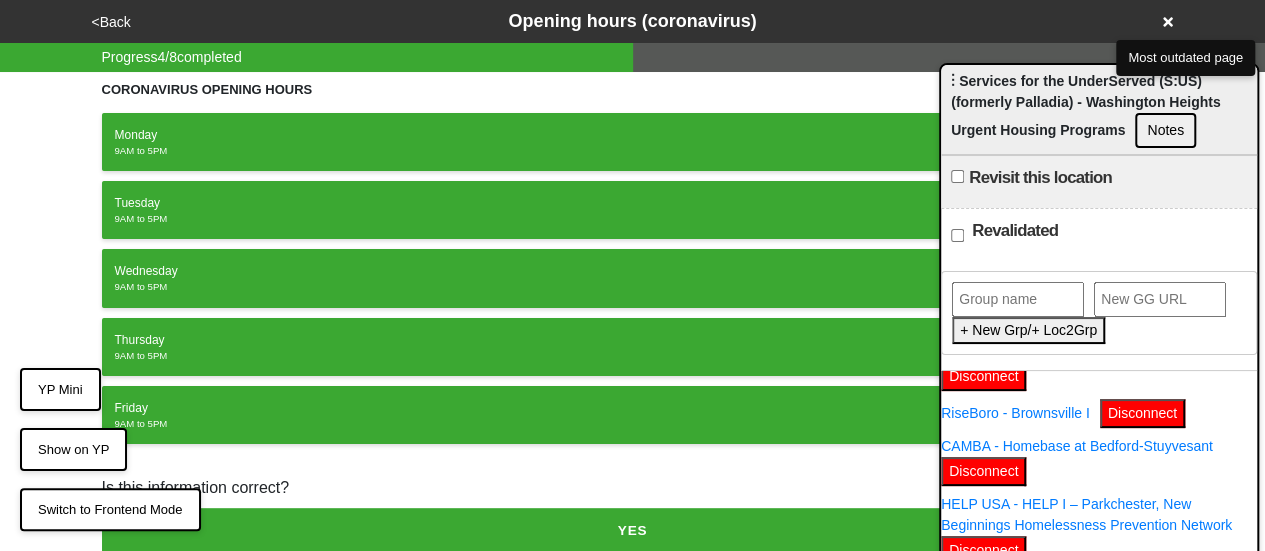 drag, startPoint x: 974, startPoint y: 64, endPoint x: 1215, endPoint y: 167, distance: 262.08777 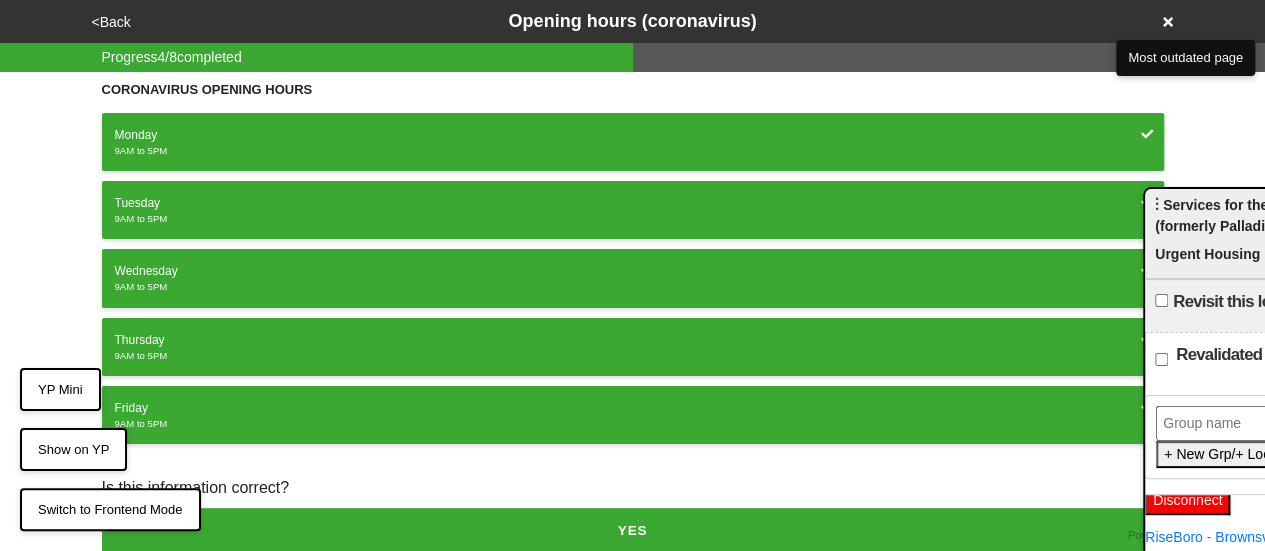 click 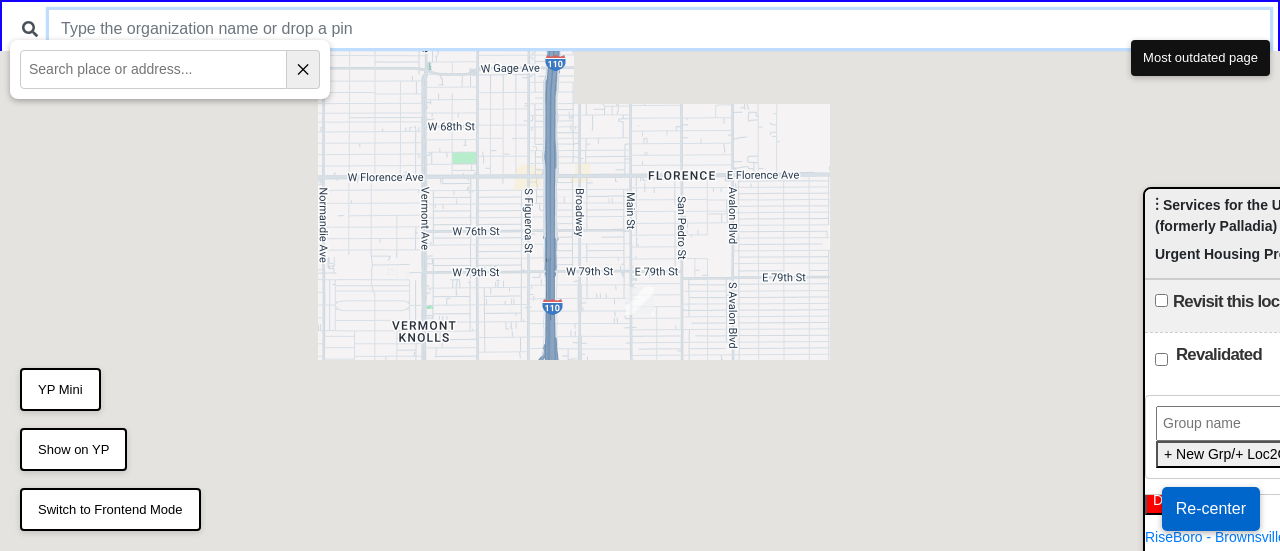 click at bounding box center [659, 29] 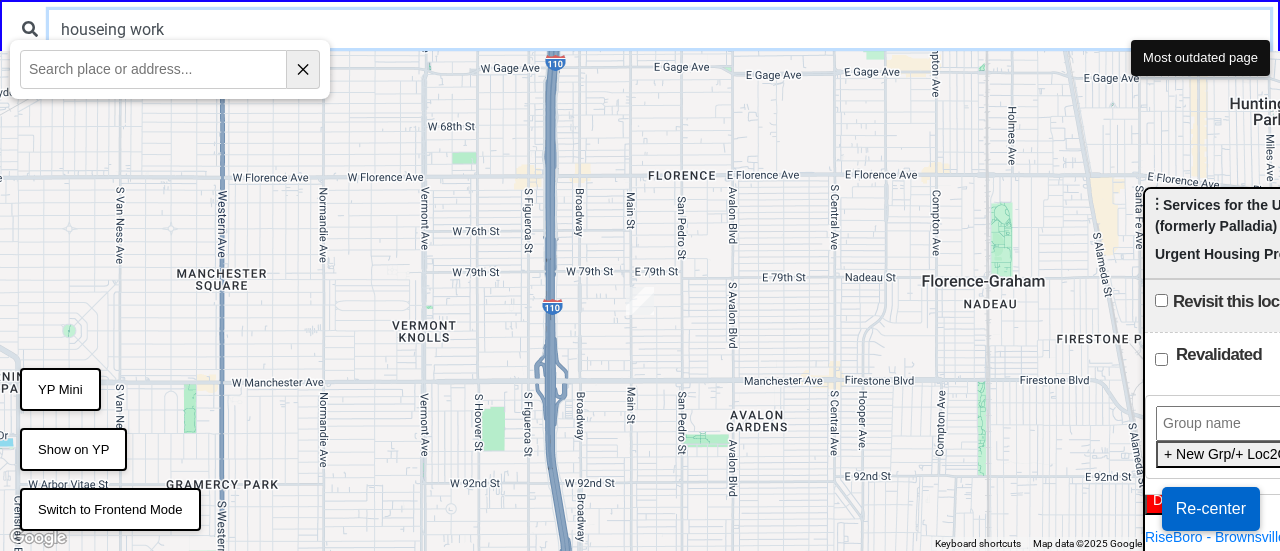 click on "houseing work" at bounding box center [659, 29] 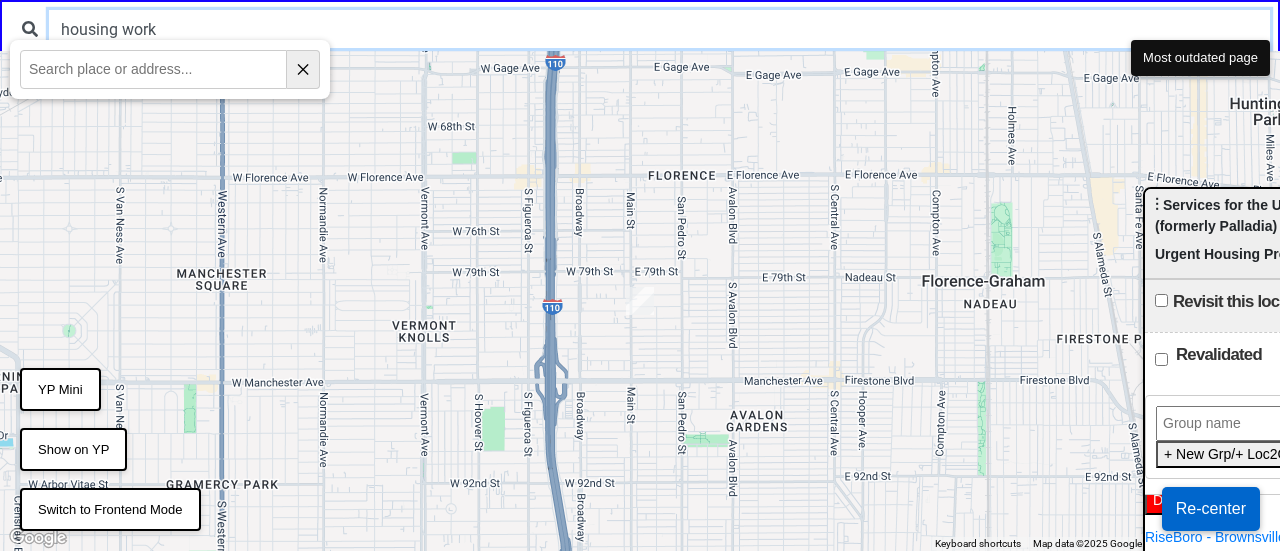 click on "housing work" at bounding box center (659, 29) 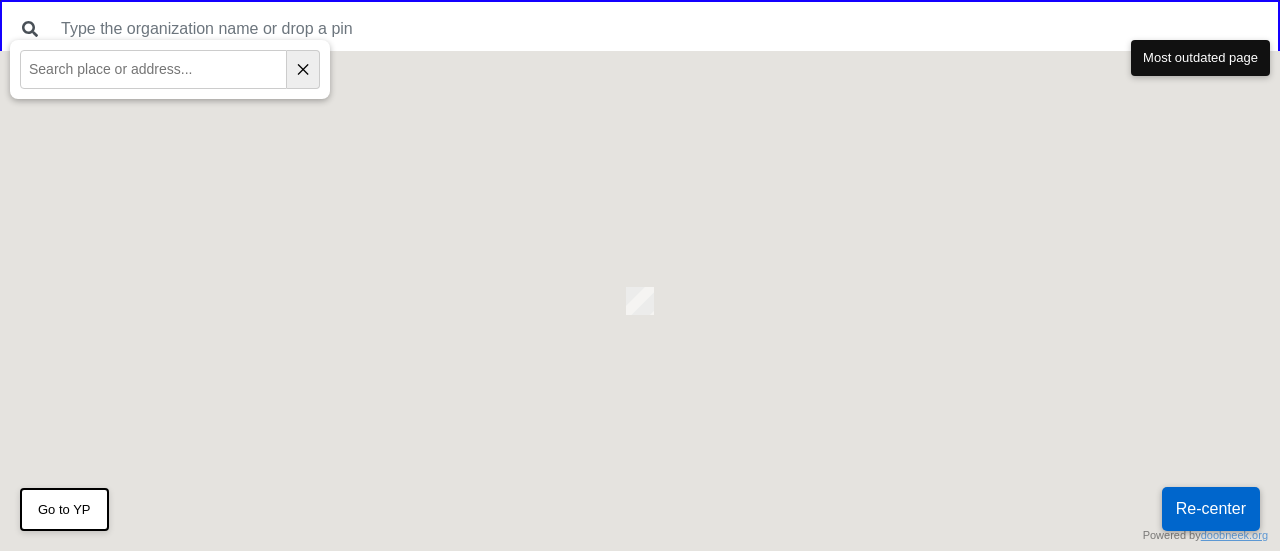 scroll, scrollTop: 0, scrollLeft: 0, axis: both 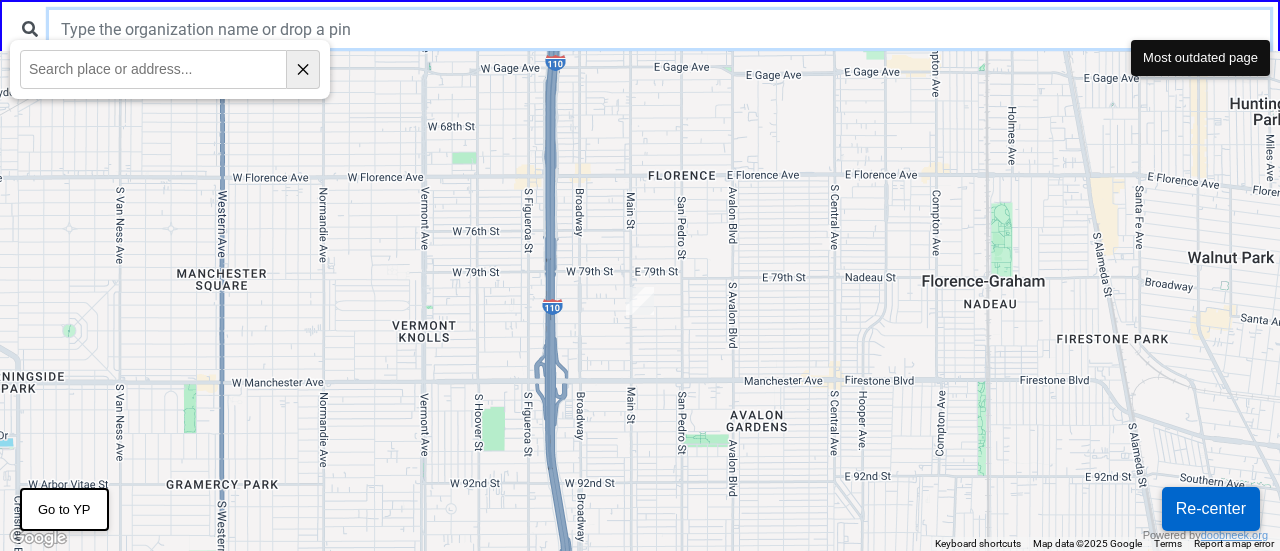 drag, startPoint x: 0, startPoint y: 0, endPoint x: 214, endPoint y: 33, distance: 216.52945 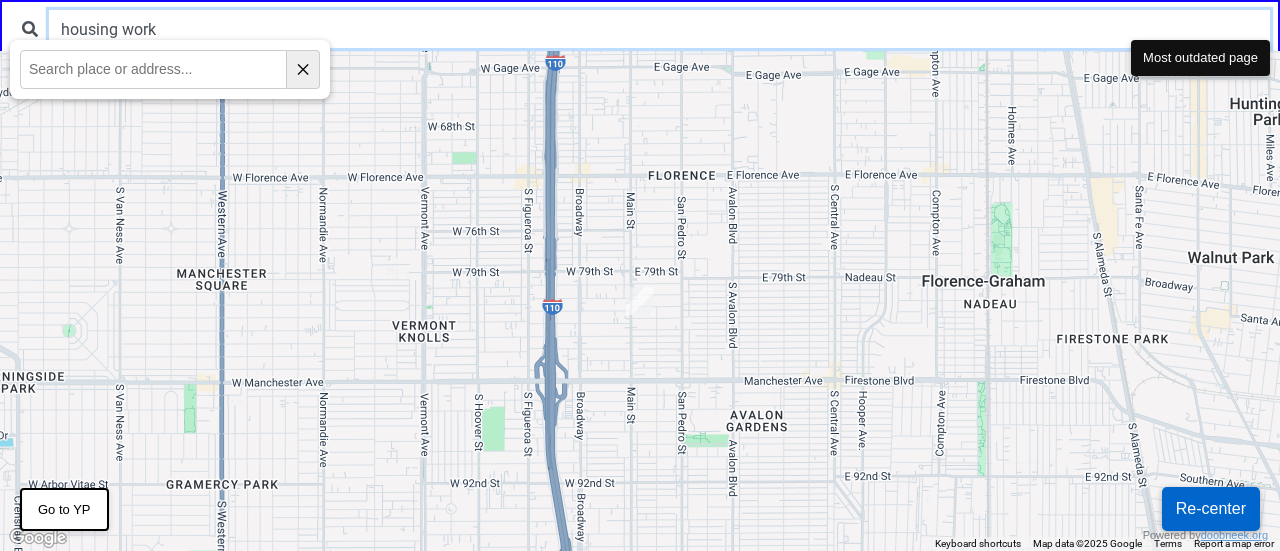 type on "housing work" 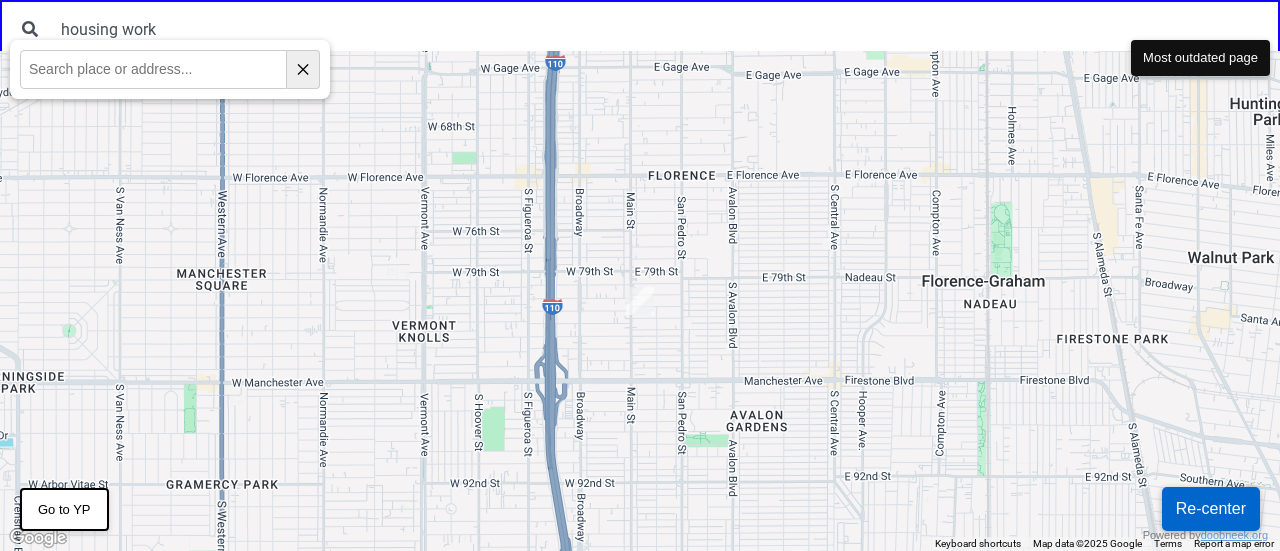 click on "Re-center" at bounding box center [1211, 509] 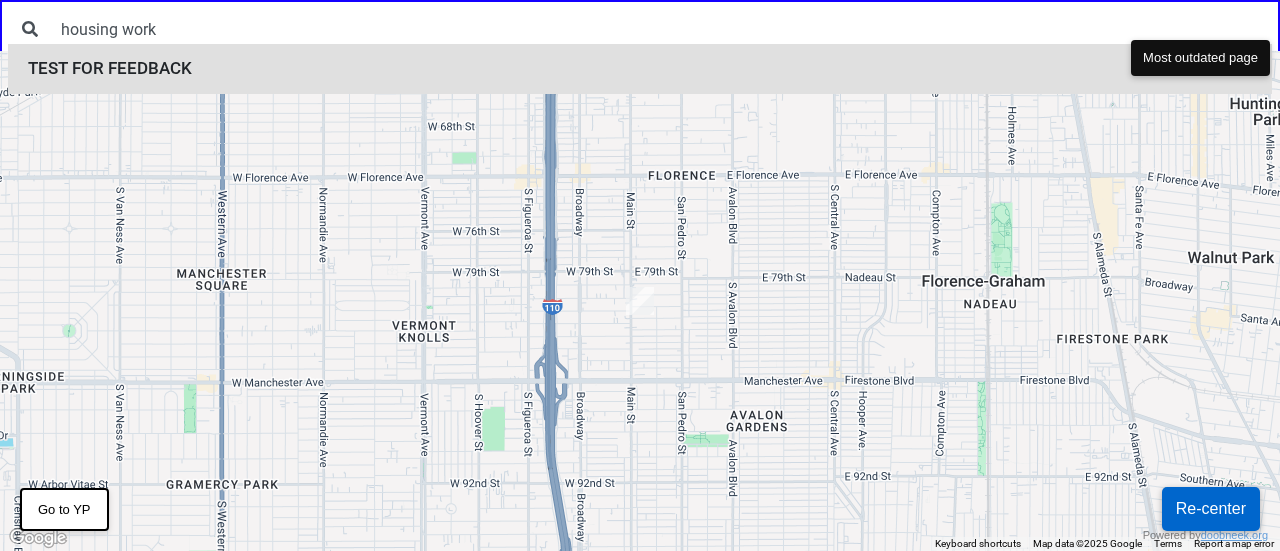 click on "TEST FOR FEEDBACK" at bounding box center (640, 69) 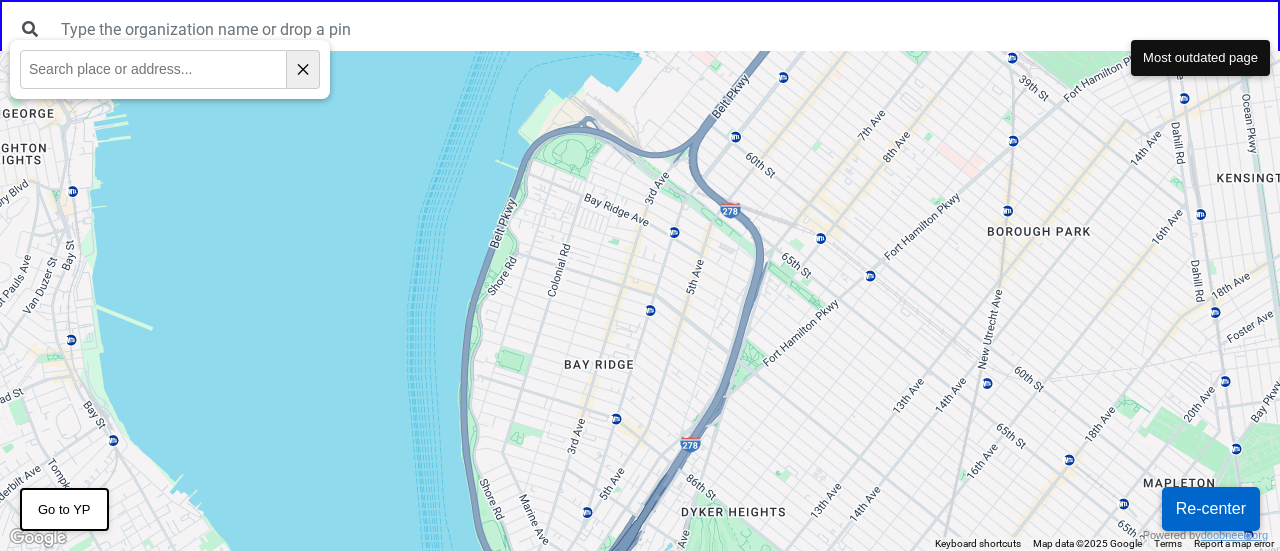 drag, startPoint x: 960, startPoint y: 227, endPoint x: 720, endPoint y: 387, distance: 288.4441 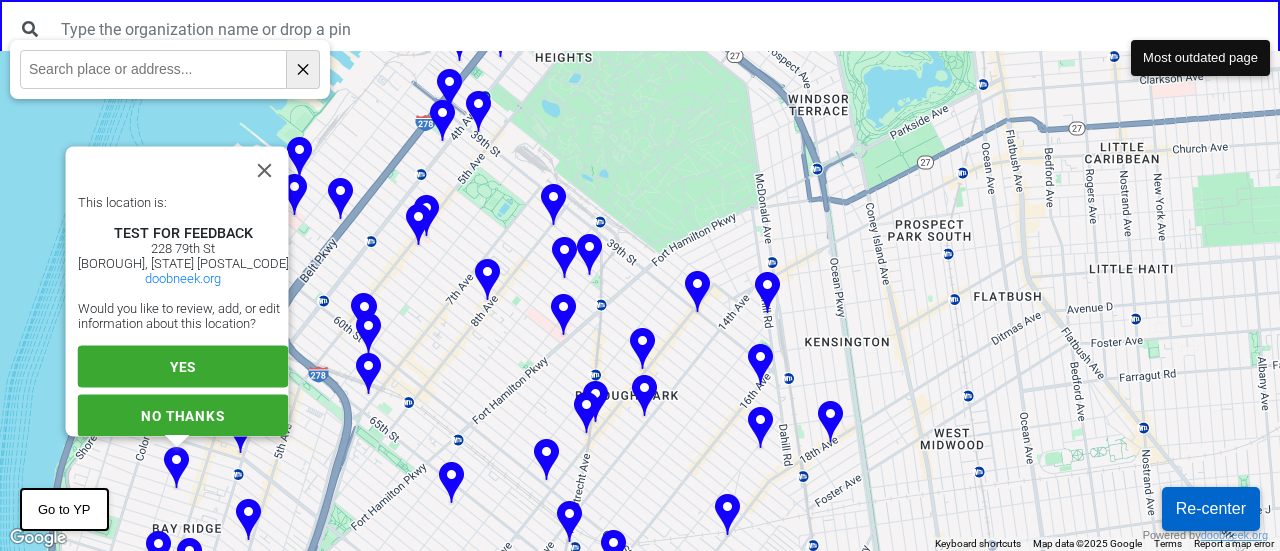click on "YES" at bounding box center (183, 367) 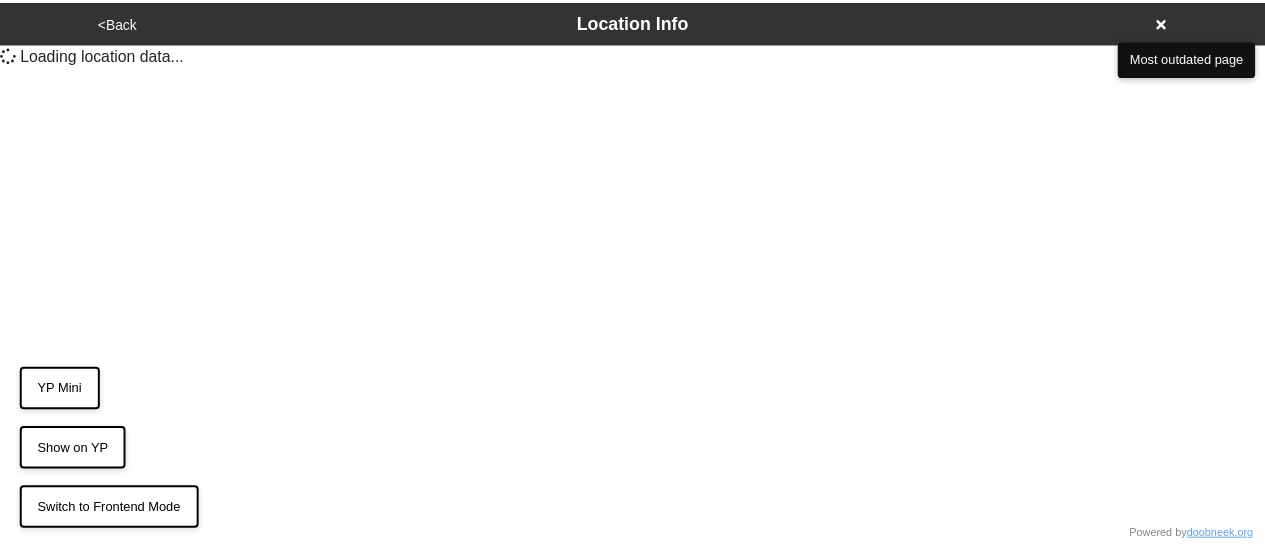 scroll, scrollTop: 0, scrollLeft: 0, axis: both 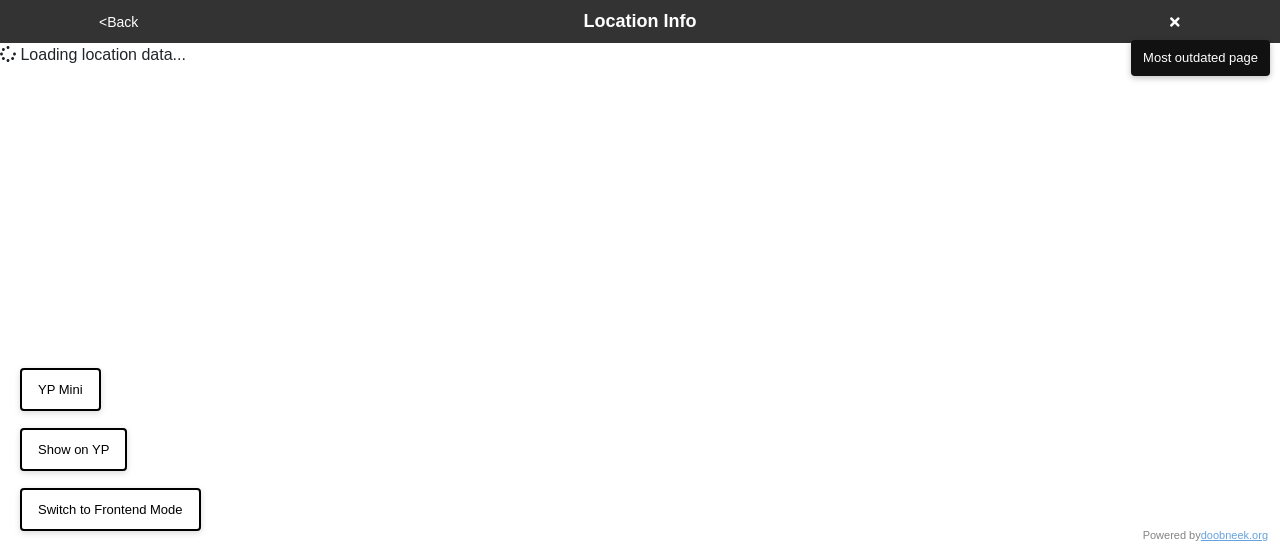 click on "<Back" at bounding box center [118, 22] 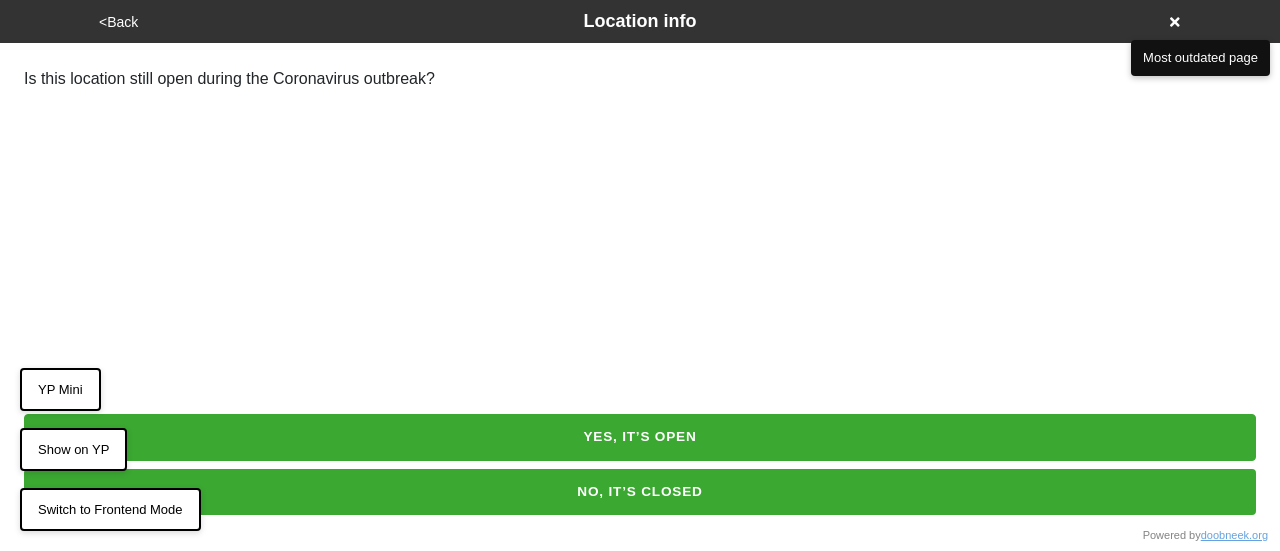 click on "YES, IT’S OPEN" at bounding box center [640, 437] 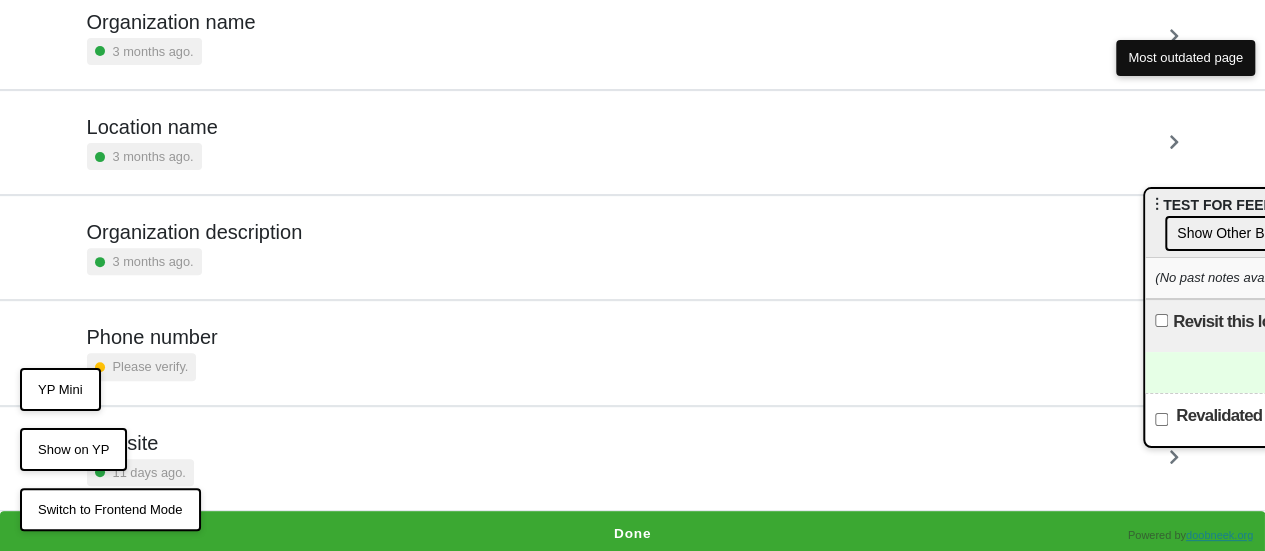 scroll, scrollTop: 275, scrollLeft: 0, axis: vertical 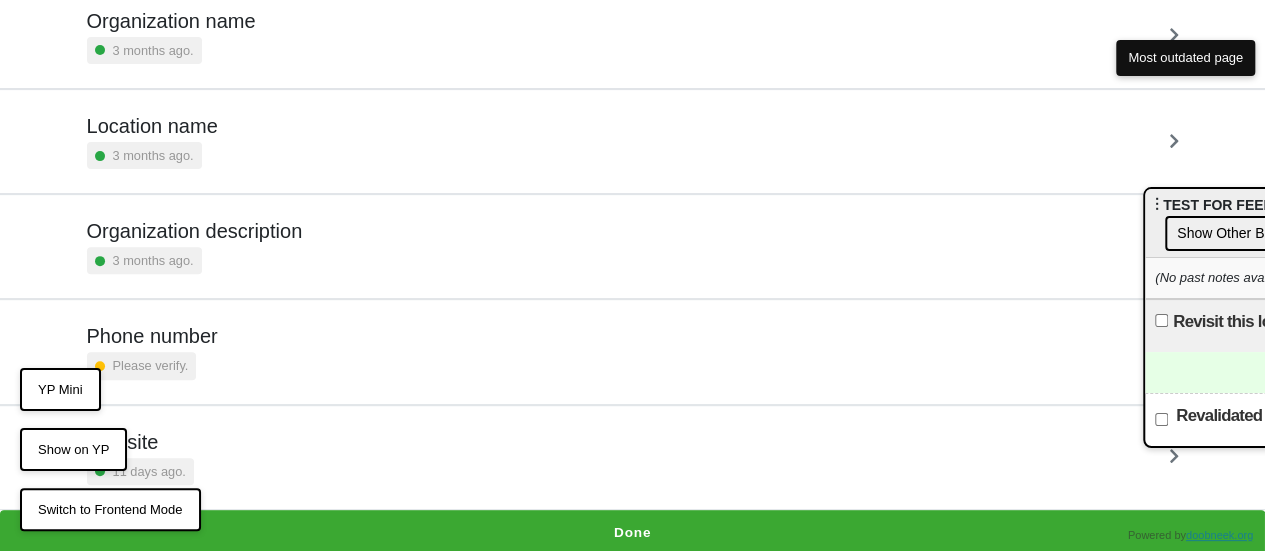 click on "Phone number  Please verify." at bounding box center (633, 351) 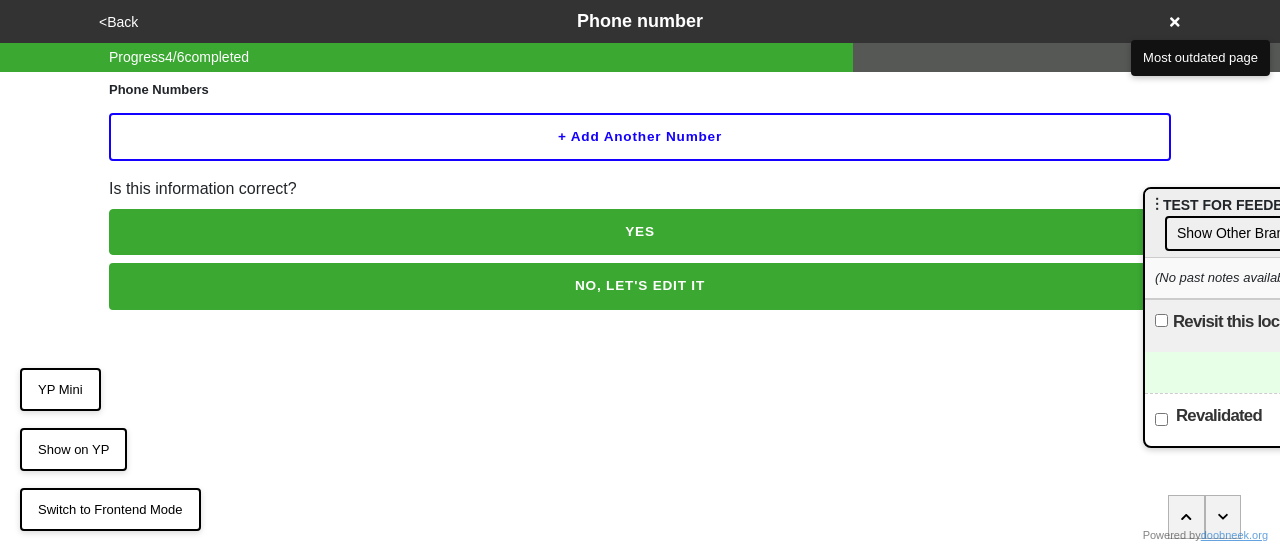 click on "+ Add another number" at bounding box center (640, 137) 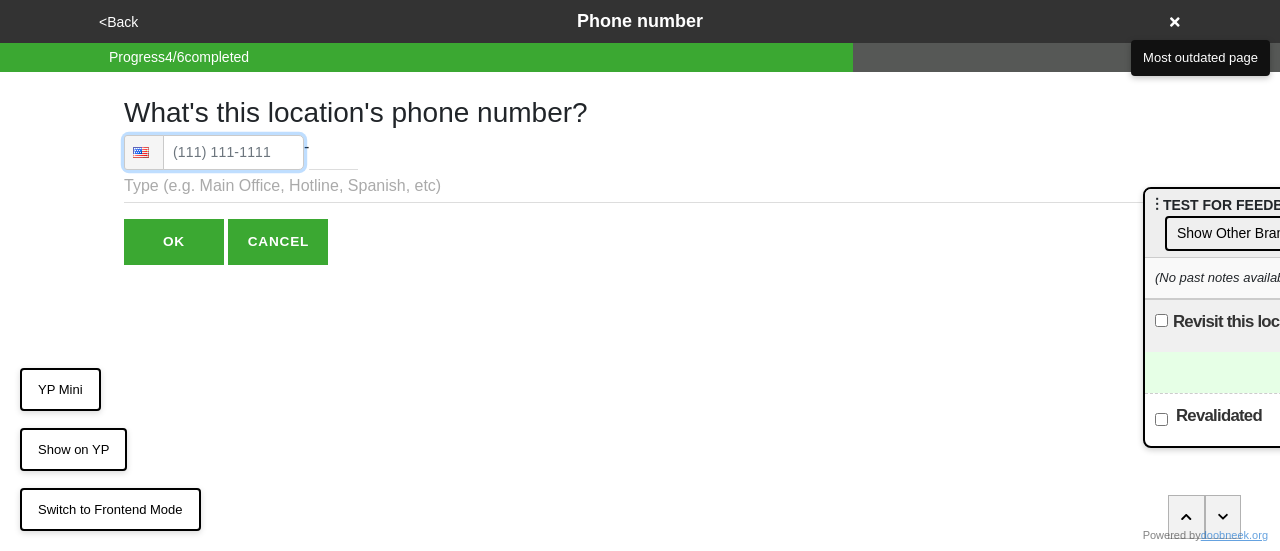 click at bounding box center [214, 152] 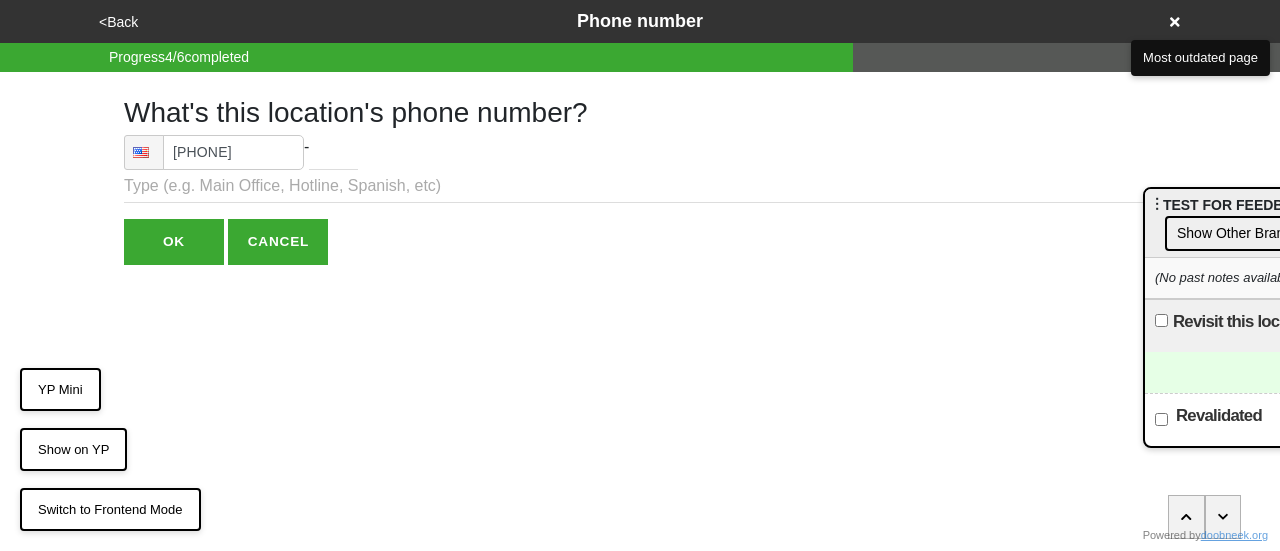 drag, startPoint x: 232, startPoint y: 153, endPoint x: 371, endPoint y: 118, distance: 143.33876 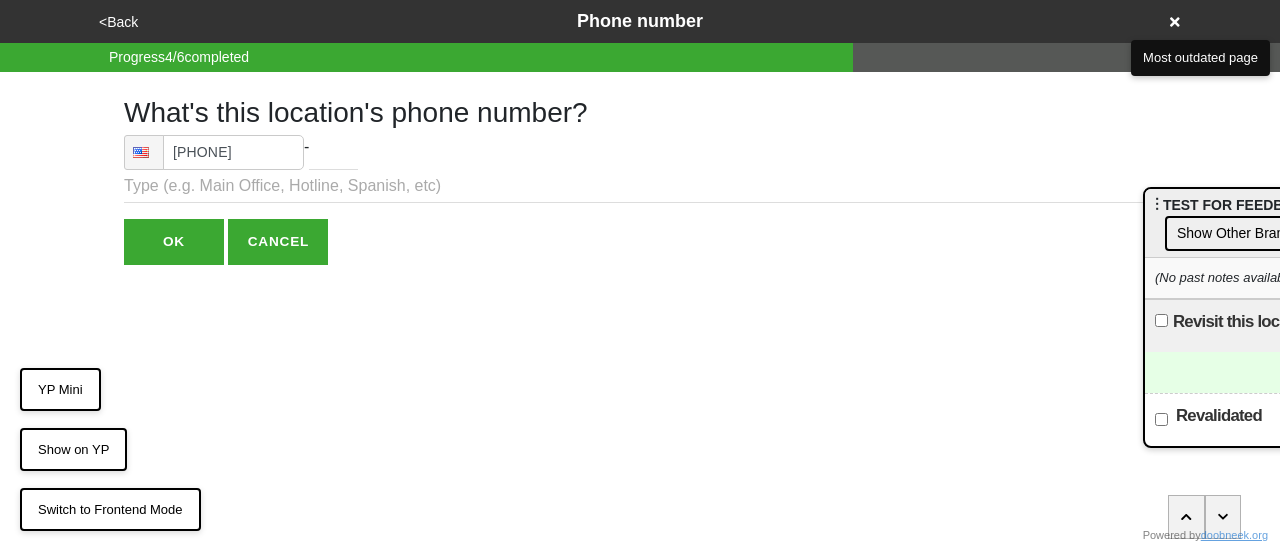 click on "What's this location's phone number?" at bounding box center [640, 113] 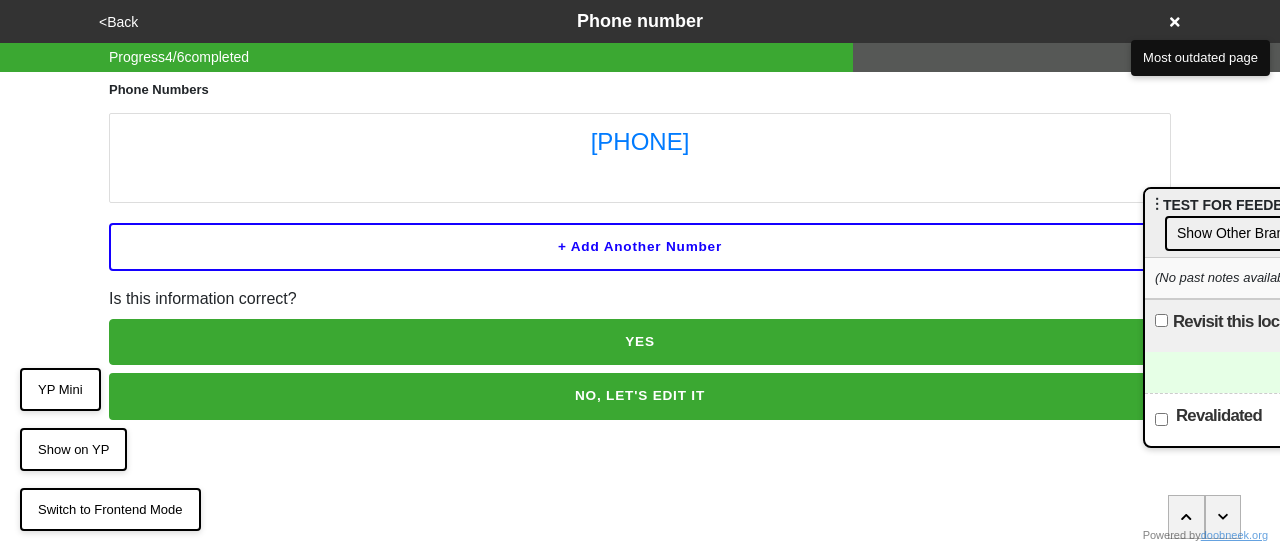 click on "YES" at bounding box center (640, 342) 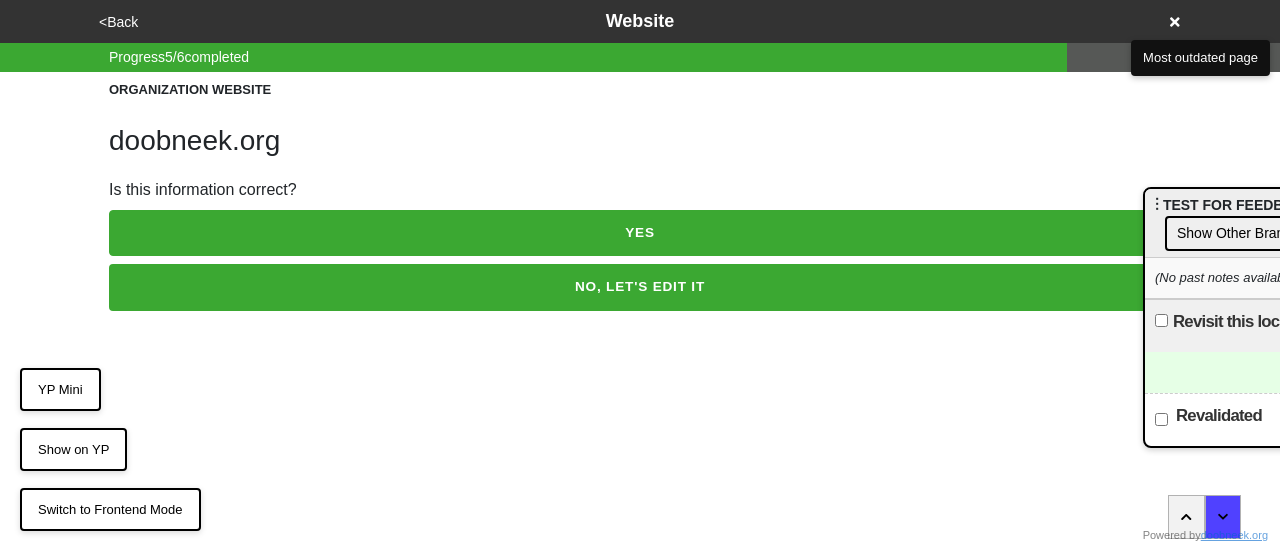 click on "YES" at bounding box center (640, 233) 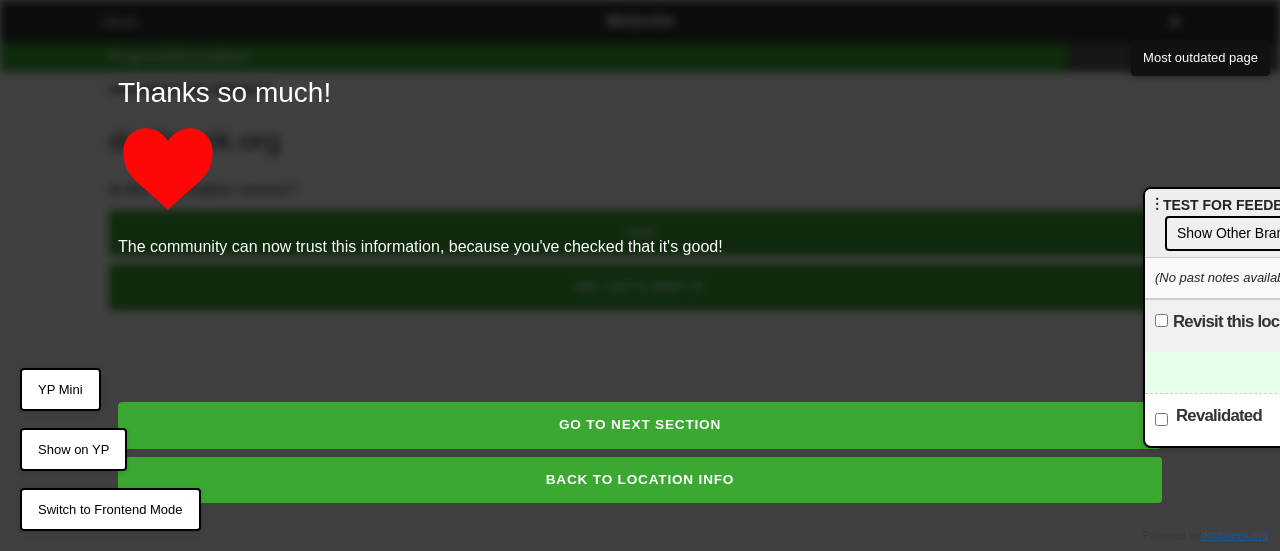 click on "GO TO NEXT SECTION" at bounding box center [640, 425] 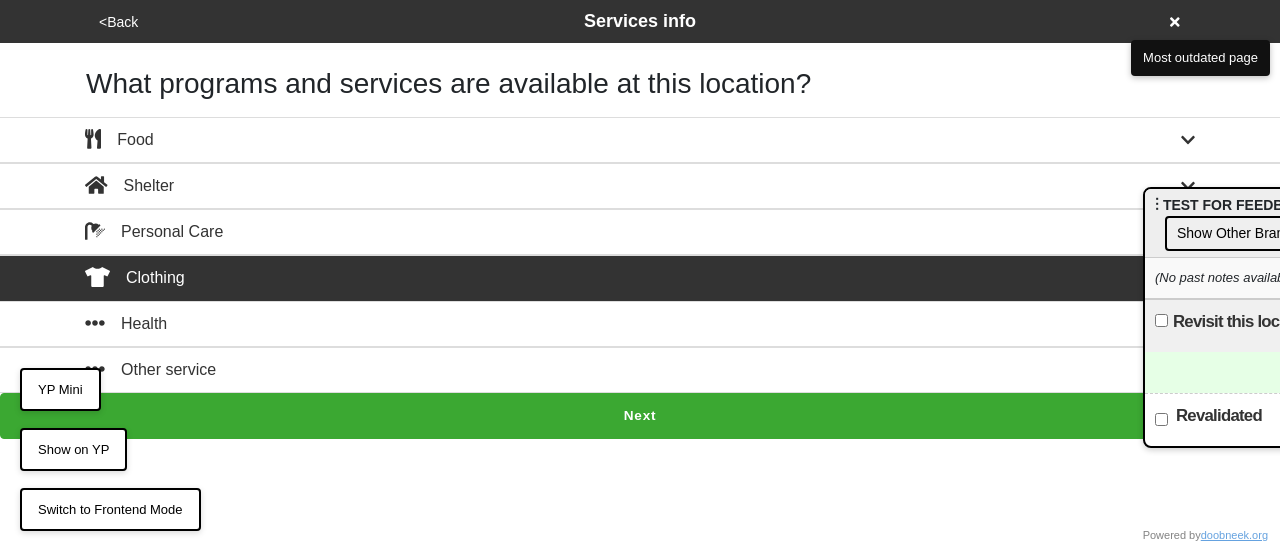 click on "Next" at bounding box center [640, 416] 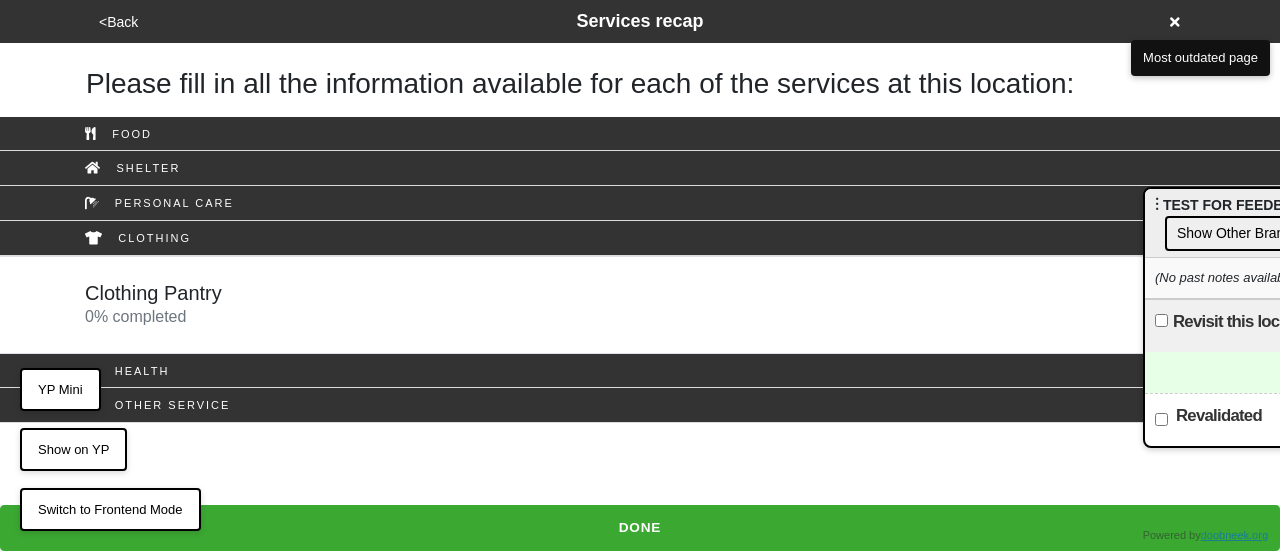 click on "Clothing Pantry 0 % completed" at bounding box center (640, 305) 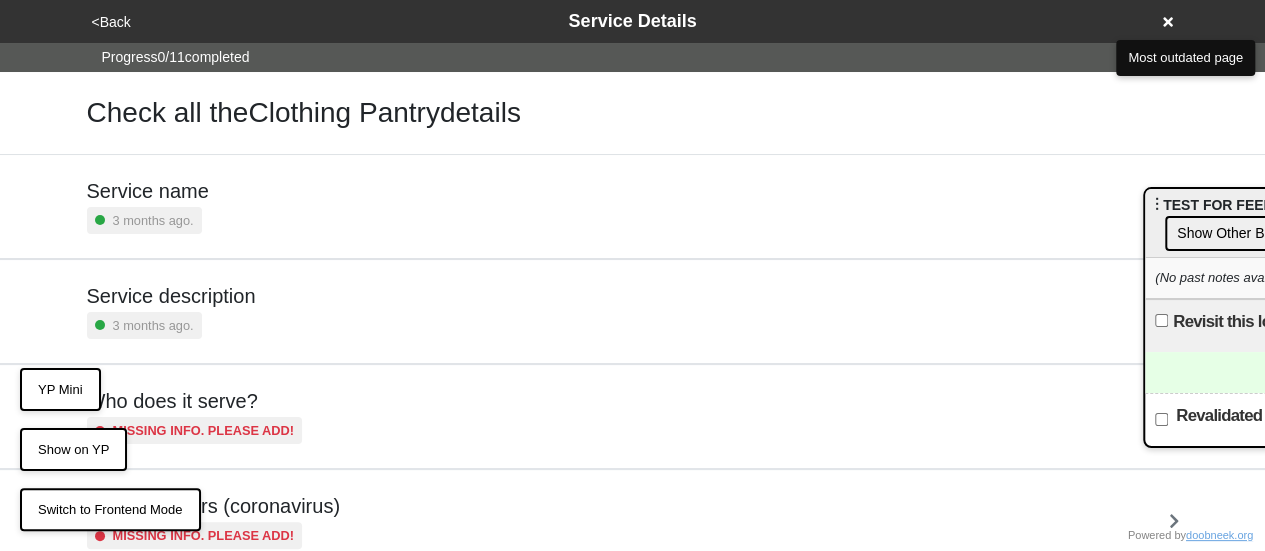 click on "Service description 3 months ago." at bounding box center (633, 311) 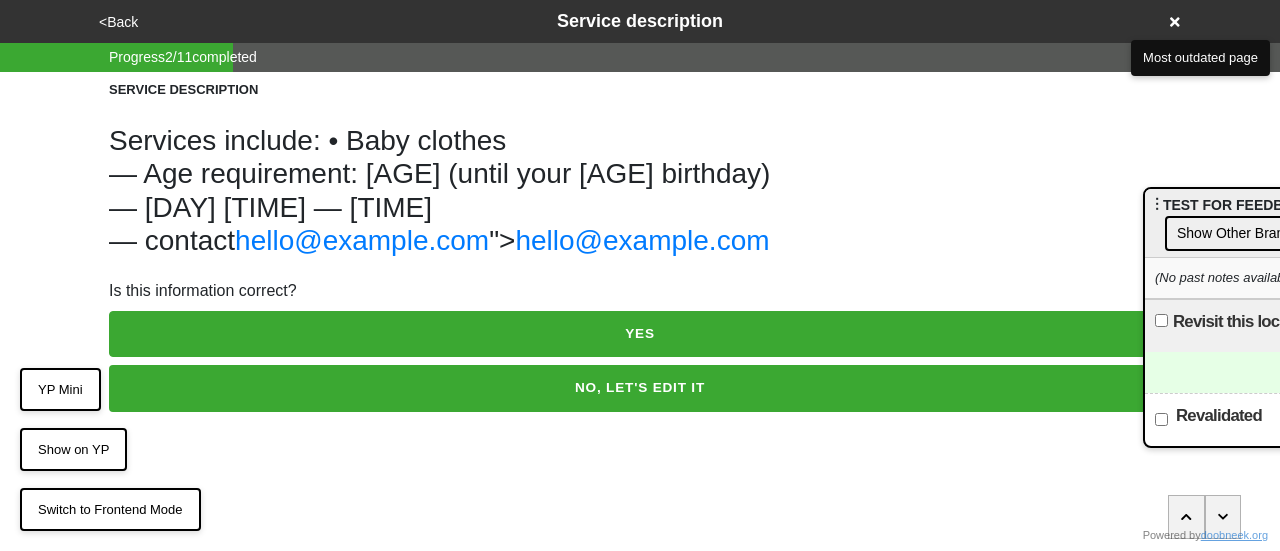 click on "NO, LET'S EDIT IT" at bounding box center [640, 388] 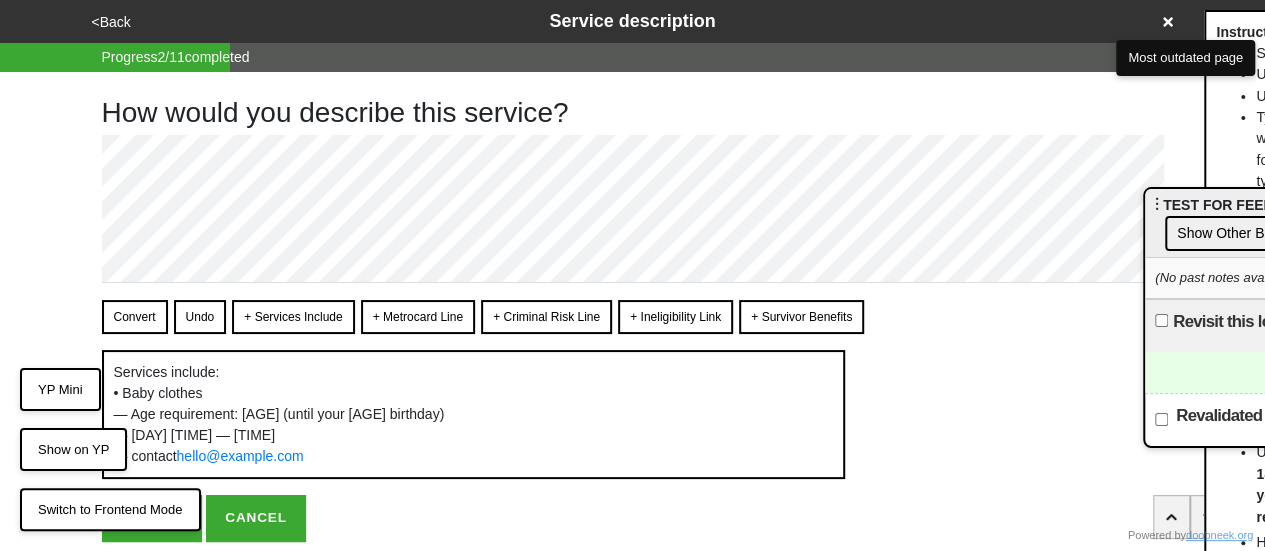 click on "<Back" at bounding box center (111, 22) 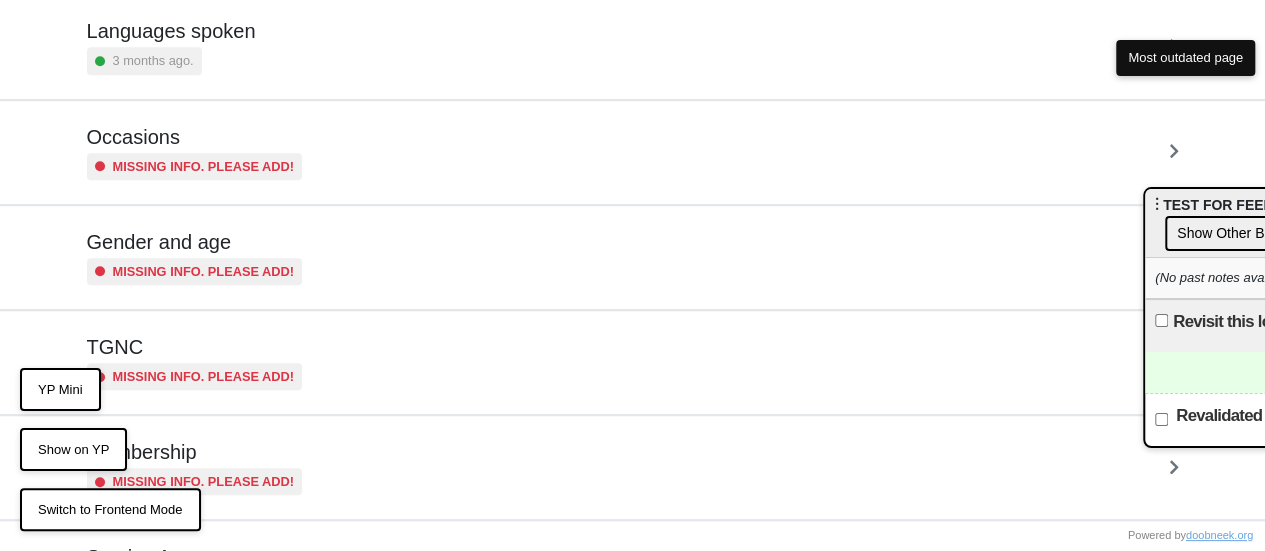 scroll, scrollTop: 798, scrollLeft: 0, axis: vertical 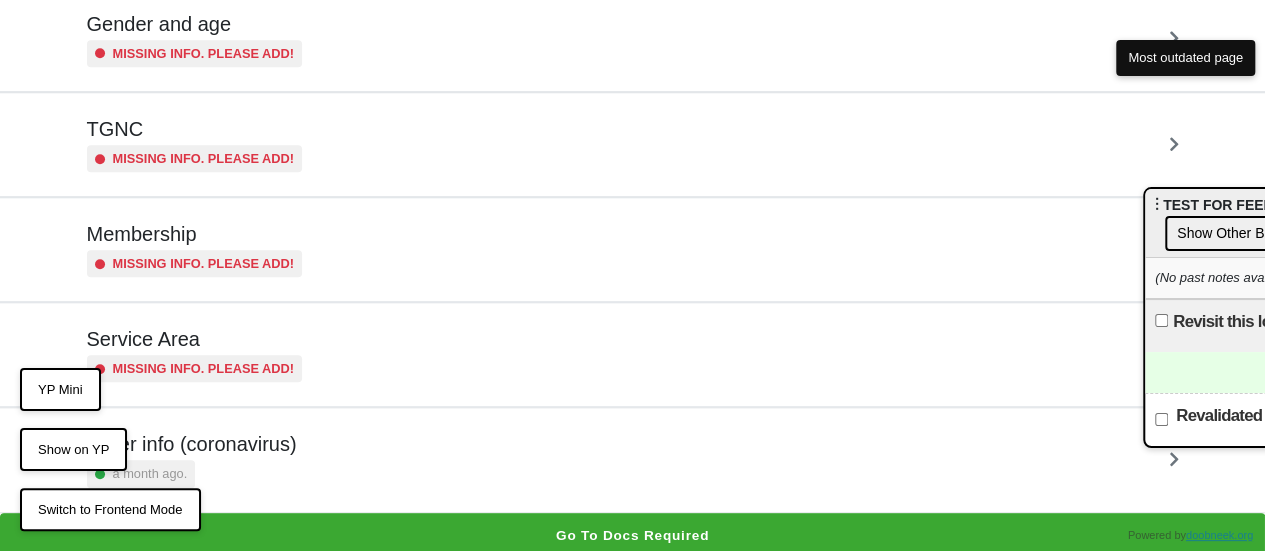 click on "Other info (coronavirus) a month ago." at bounding box center [633, 459] 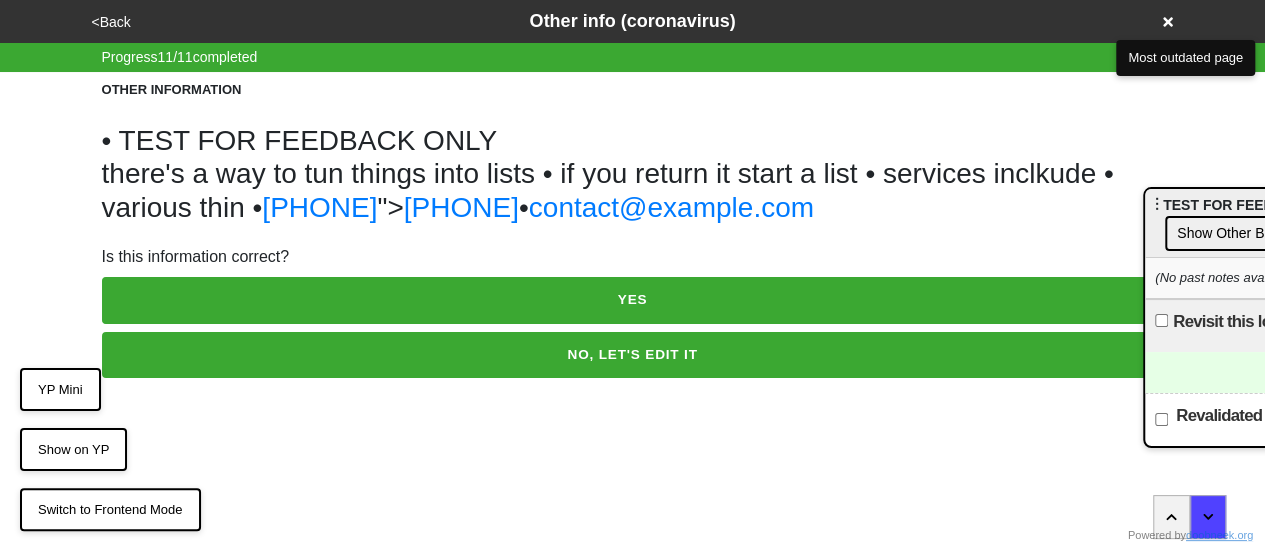 scroll, scrollTop: 0, scrollLeft: 0, axis: both 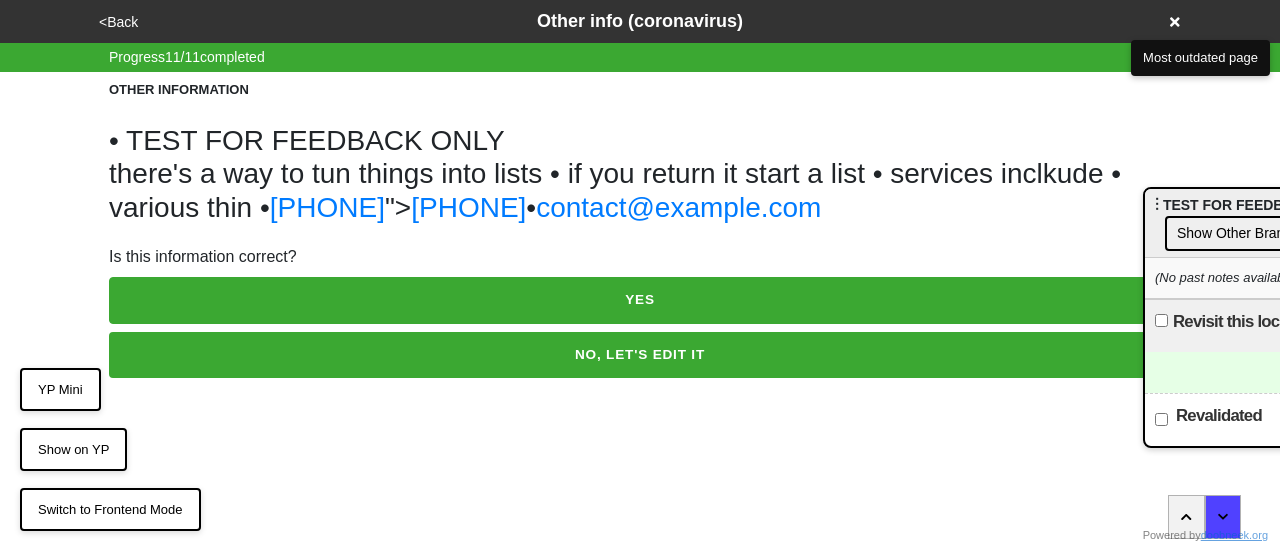 click on "NO, LET'S EDIT IT" at bounding box center [640, 355] 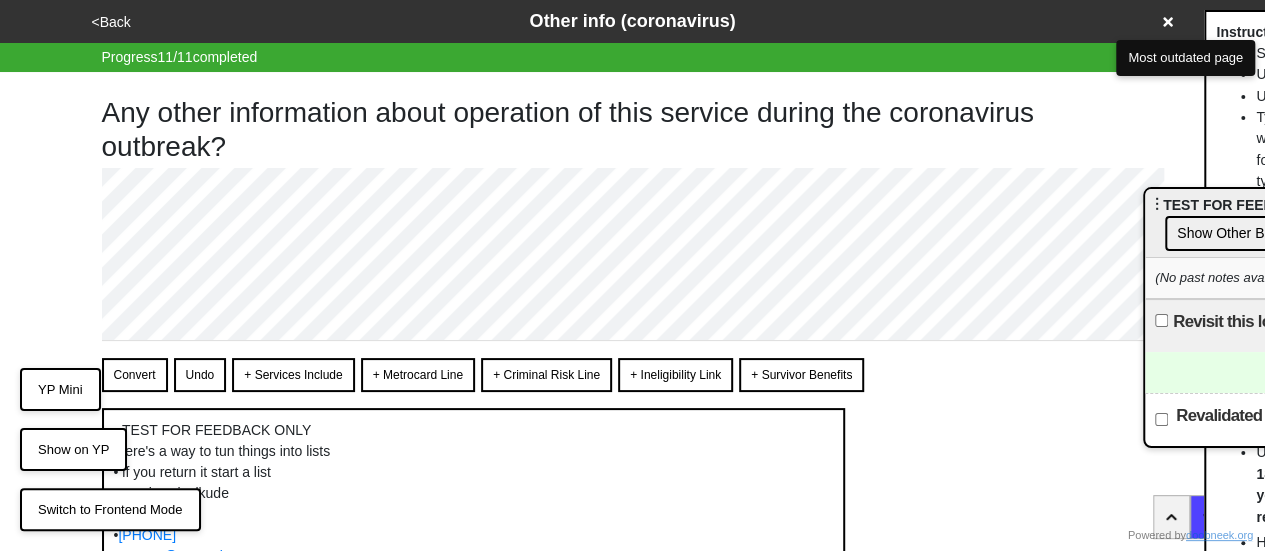 scroll, scrollTop: 167, scrollLeft: 0, axis: vertical 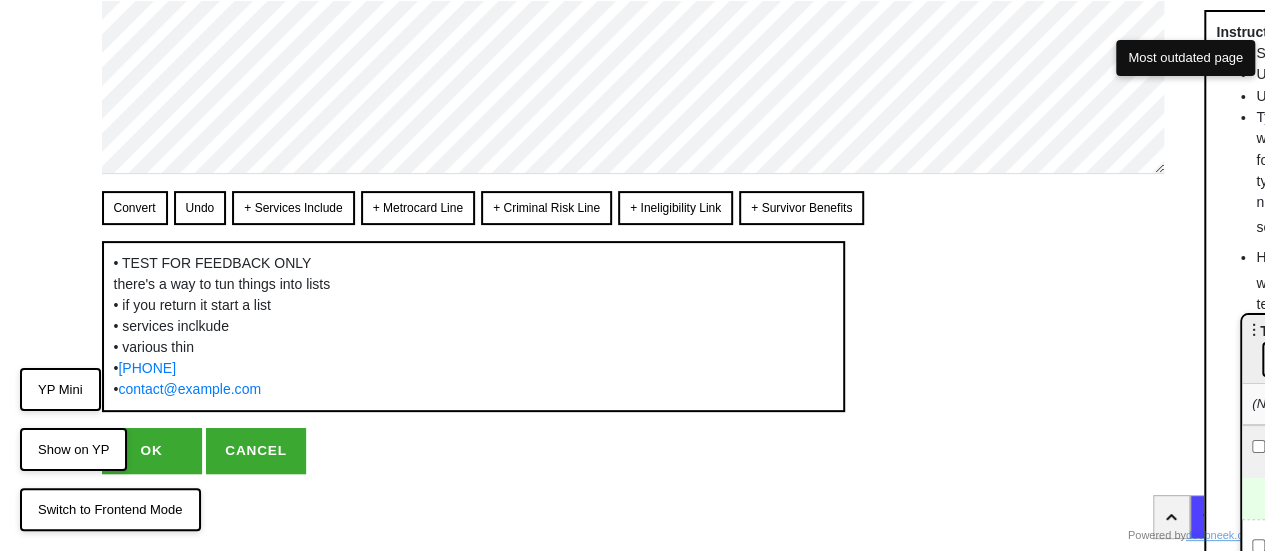drag, startPoint x: 1178, startPoint y: 203, endPoint x: 1279, endPoint y: 331, distance: 163.04907 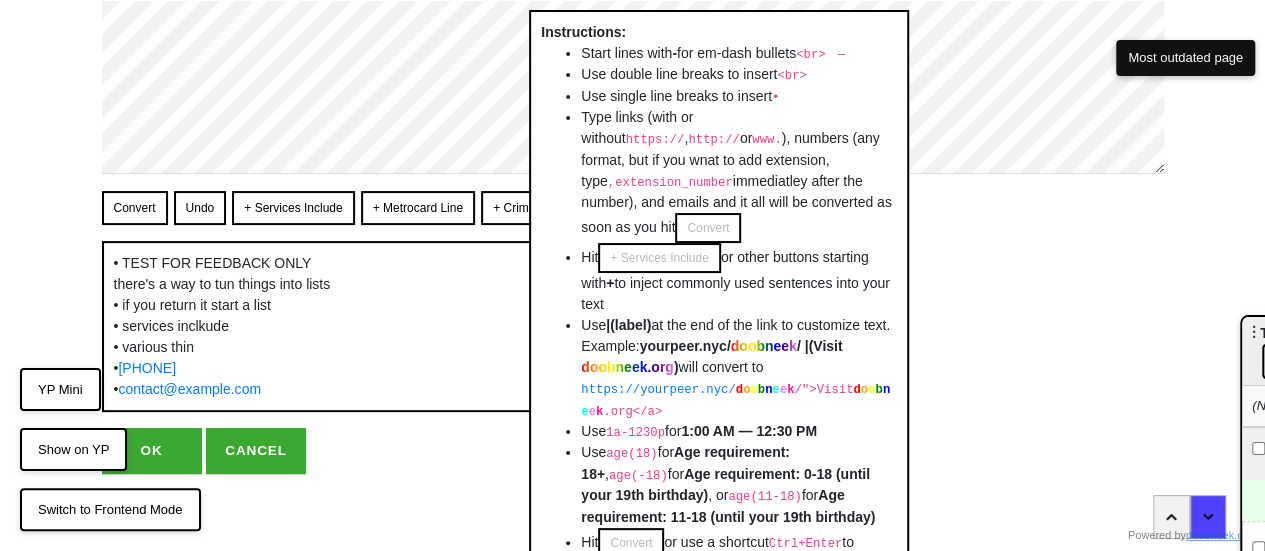 drag, startPoint x: 1243, startPoint y: 22, endPoint x: 567, endPoint y: 12, distance: 676.074 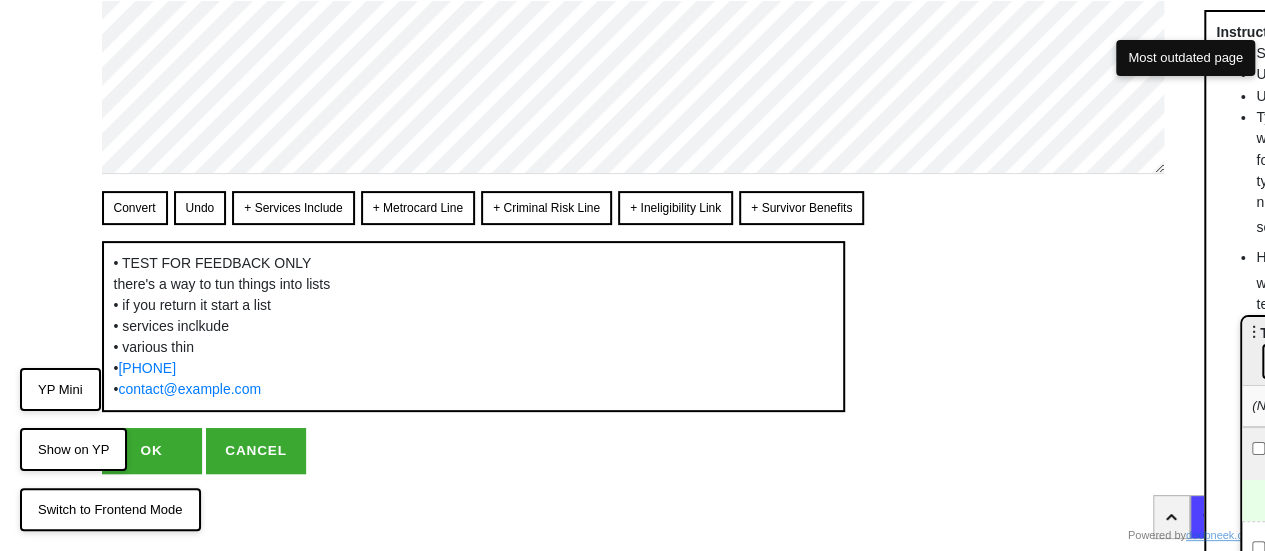 drag, startPoint x: 546, startPoint y: 23, endPoint x: 1249, endPoint y: 38, distance: 703.16003 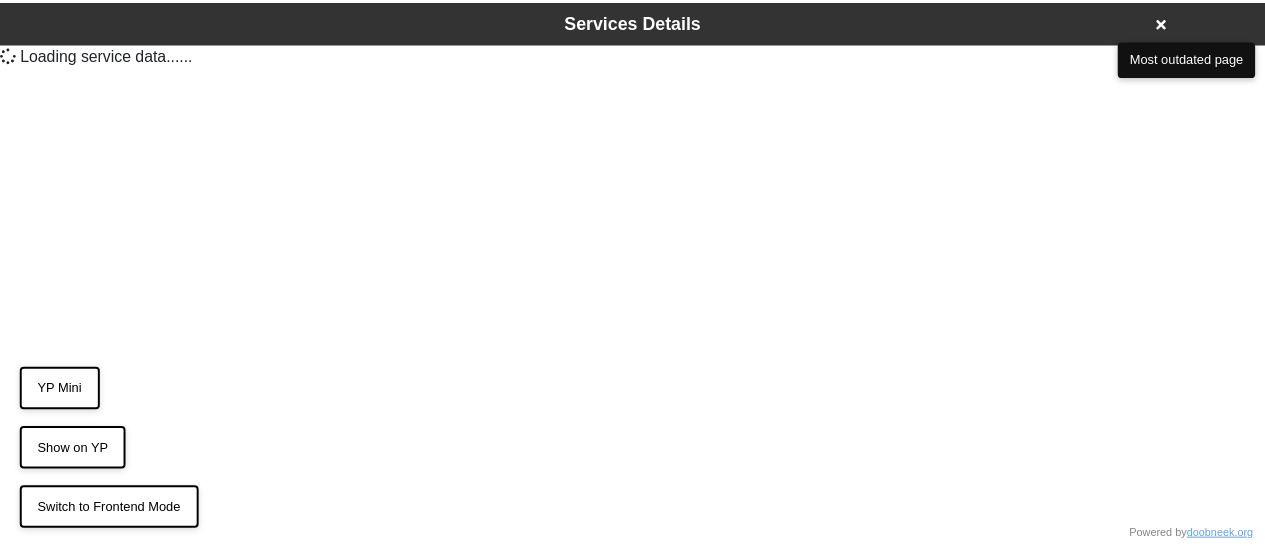 scroll, scrollTop: 0, scrollLeft: 0, axis: both 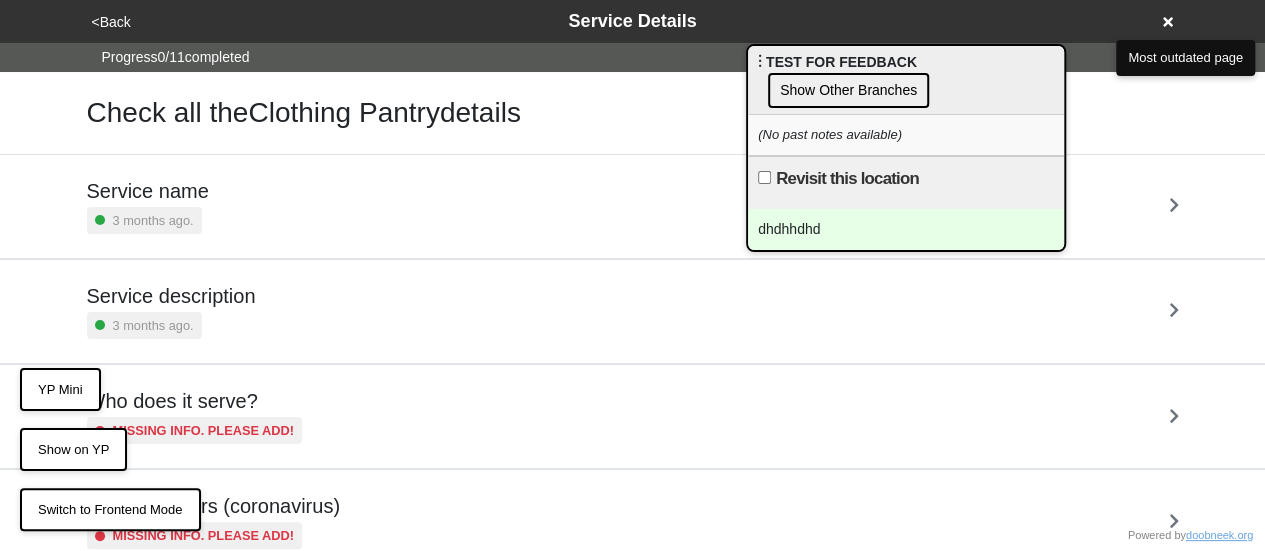 click on "dhdhhdhd" at bounding box center (906, 229) 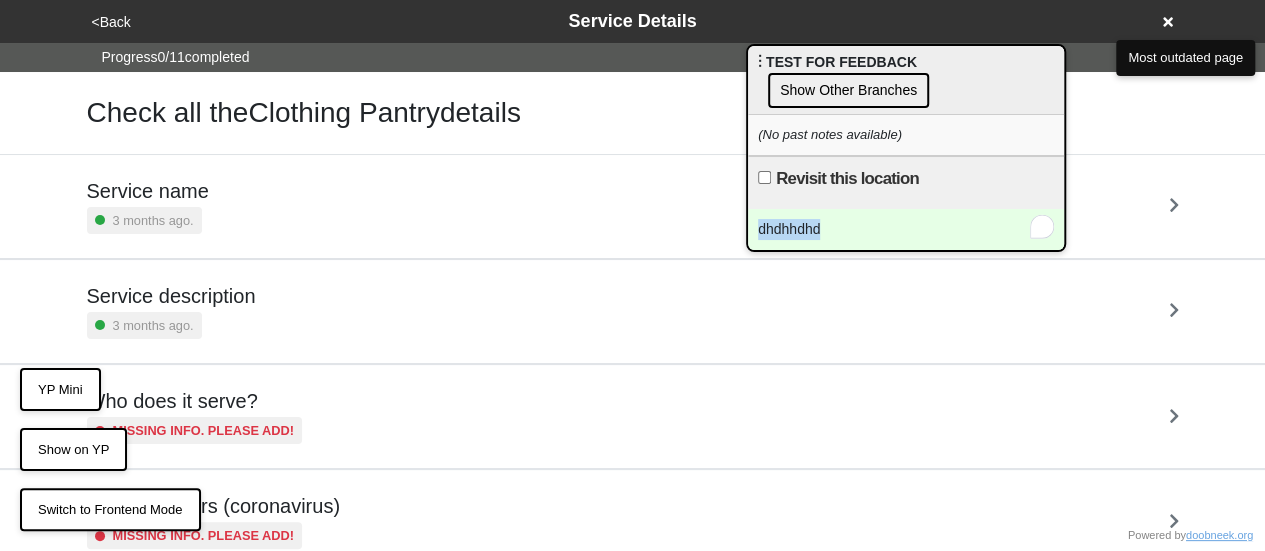 click on "dhdhhdhd" at bounding box center [906, 229] 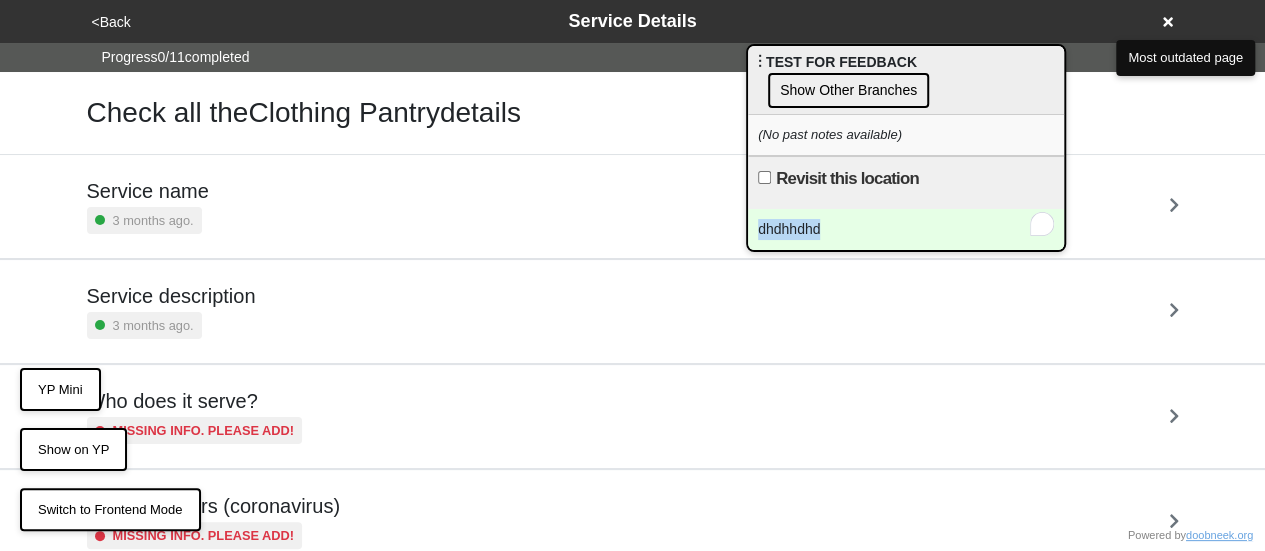 click on "dhdhhdhd" at bounding box center [906, 229] 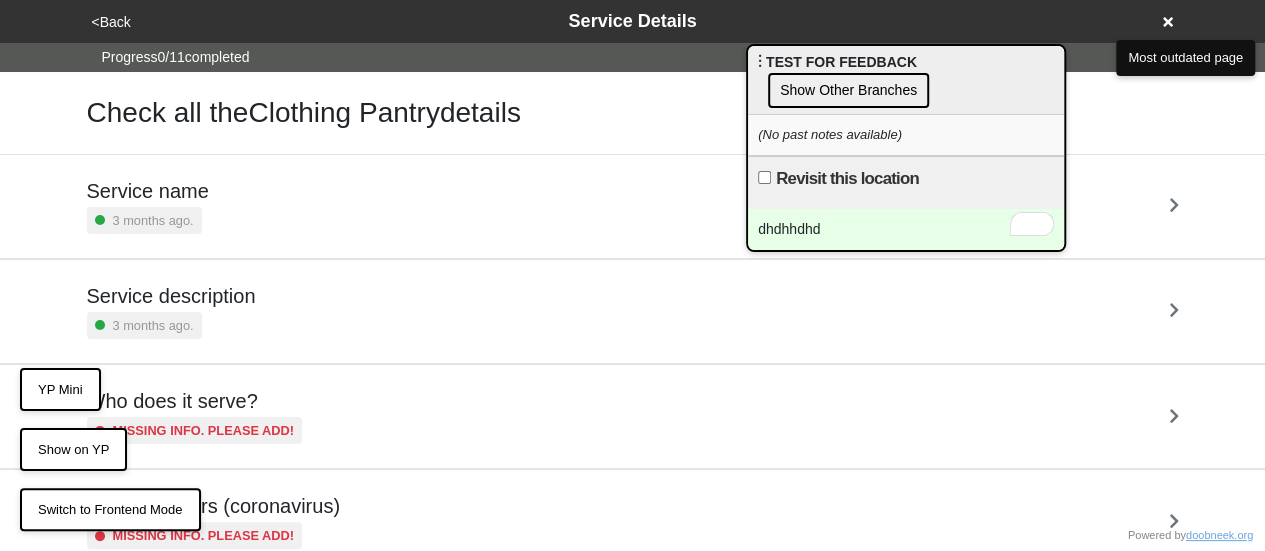 click on "Revisit this location" at bounding box center [906, 182] 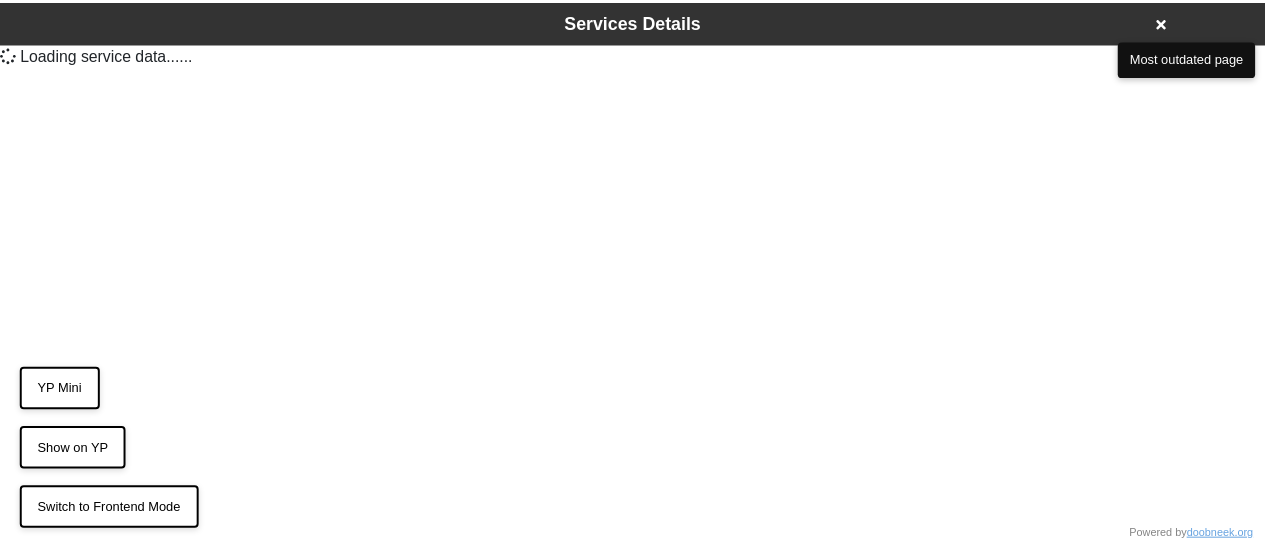 scroll, scrollTop: 0, scrollLeft: 0, axis: both 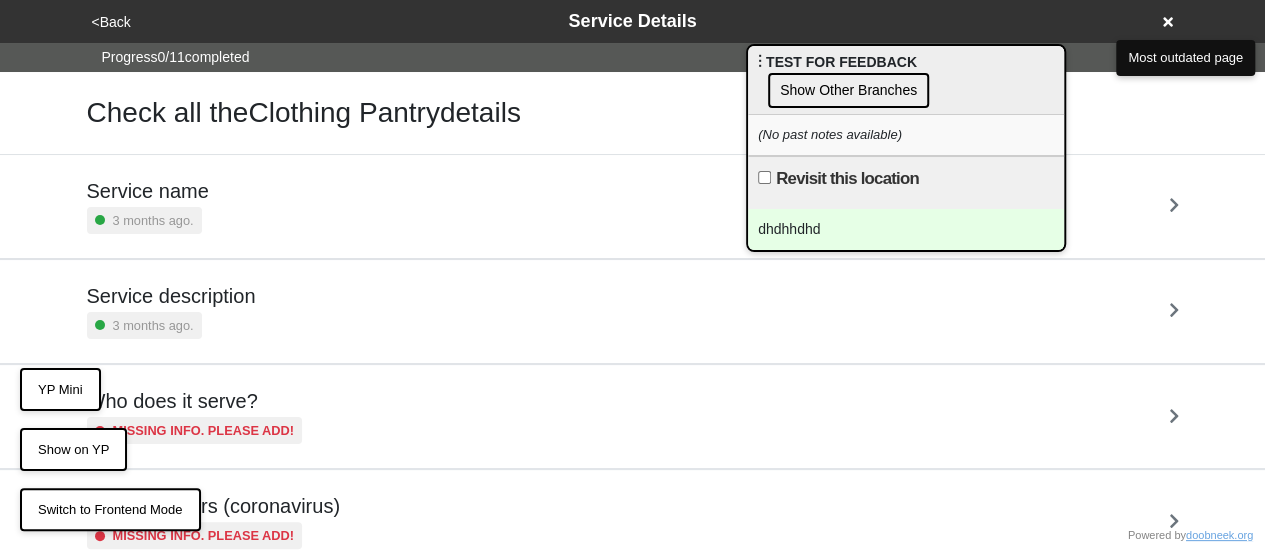 click on "dhdhhdhd" at bounding box center [906, 229] 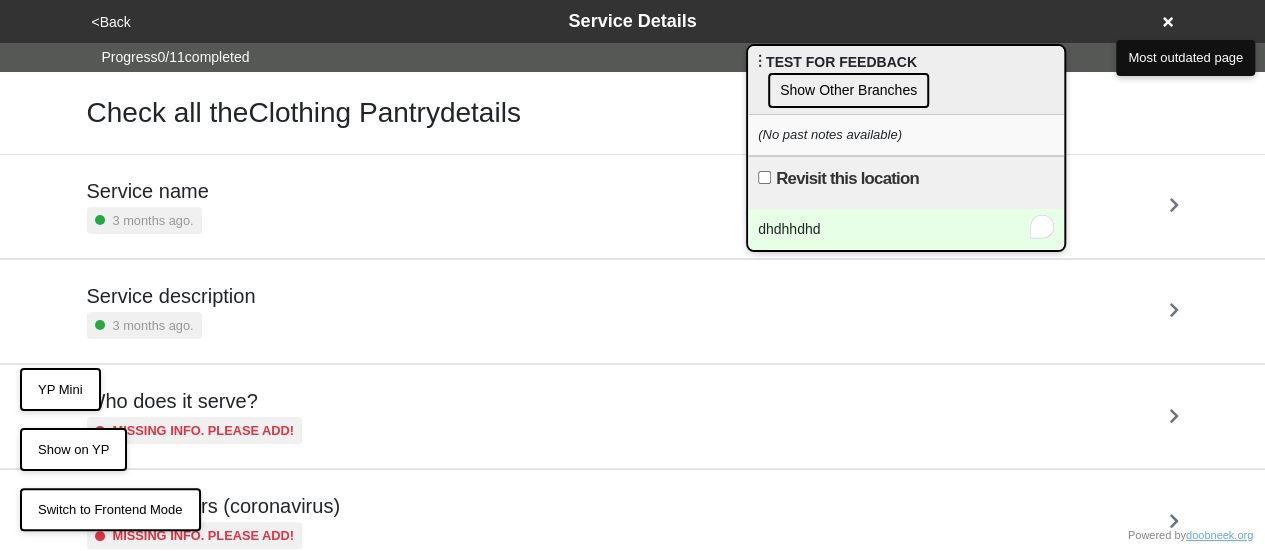 type 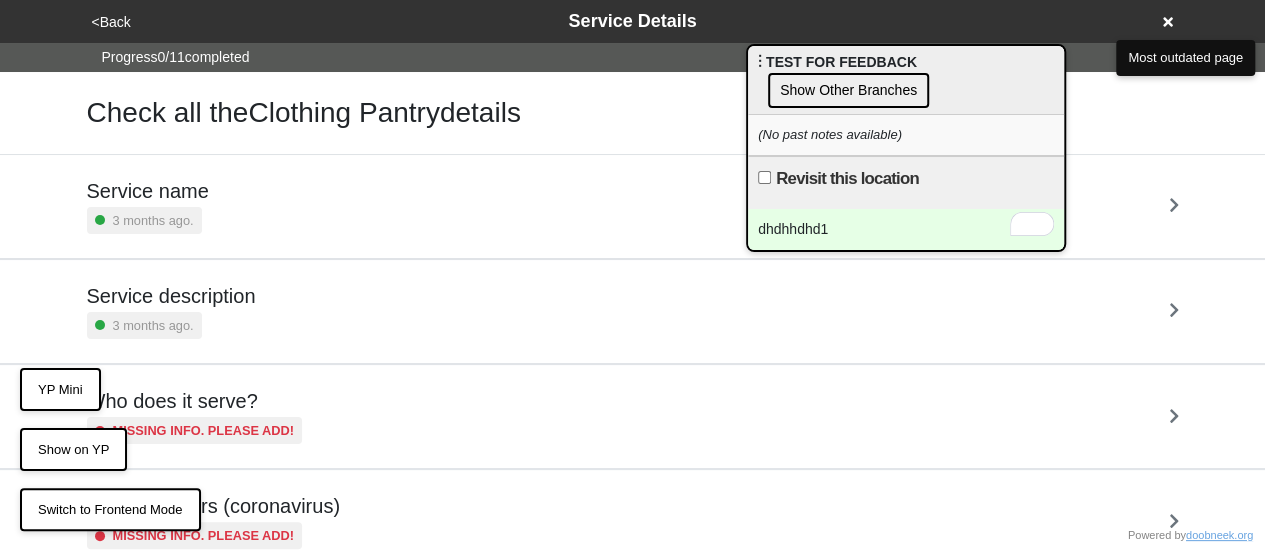 click on "Check all the  Clothing Pantry  details" at bounding box center (633, 113) 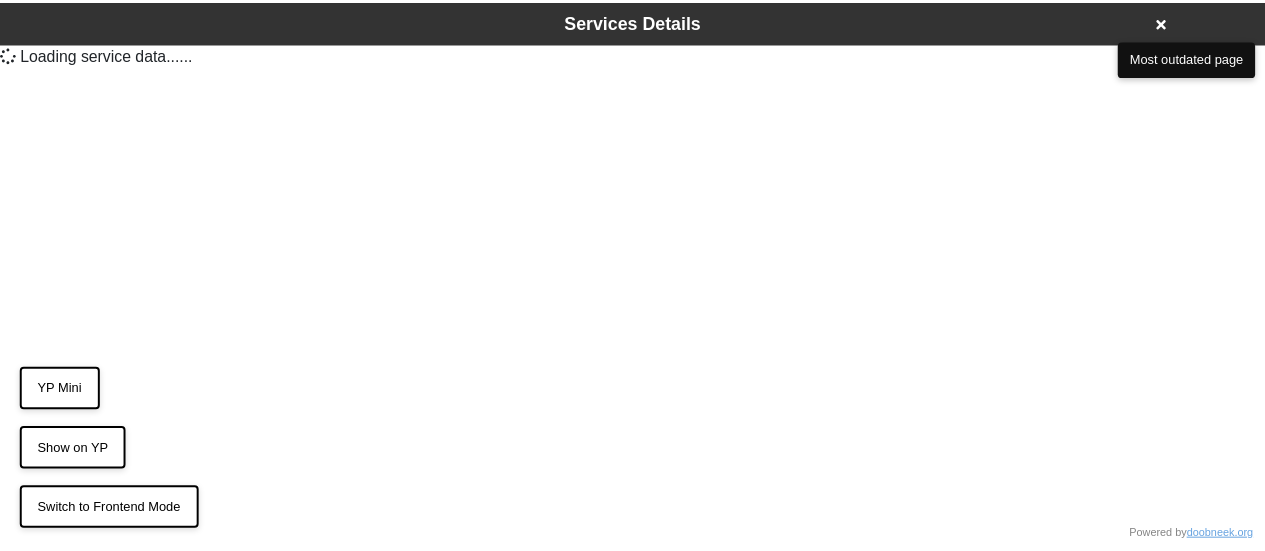 scroll, scrollTop: 0, scrollLeft: 0, axis: both 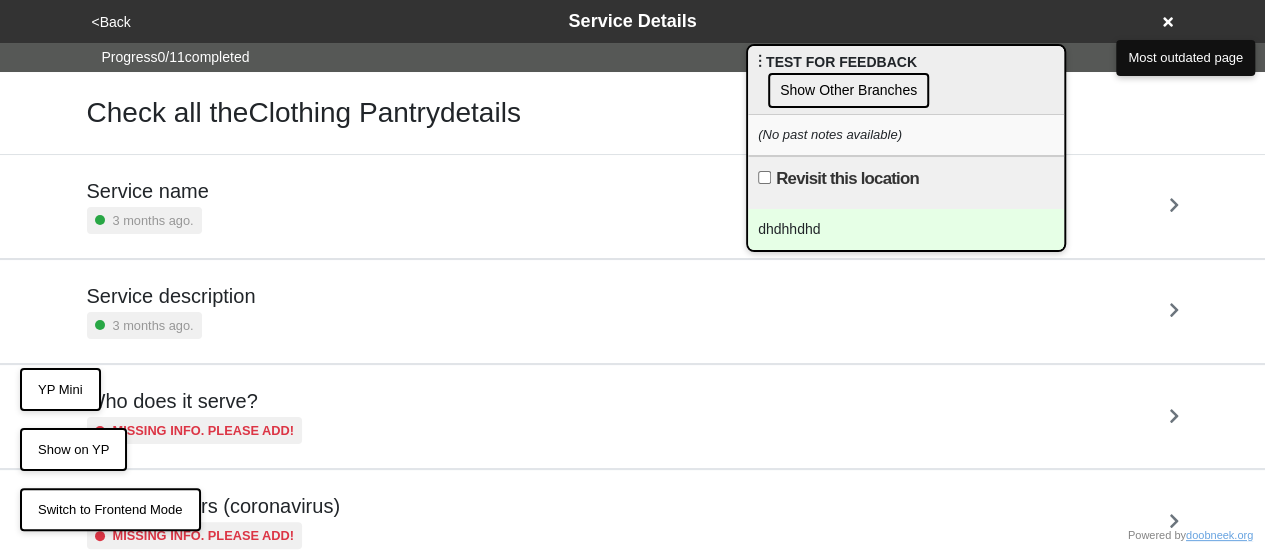 click on "dhdhhdhd" at bounding box center [906, 229] 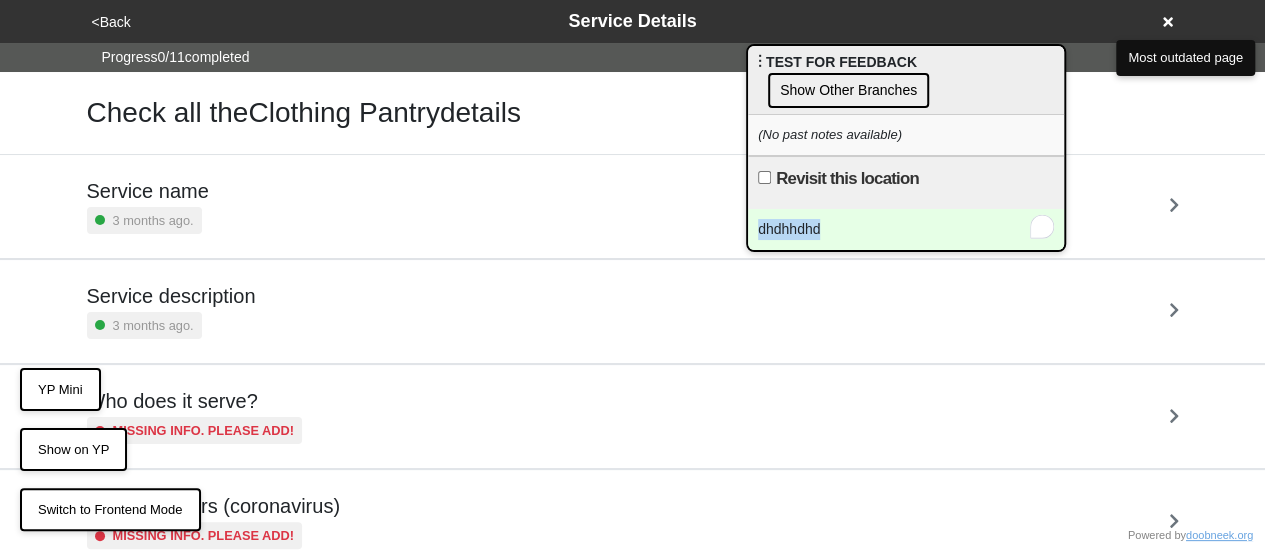 click on "dhdhhdhd" at bounding box center (906, 229) 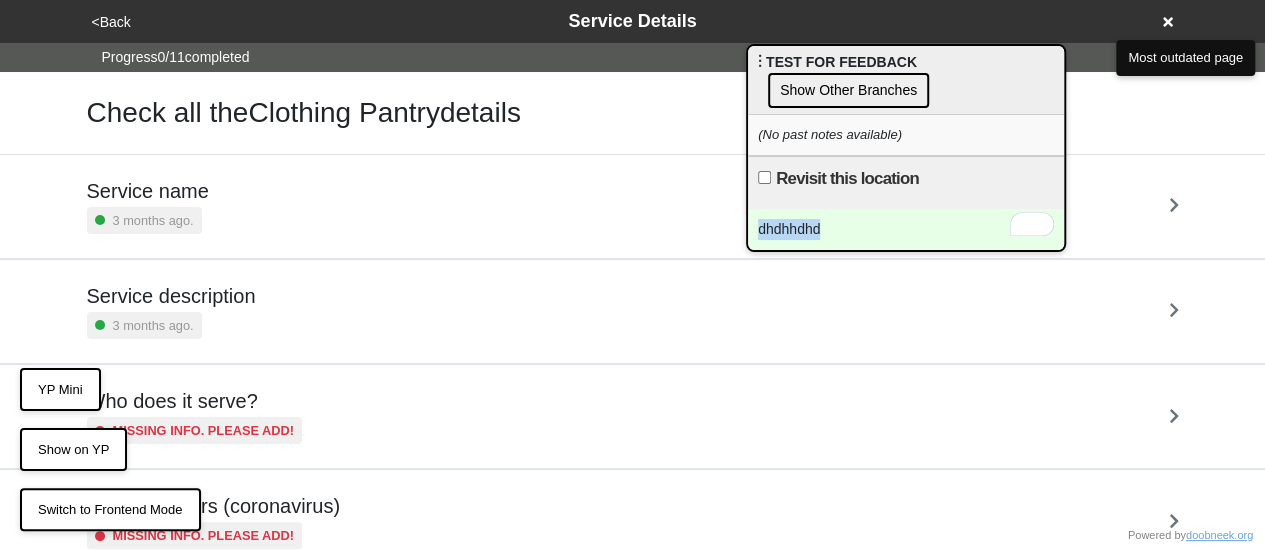 type 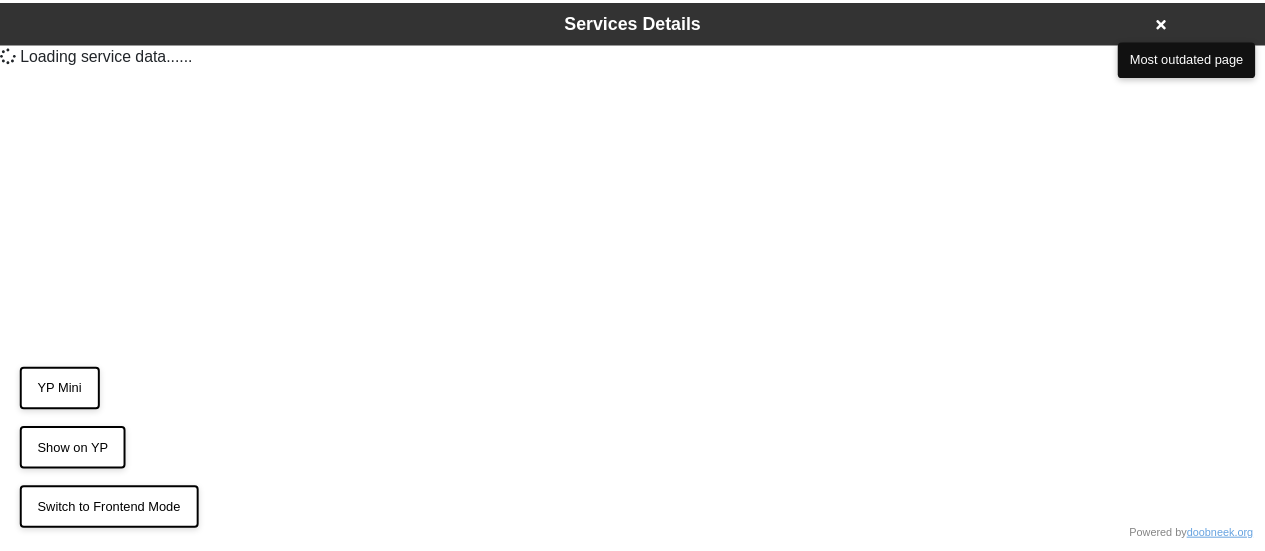 scroll, scrollTop: 0, scrollLeft: 0, axis: both 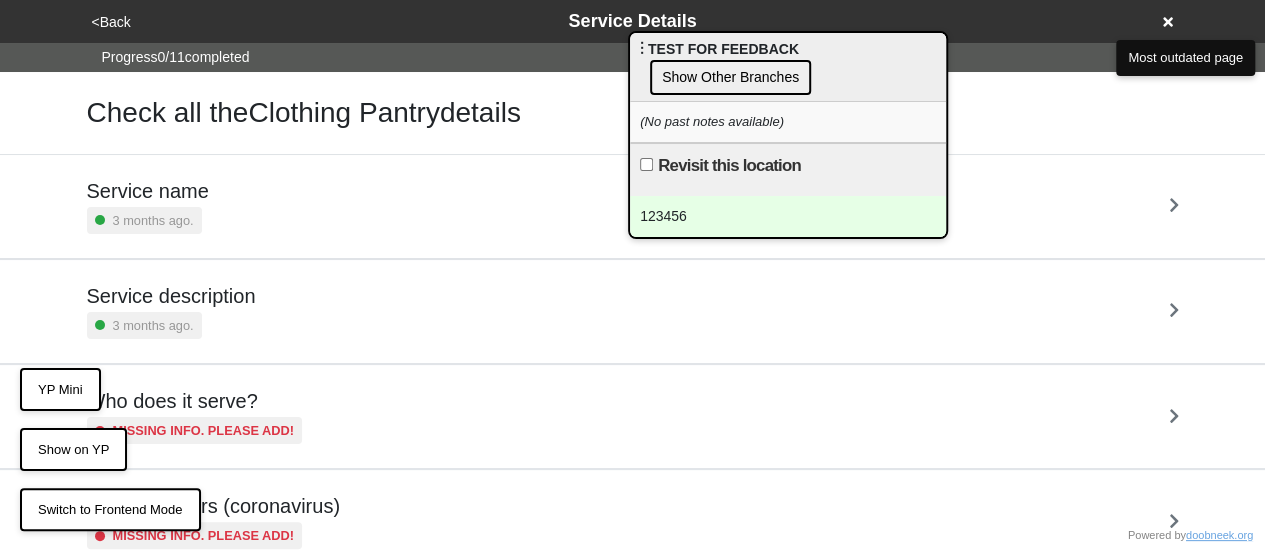 drag, startPoint x: 972, startPoint y: 86, endPoint x: 854, endPoint y: 73, distance: 118.71394 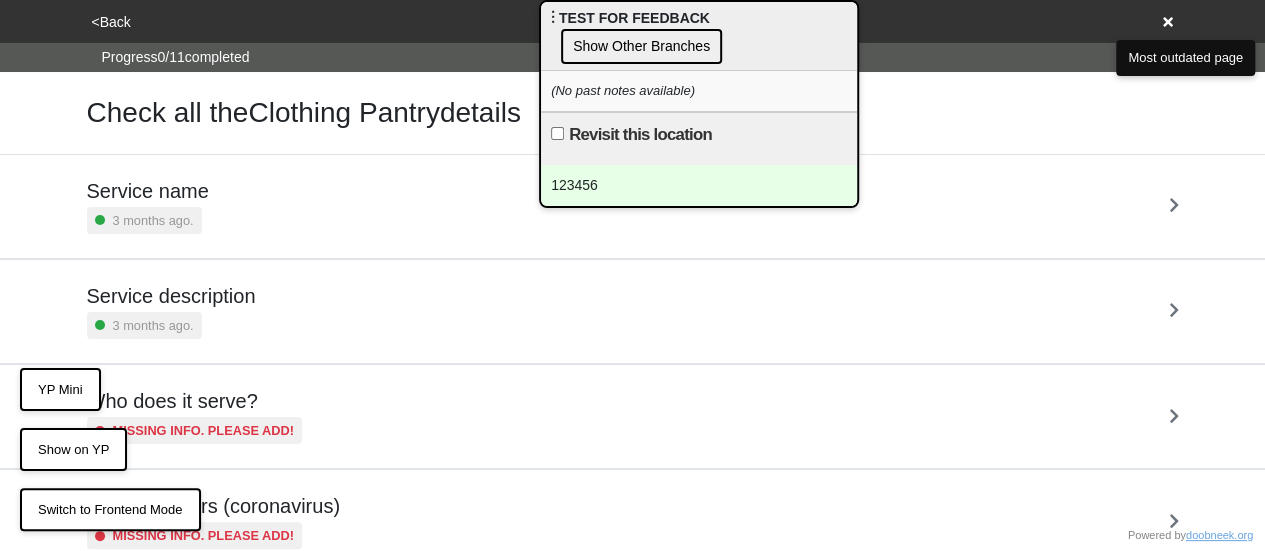 drag, startPoint x: 638, startPoint y: 51, endPoint x: 549, endPoint y: 5, distance: 100.18483 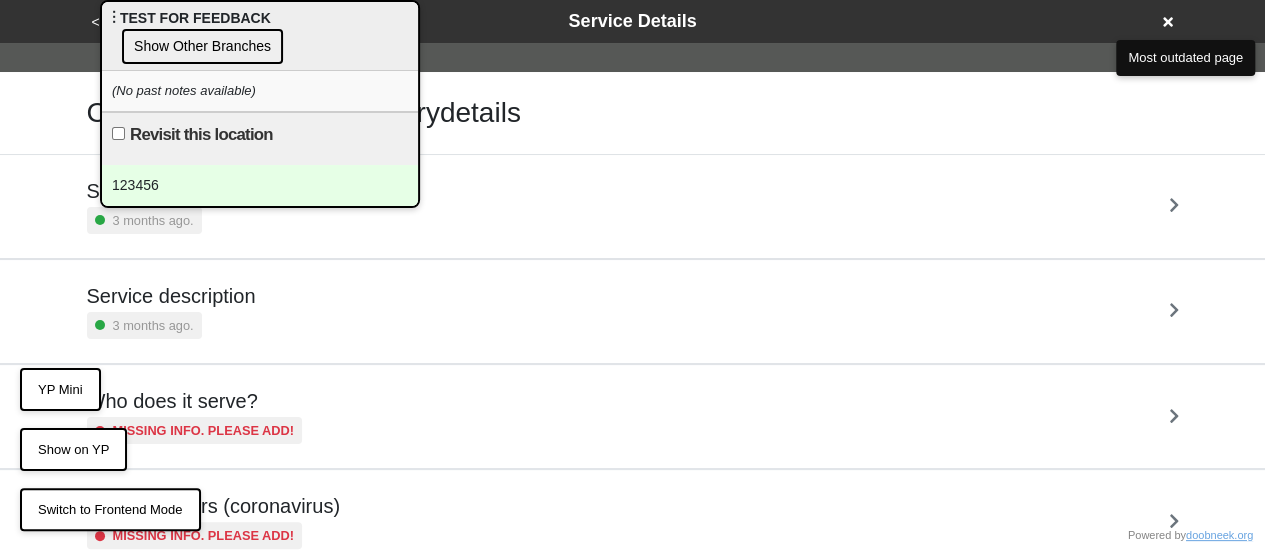 drag, startPoint x: 568, startPoint y: 20, endPoint x: 0, endPoint y: 3, distance: 568.25433 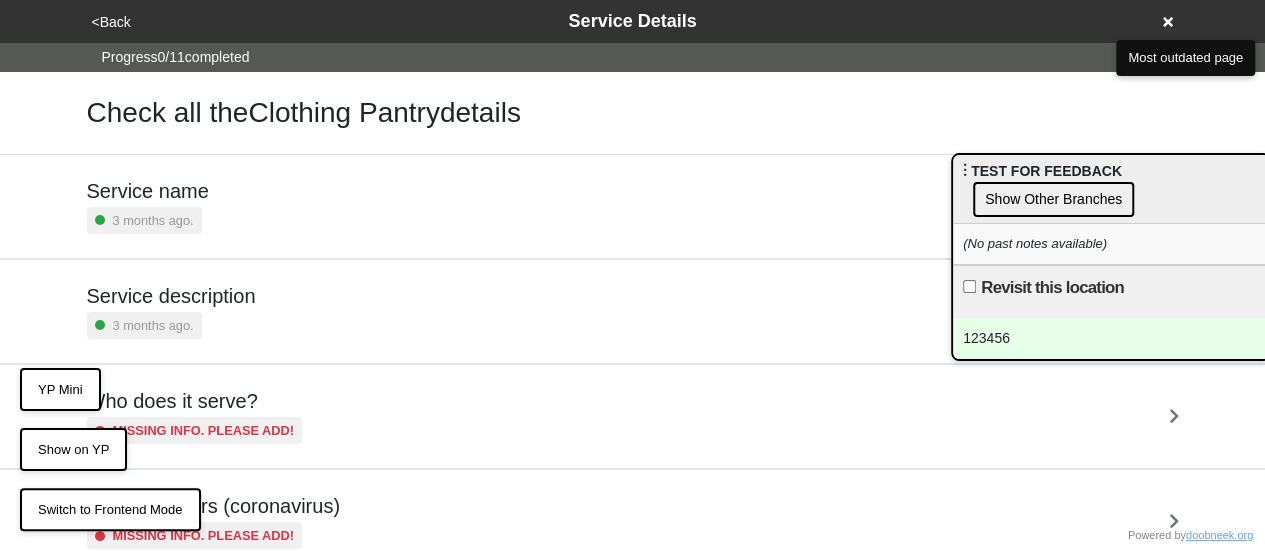 drag, startPoint x: 178, startPoint y: 18, endPoint x: 791, endPoint y: 255, distance: 657.2199 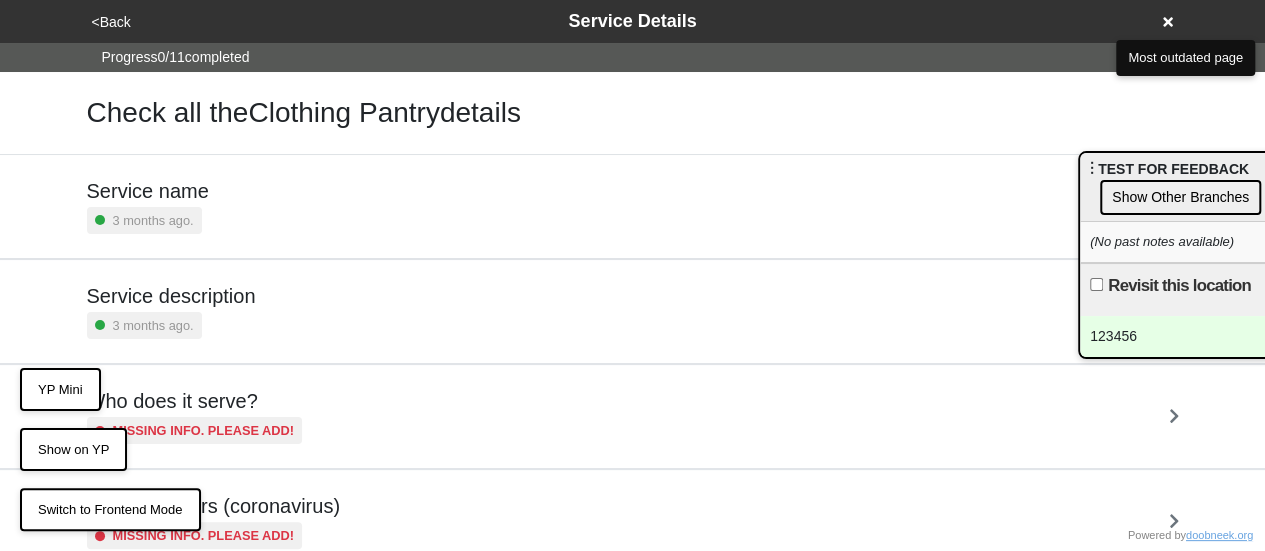 click on "YP Mini" at bounding box center [60, 390] 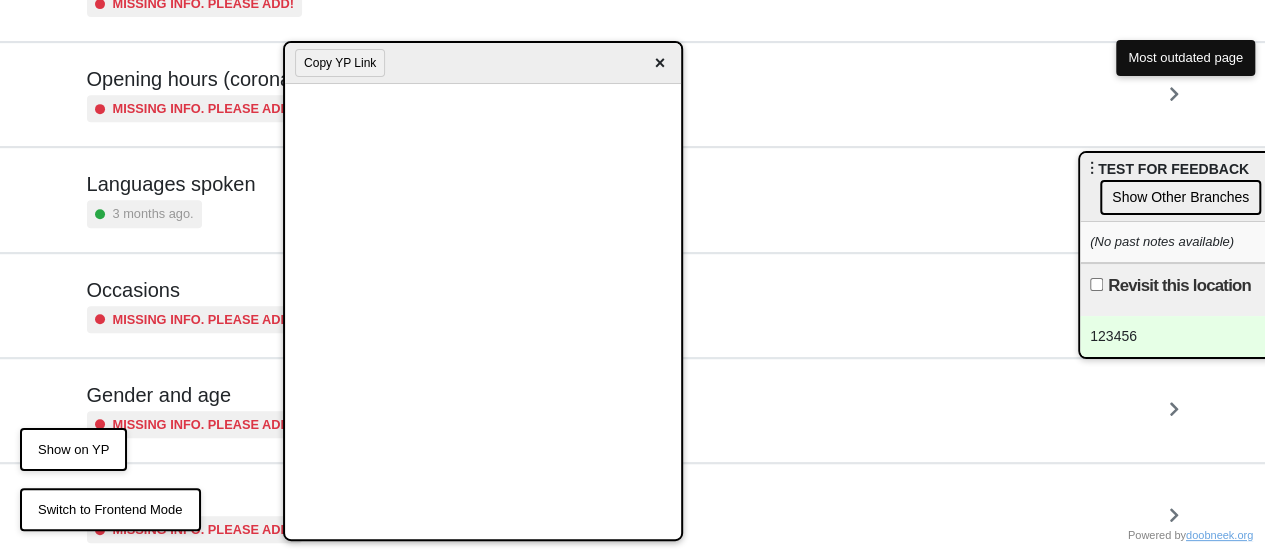 scroll, scrollTop: 500, scrollLeft: 0, axis: vertical 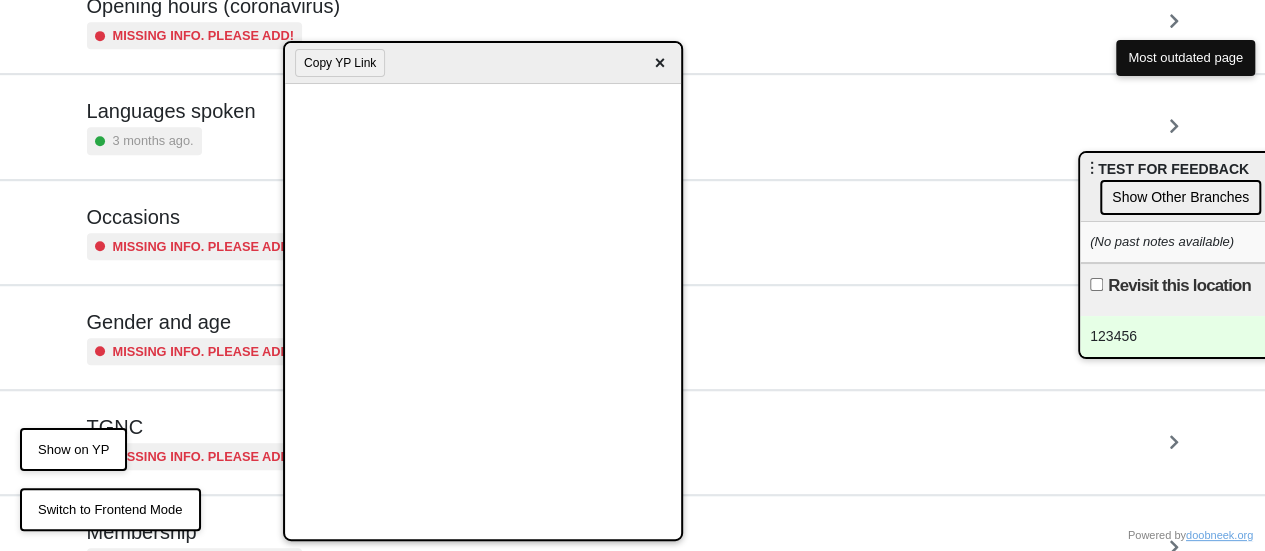 click on "123456" at bounding box center [1238, 336] 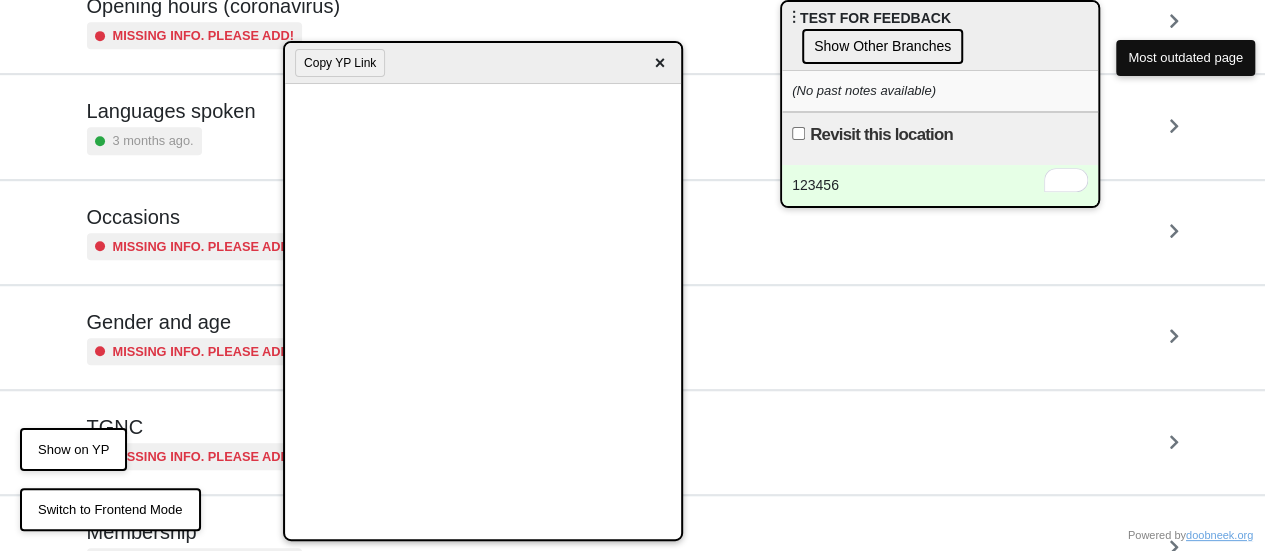 drag, startPoint x: 1180, startPoint y: 173, endPoint x: 744, endPoint y: -2, distance: 469.80954 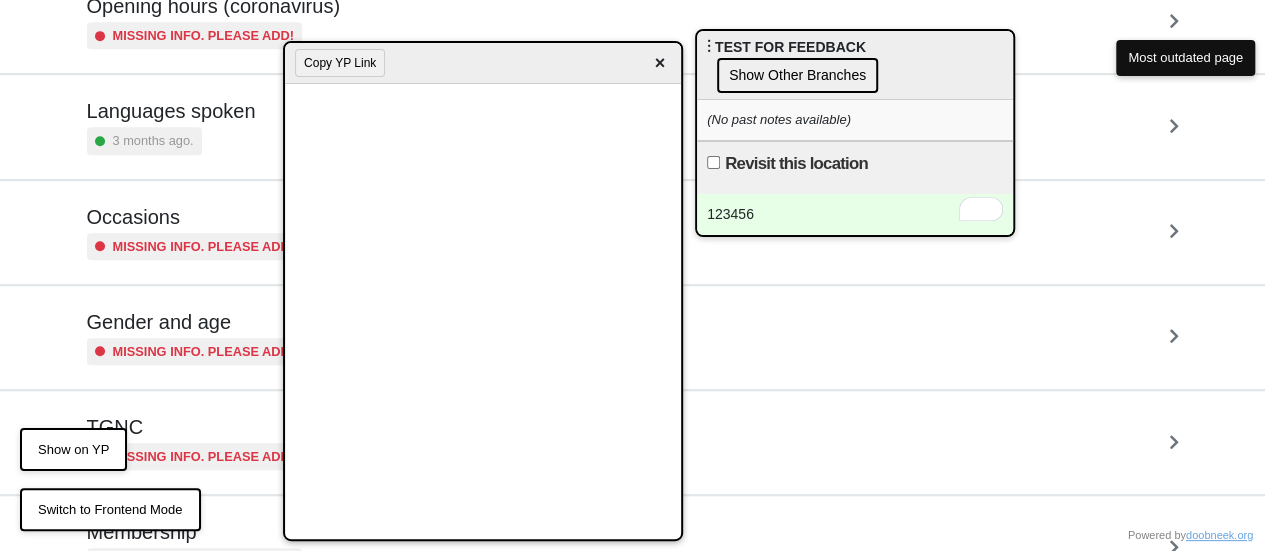 drag, startPoint x: 702, startPoint y: 19, endPoint x: 782, endPoint y: 68, distance: 93.813644 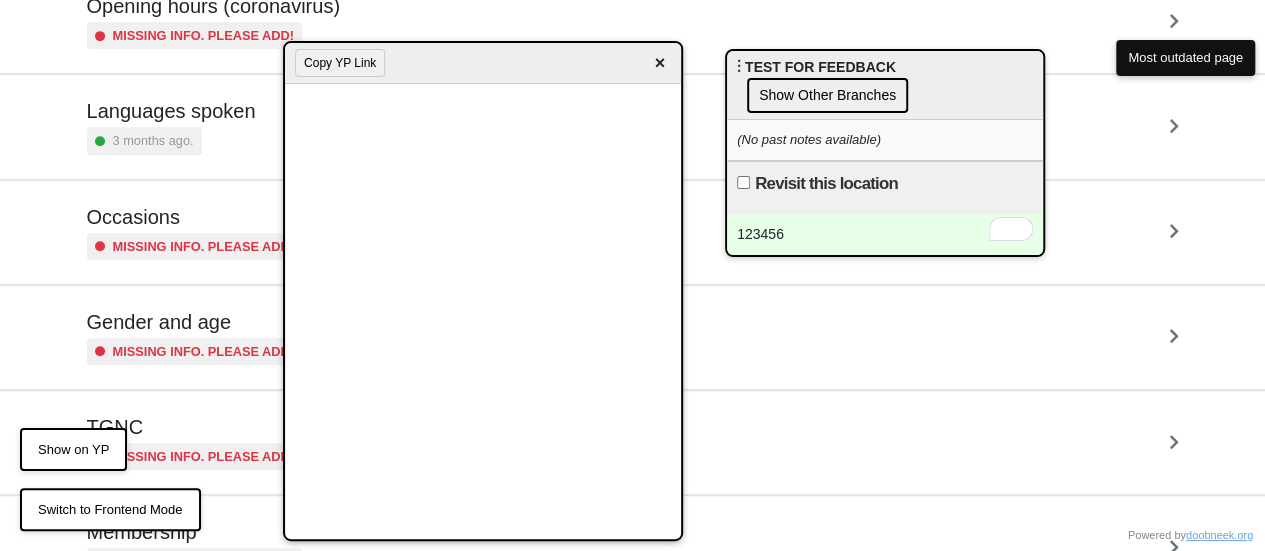 click on "Switch to Frontend Mode" at bounding box center (110, 510) 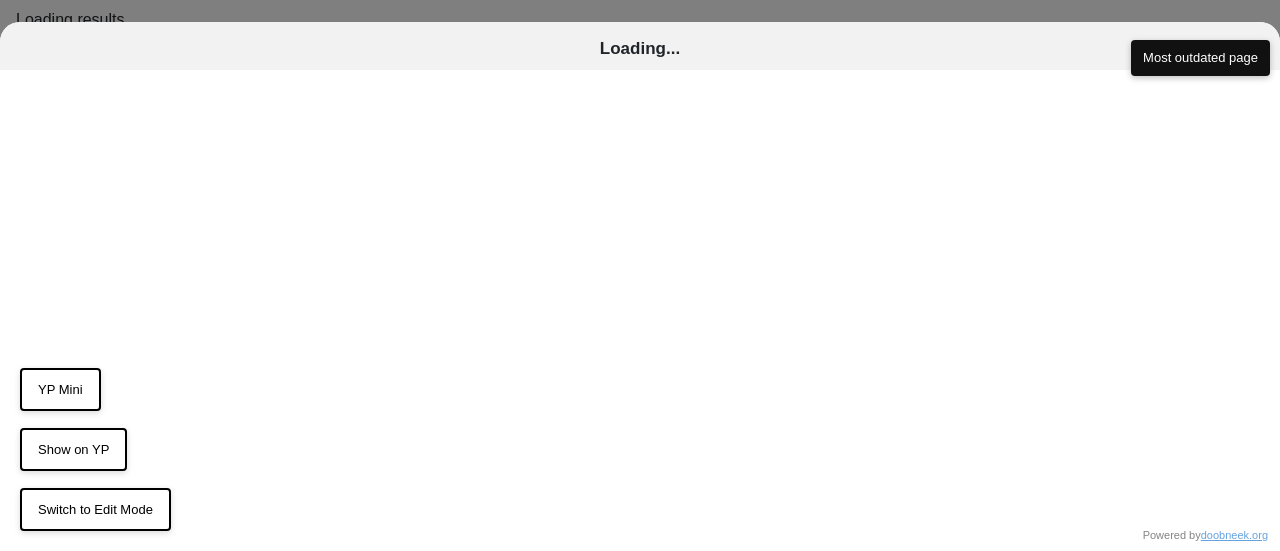 scroll, scrollTop: 0, scrollLeft: 0, axis: both 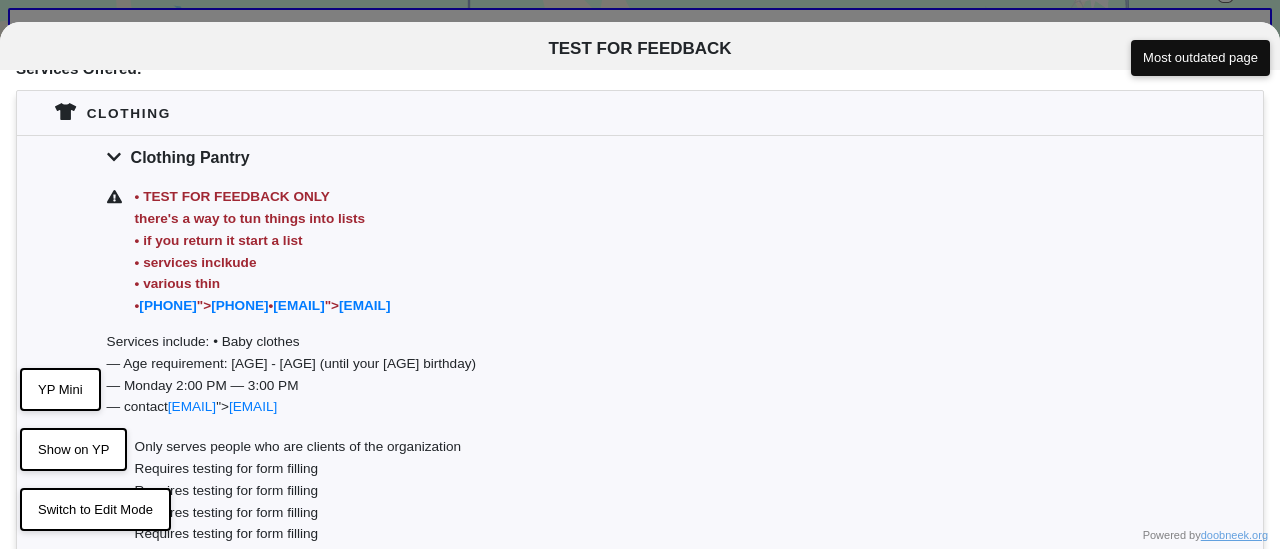 click on "Services include:
• Baby clothes
— Age requirement: [AGE] - [AGE]
— [DAY] [TIME] — [TIME]
— contact  [EMAIL] "> [EMAIL]" at bounding box center [640, 376] 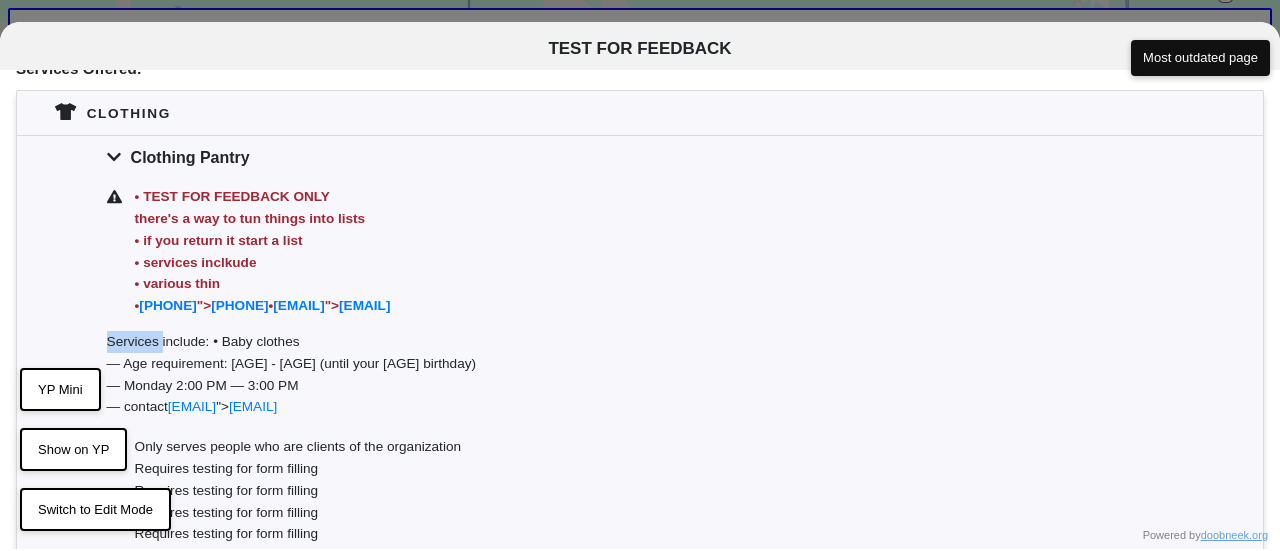 click on "Services include:
• Baby clothes
— Age requirement: [AGE] - [AGE]
— [DAY] [TIME] — [TIME]
— contact  [EMAIL] "> [EMAIL]" at bounding box center [640, 376] 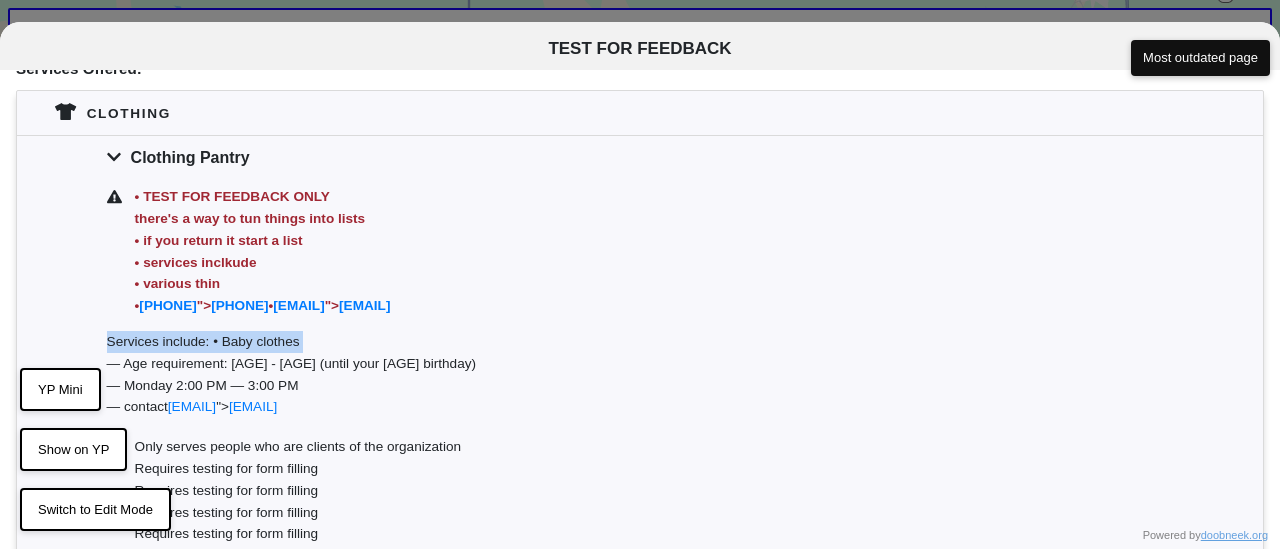click on "Services include:
• Baby clothes
— Age requirement: [AGE] - [AGE]
— [DAY] [TIME] — [TIME]
— contact  [EMAIL] "> [EMAIL]" at bounding box center [640, 376] 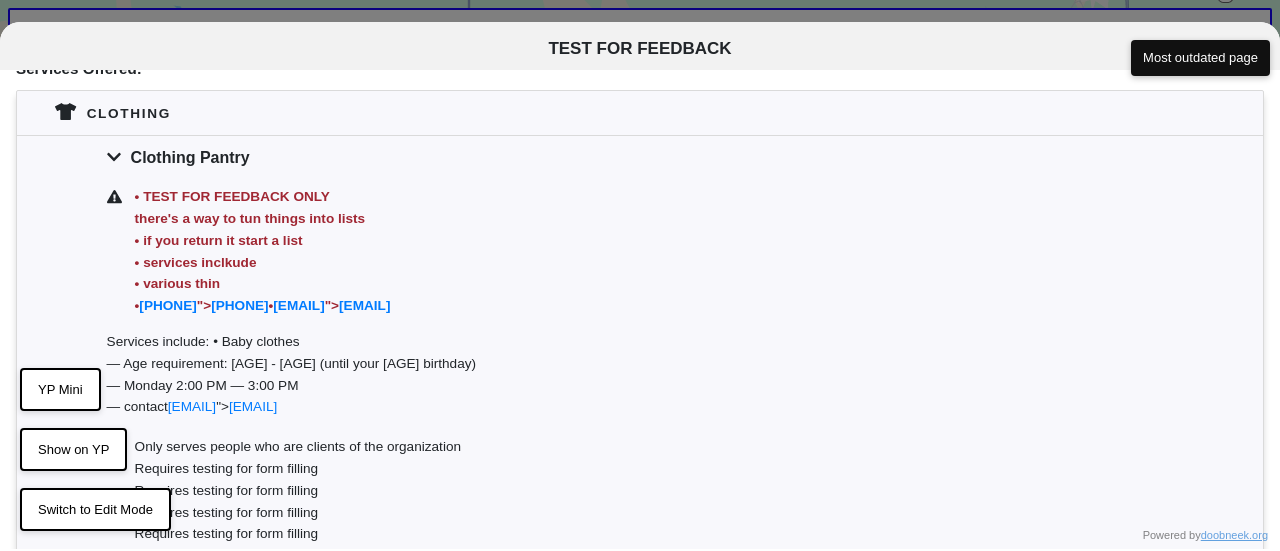 click on "• TEST FOR FEEDBACK ONLY
there's a way to tun things into lists
• if you return it start a list
• services inclkude
• various thin
•  5555555555 "> (555) 555-5555
•  contact@thisloction.org "> contact@thisloction.org" at bounding box center (652, 251) 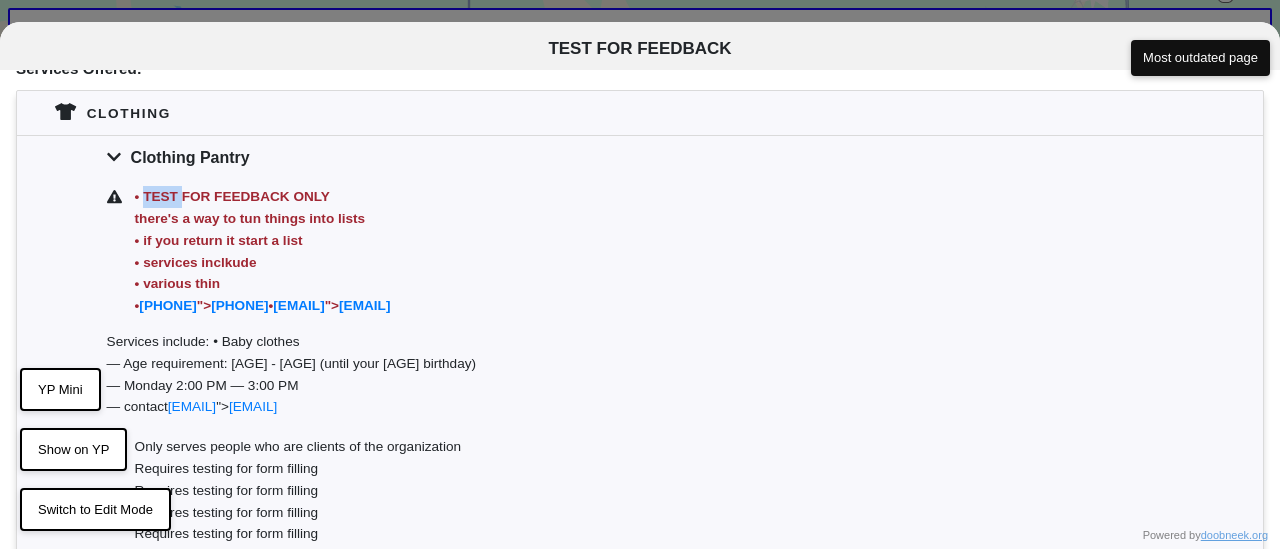click on "• TEST FOR FEEDBACK ONLY
there's a way to tun things into lists
• if you return it start a list
• services inclkude
• various thin
•  5555555555 "> (555) 555-5555
•  contact@thisloction.org "> contact@thisloction.org" at bounding box center (652, 251) 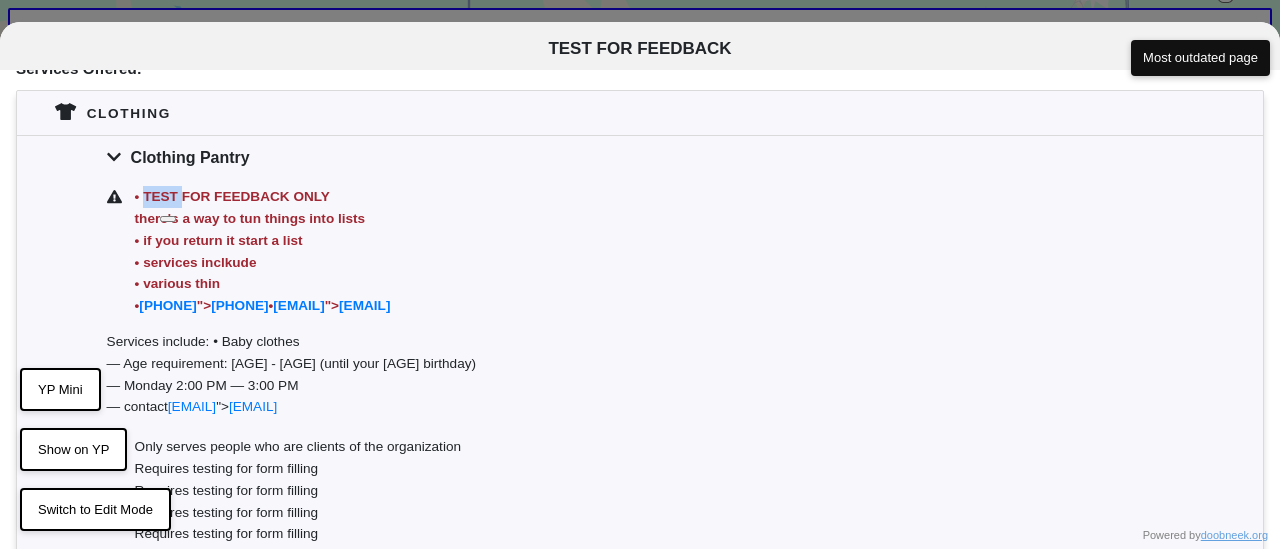 scroll, scrollTop: 548, scrollLeft: 0, axis: vertical 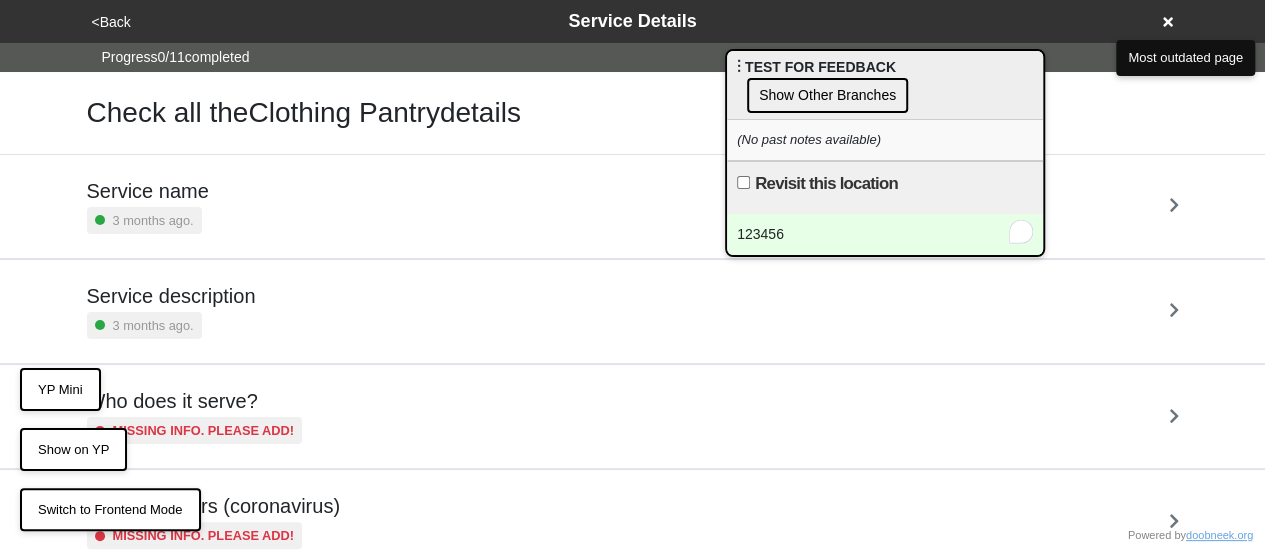 click on "123456" at bounding box center [885, 234] 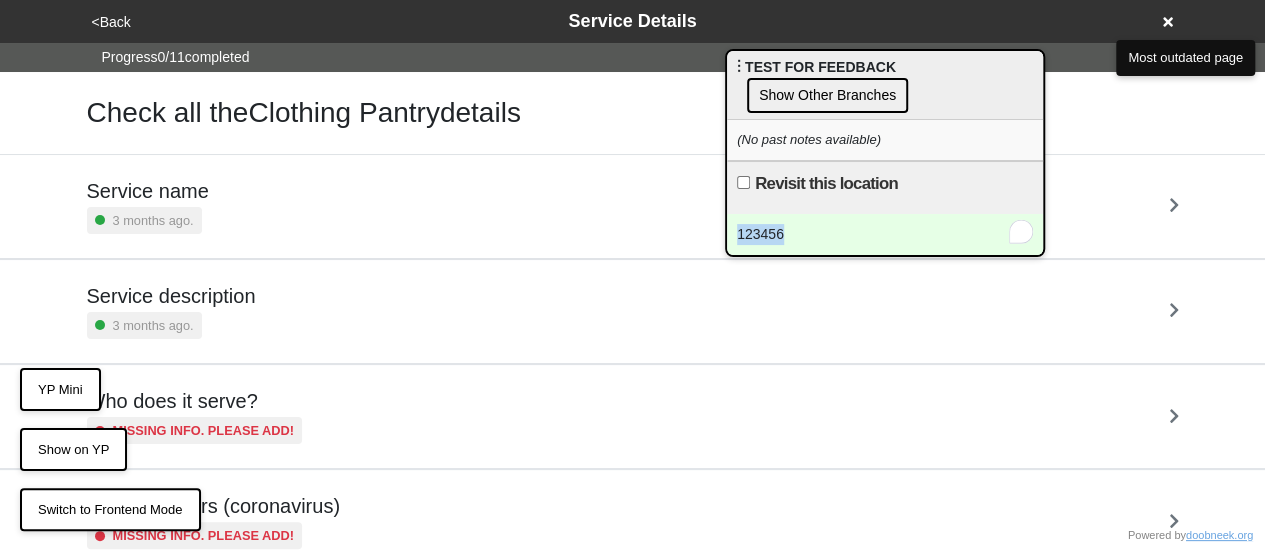 click on "123456" at bounding box center (885, 234) 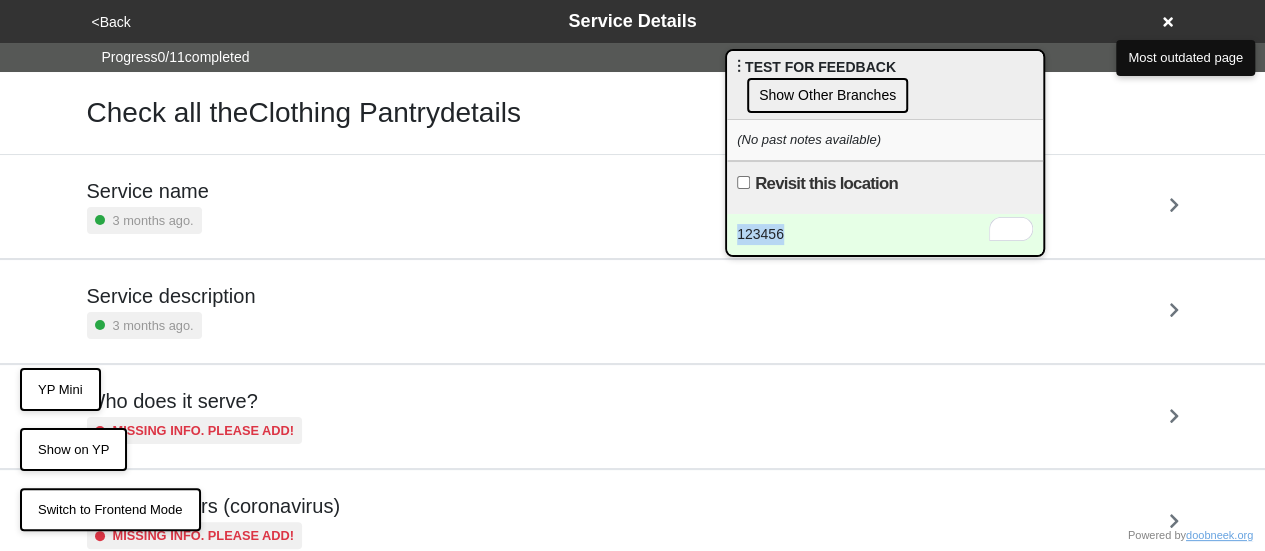 type 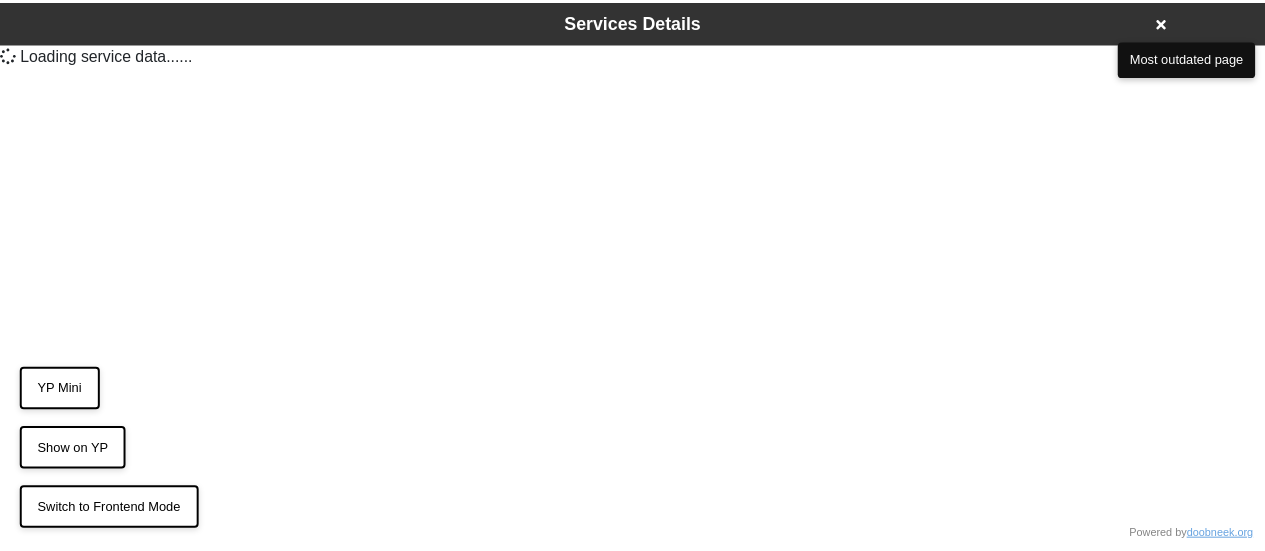 scroll, scrollTop: 0, scrollLeft: 0, axis: both 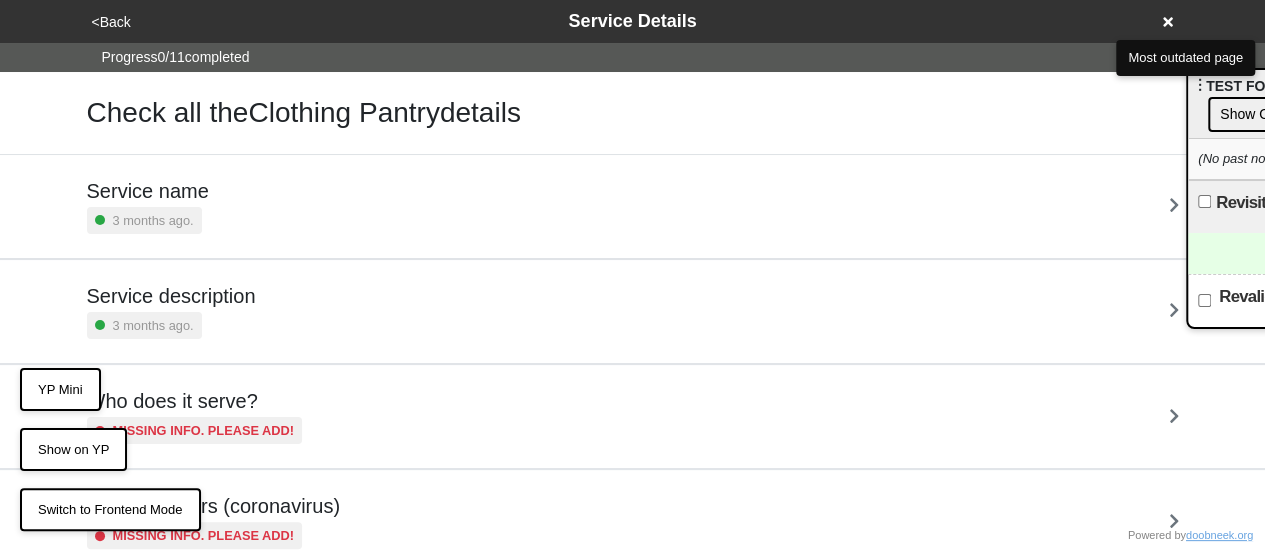 drag, startPoint x: 818, startPoint y: 77, endPoint x: 1279, endPoint y: 97, distance: 461.43362 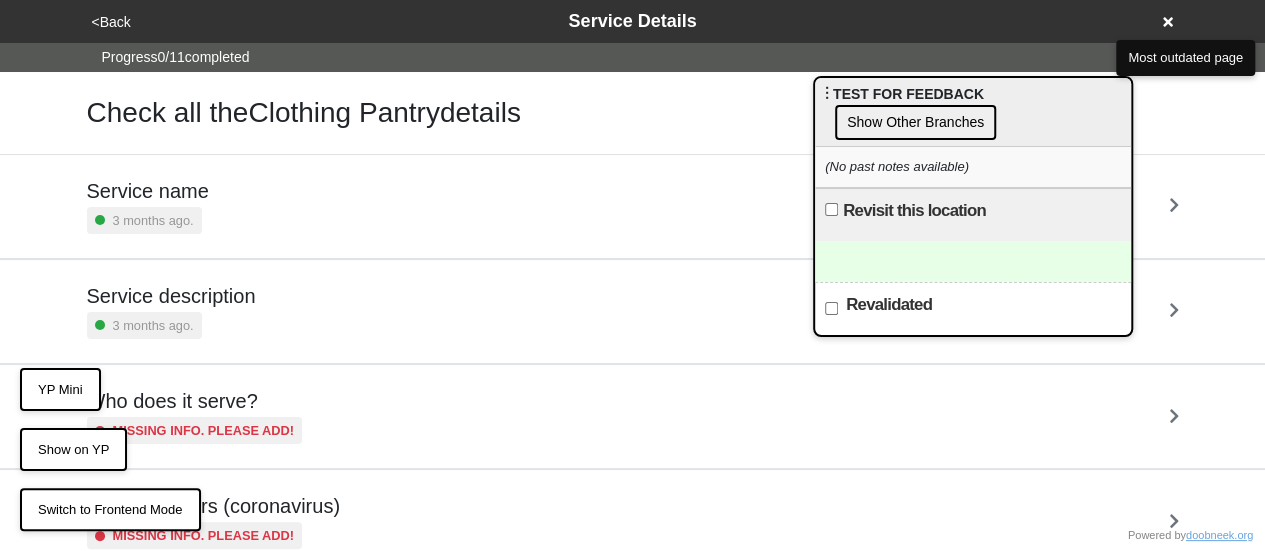 drag, startPoint x: 1244, startPoint y: 89, endPoint x: 744, endPoint y: 91, distance: 500.004 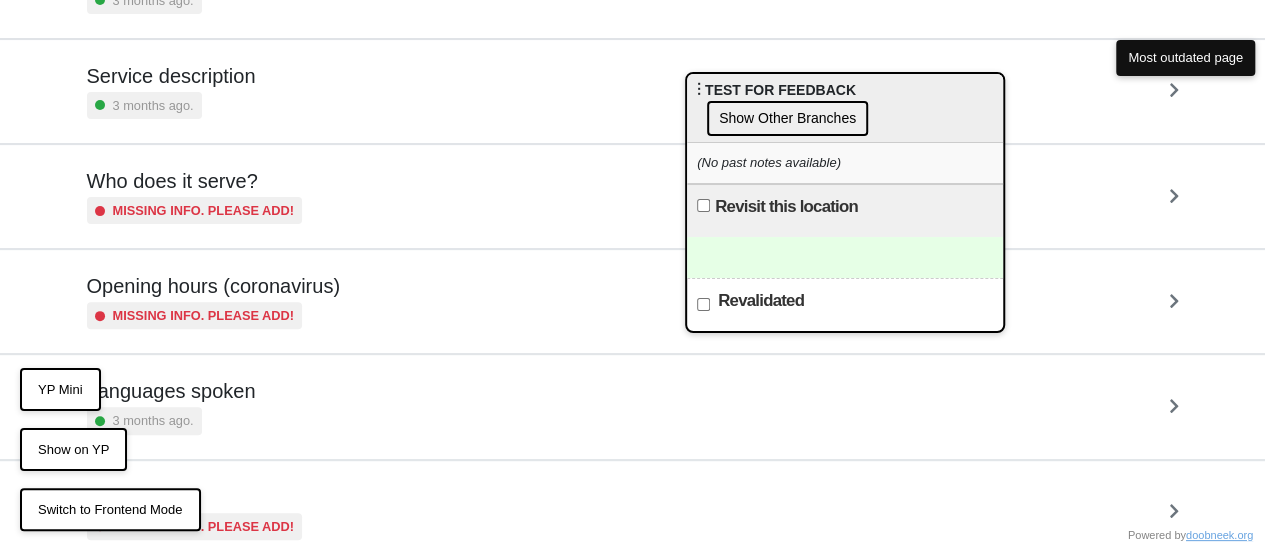 scroll, scrollTop: 700, scrollLeft: 0, axis: vertical 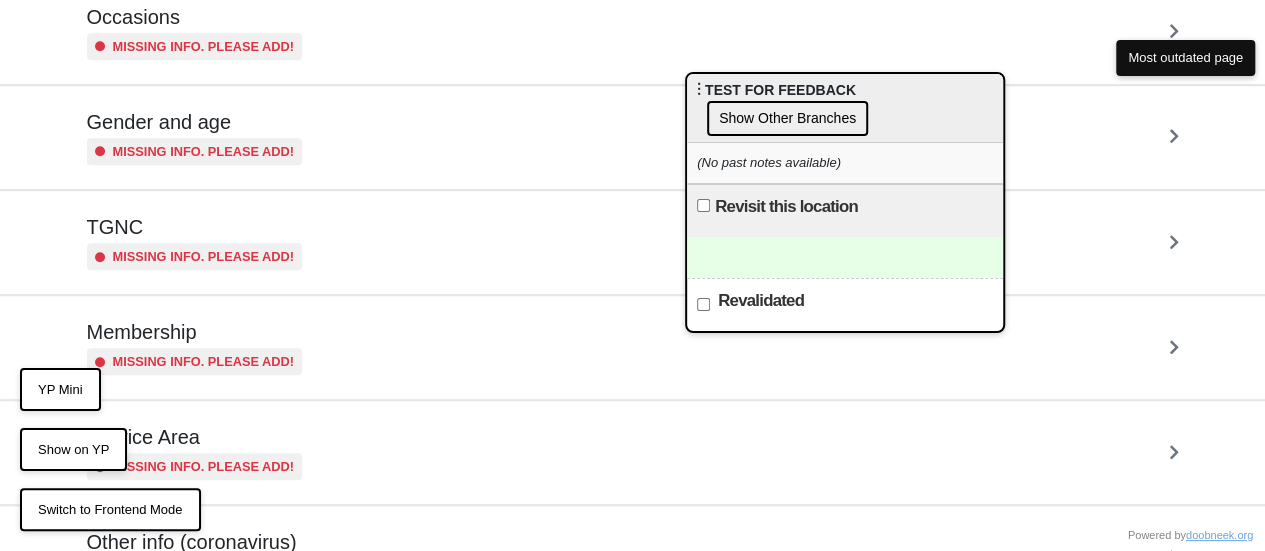 click on "Revalidated" at bounding box center [703, 304] 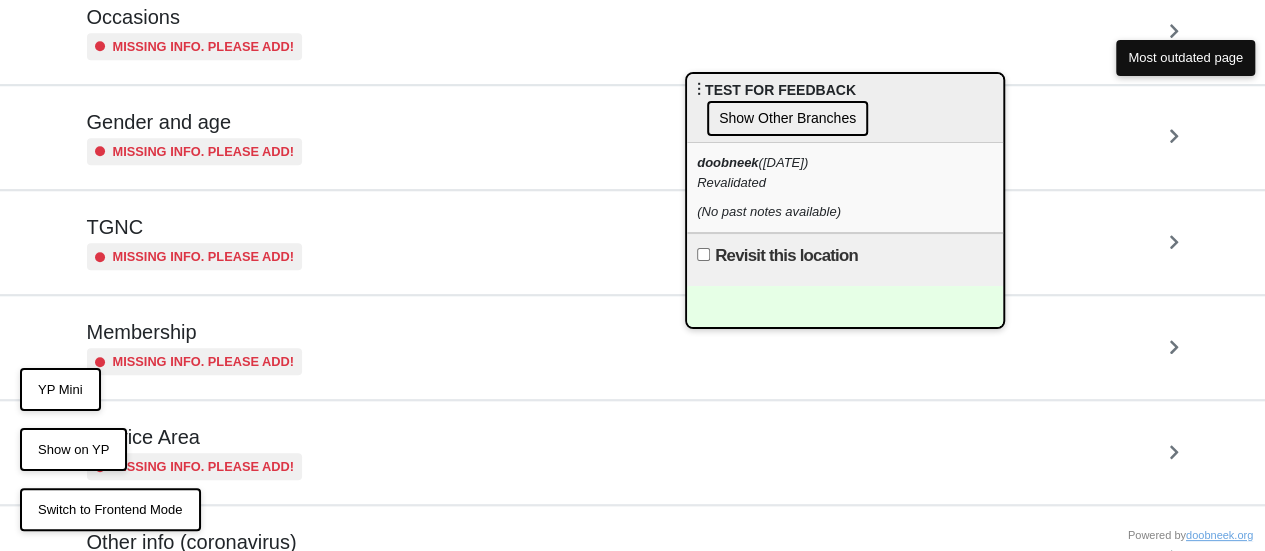 click at bounding box center (845, 306) 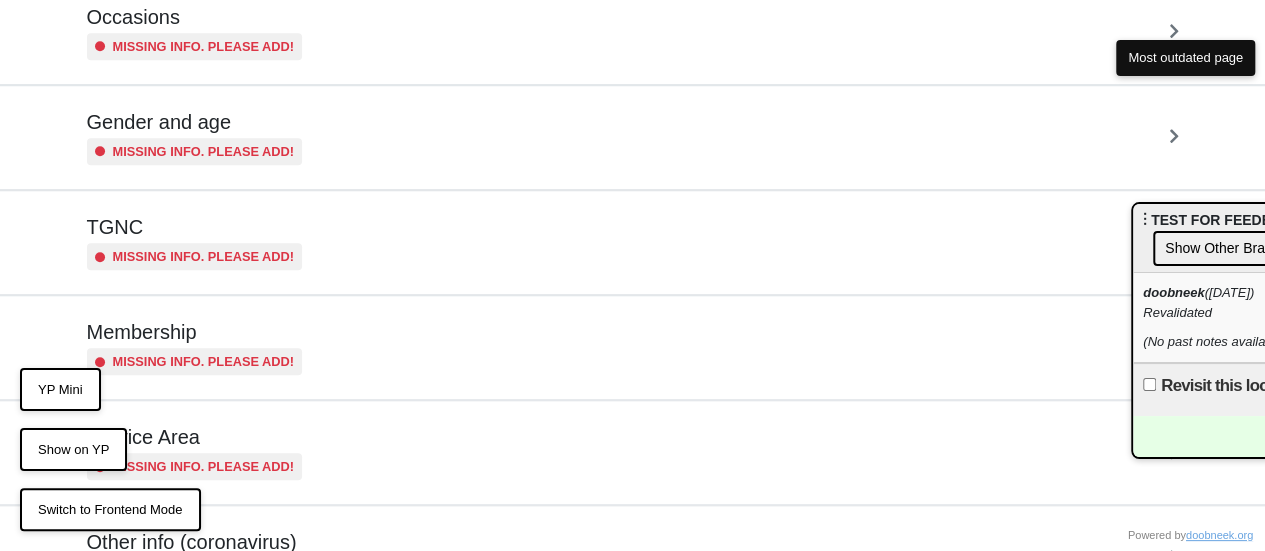 drag, startPoint x: 724, startPoint y: 91, endPoint x: 1279, endPoint y: 265, distance: 581.6365 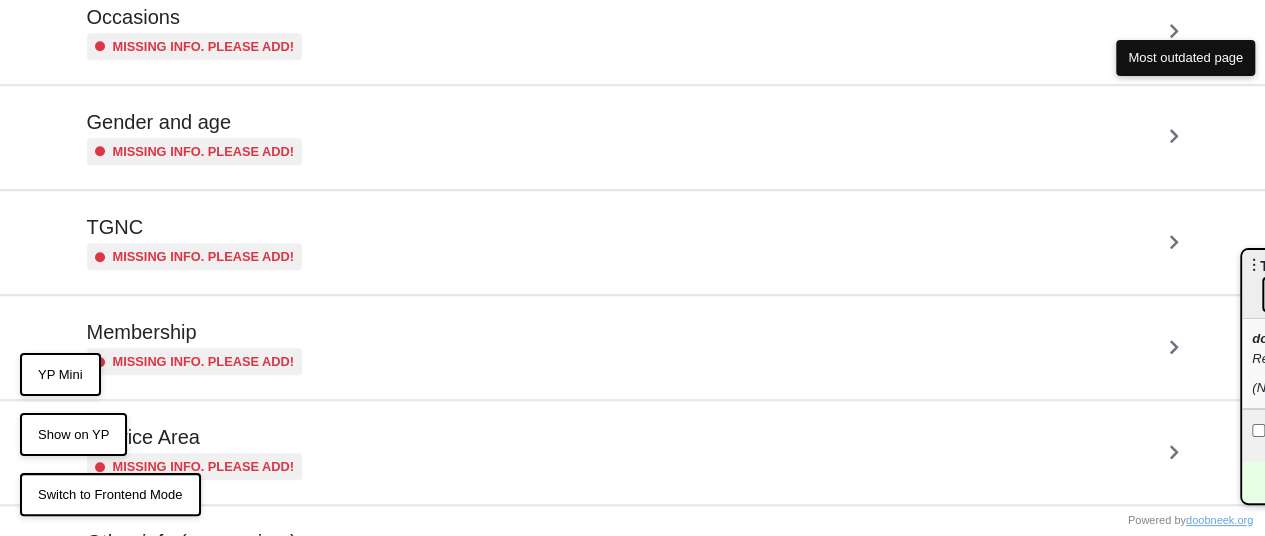 click on "Most outdated page" at bounding box center [1185, 58] 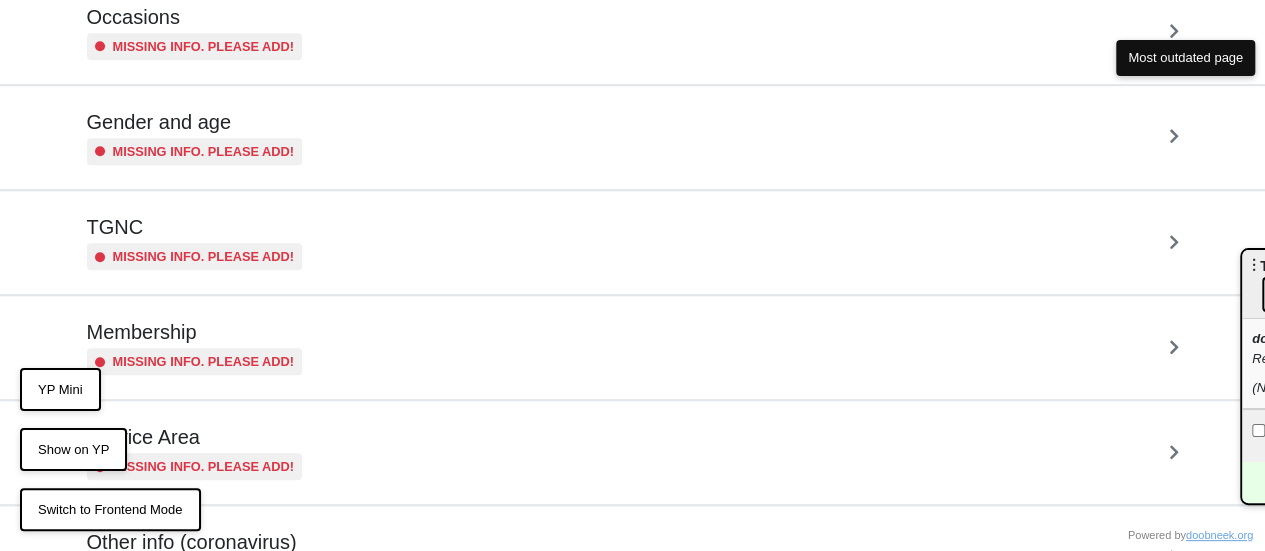 click on "Most outdated page" at bounding box center (1185, 58) 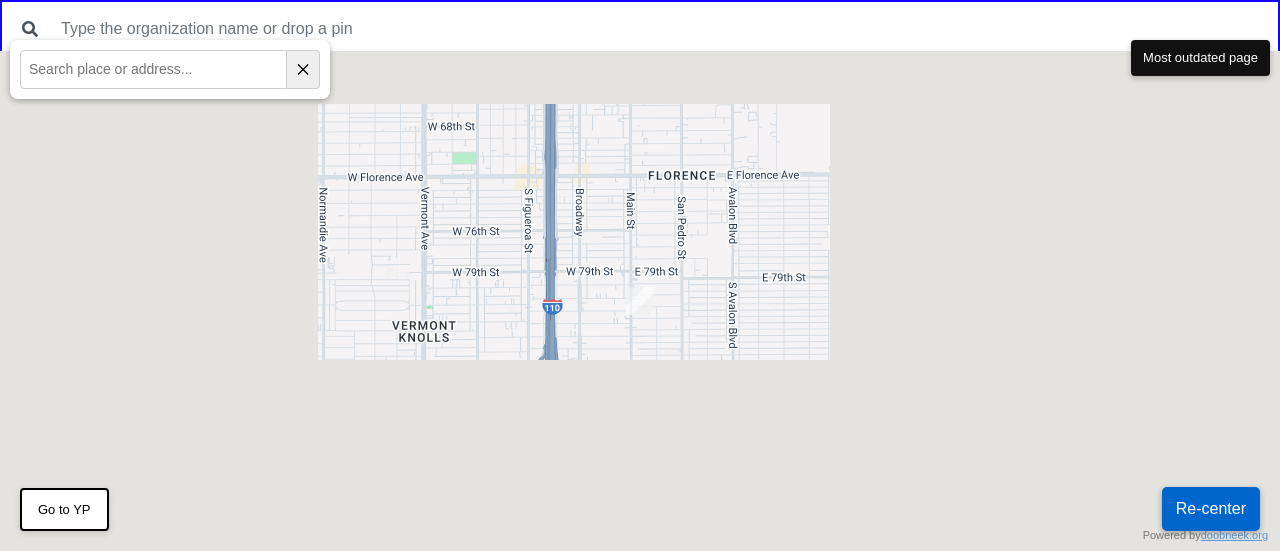scroll, scrollTop: 0, scrollLeft: 0, axis: both 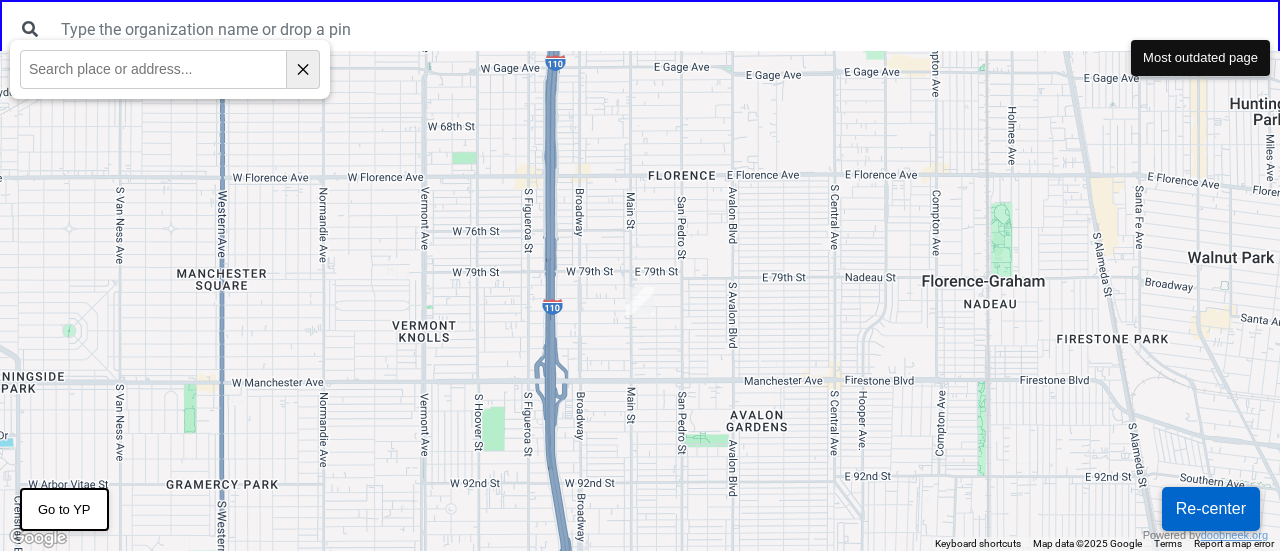 drag, startPoint x: 1191, startPoint y: 63, endPoint x: 532, endPoint y: 149, distance: 664.5878 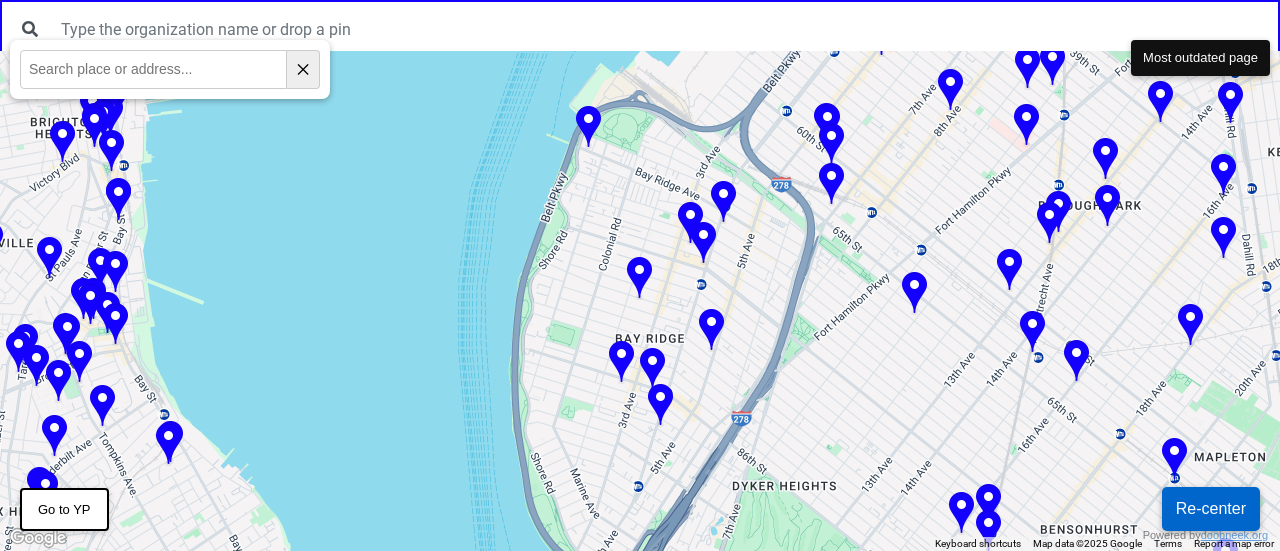 click at bounding box center (703, 244) 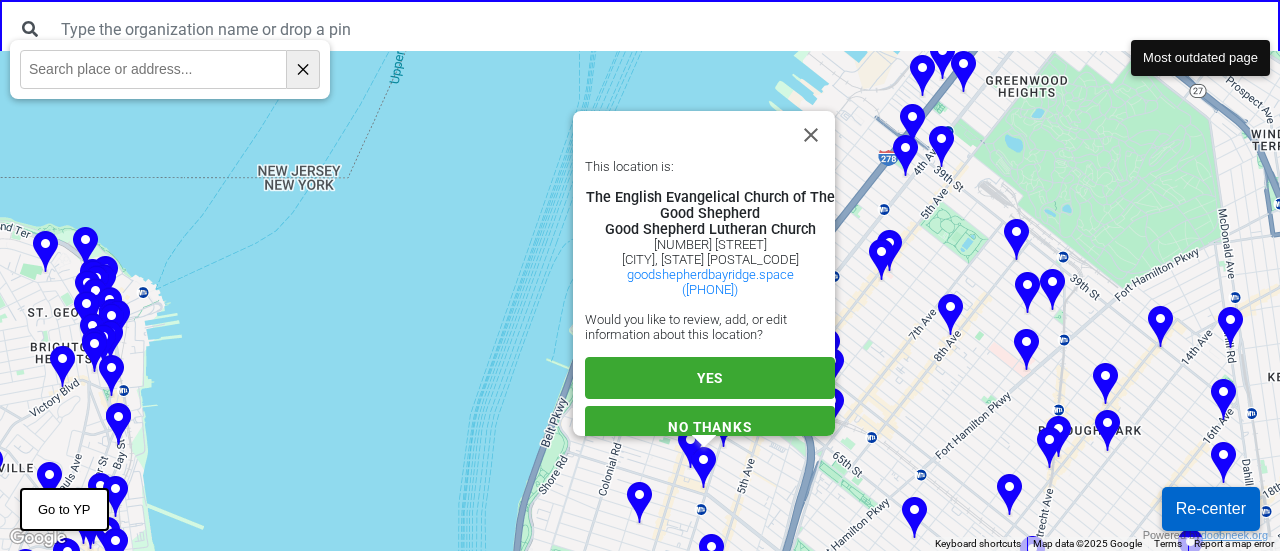 click on "YES" at bounding box center [710, 378] 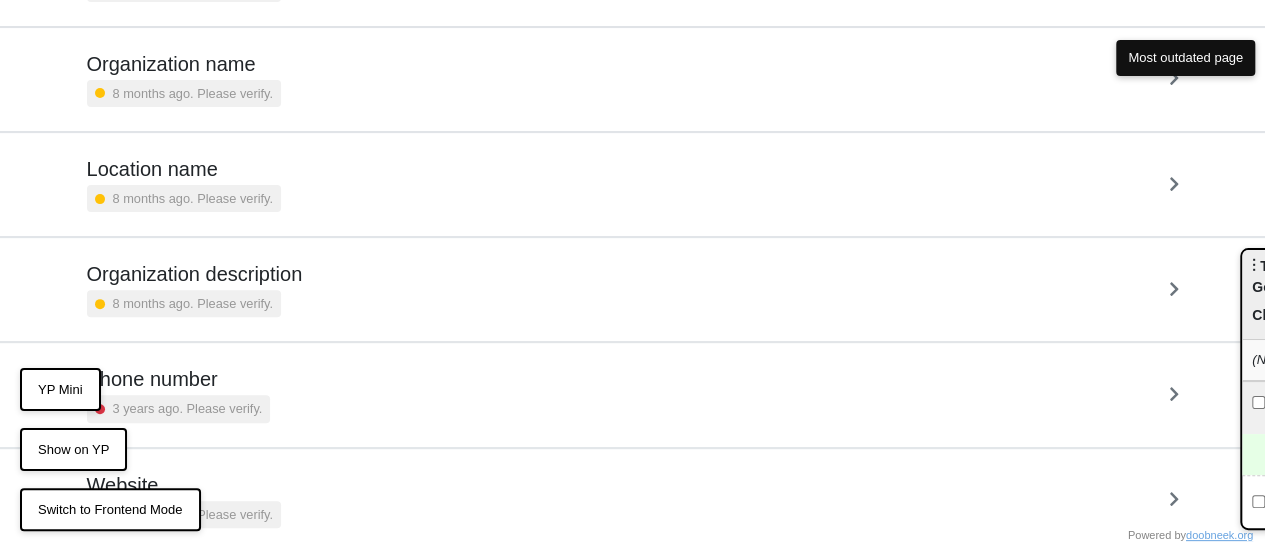 scroll, scrollTop: 275, scrollLeft: 0, axis: vertical 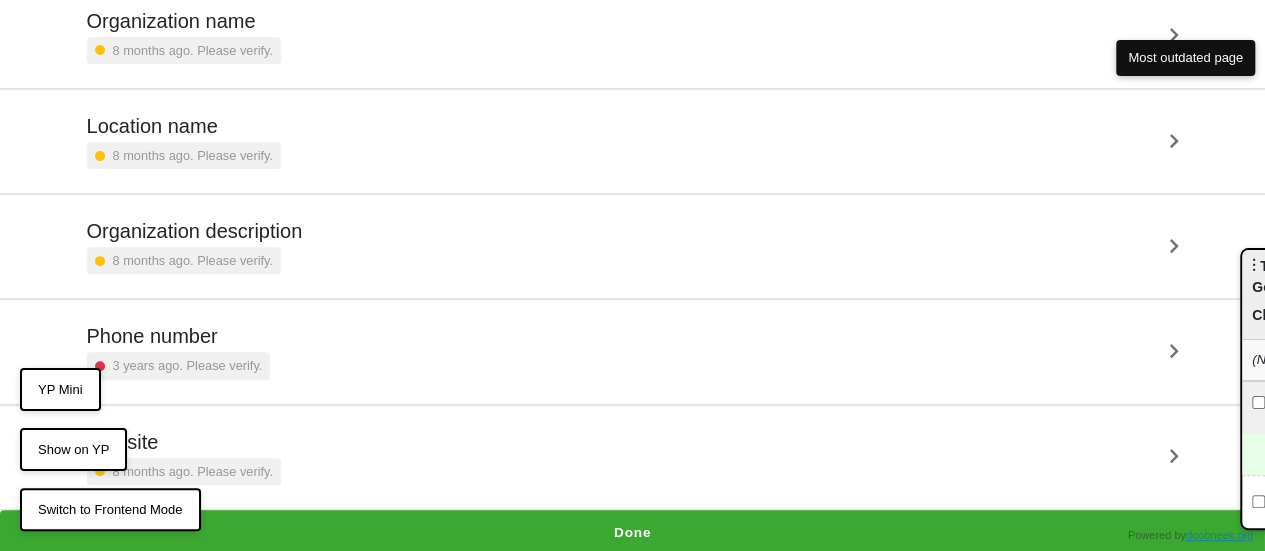 click on "Website 8 months ago. Please verify." at bounding box center (184, 457) 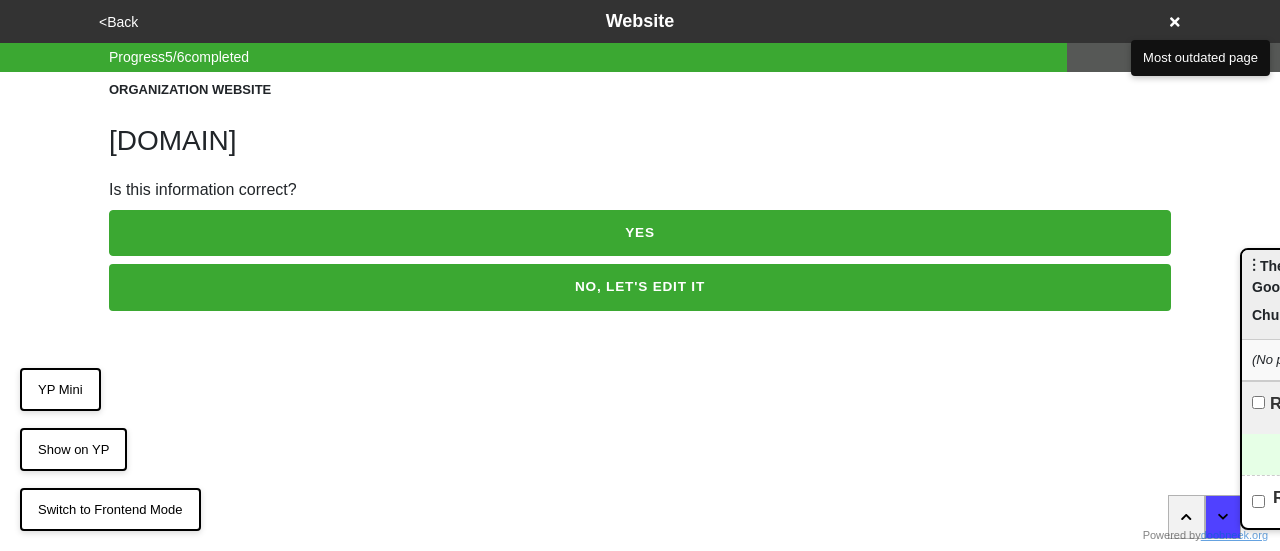 click on "goodshepherdbayridge.space" at bounding box center [640, 141] 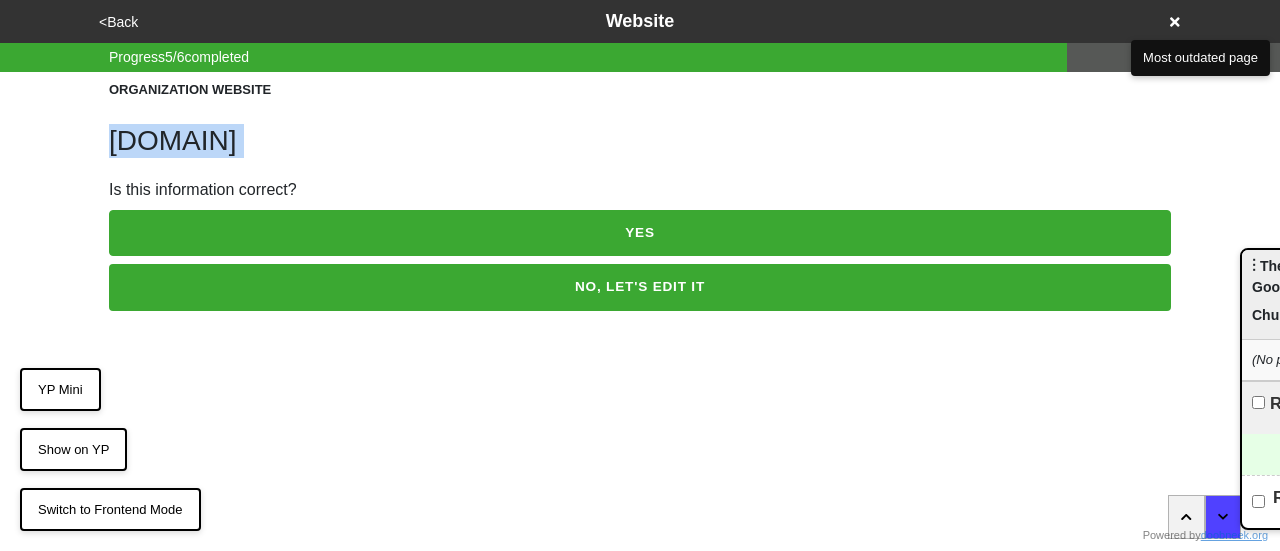 click on "goodshepherdbayridge.space" at bounding box center (640, 141) 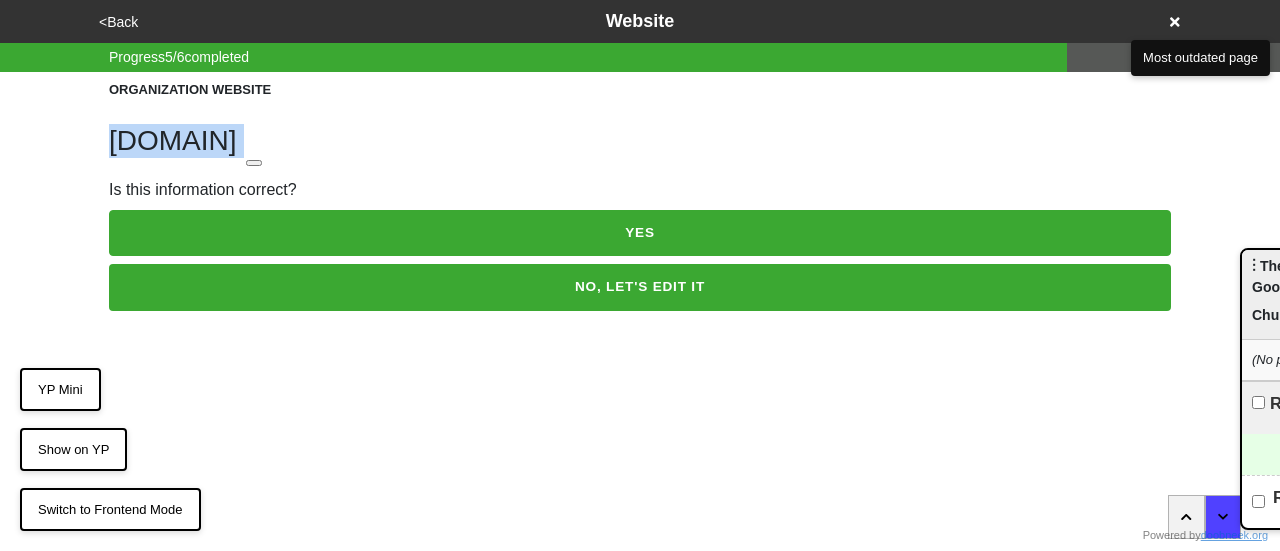 copy on "goodshepherdbayridge.space" 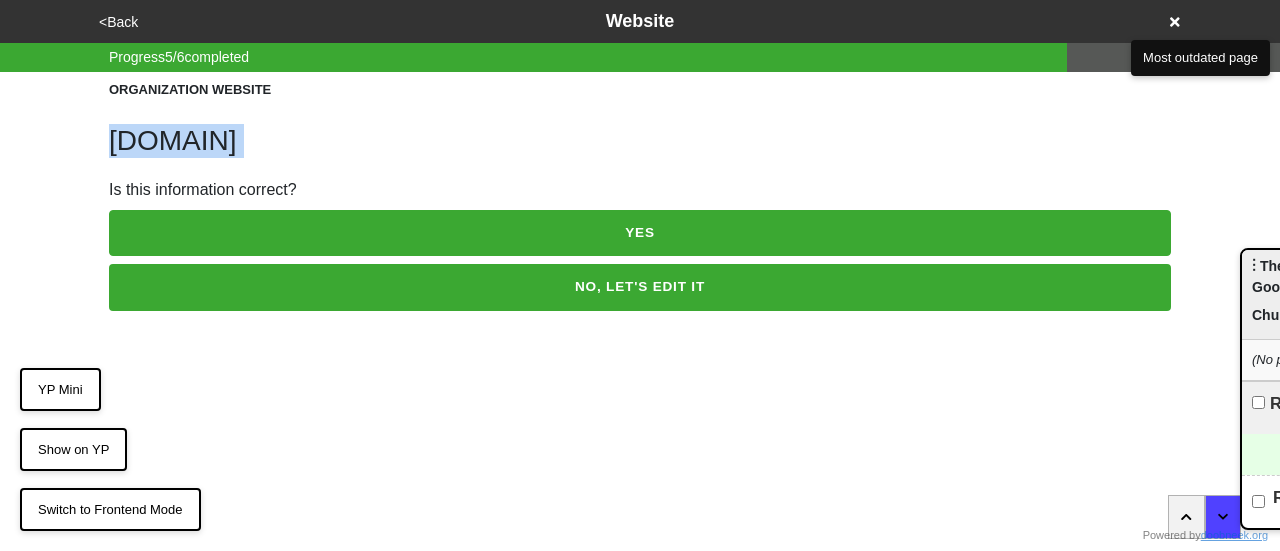 click on "NO, LET'S EDIT IT" at bounding box center [640, 287] 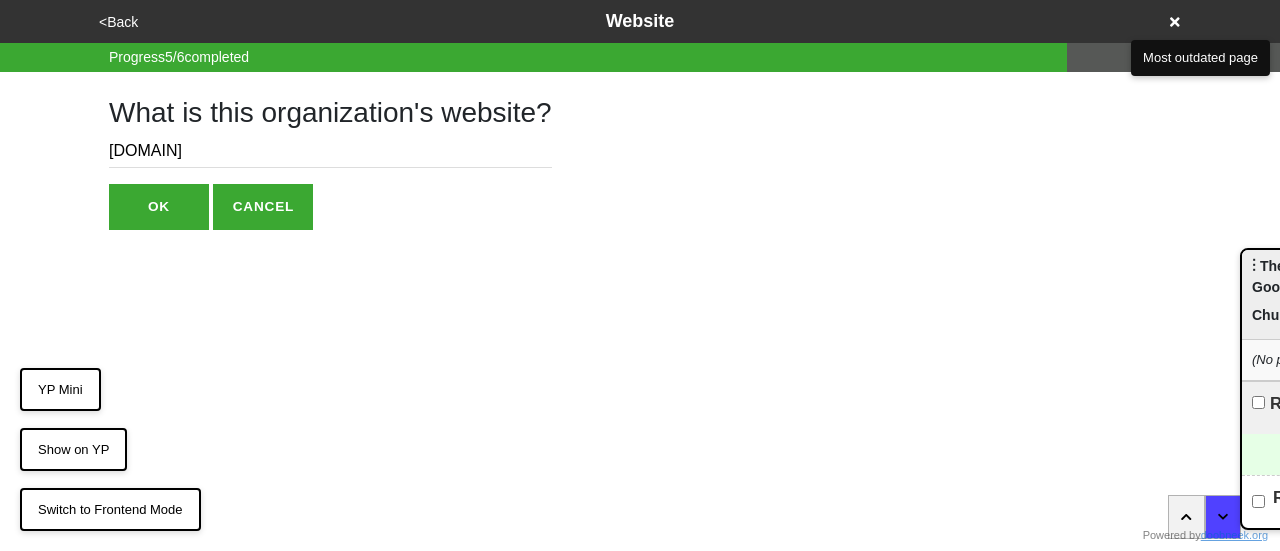 click on "goodshepherdbayridge.space" at bounding box center [330, 151] 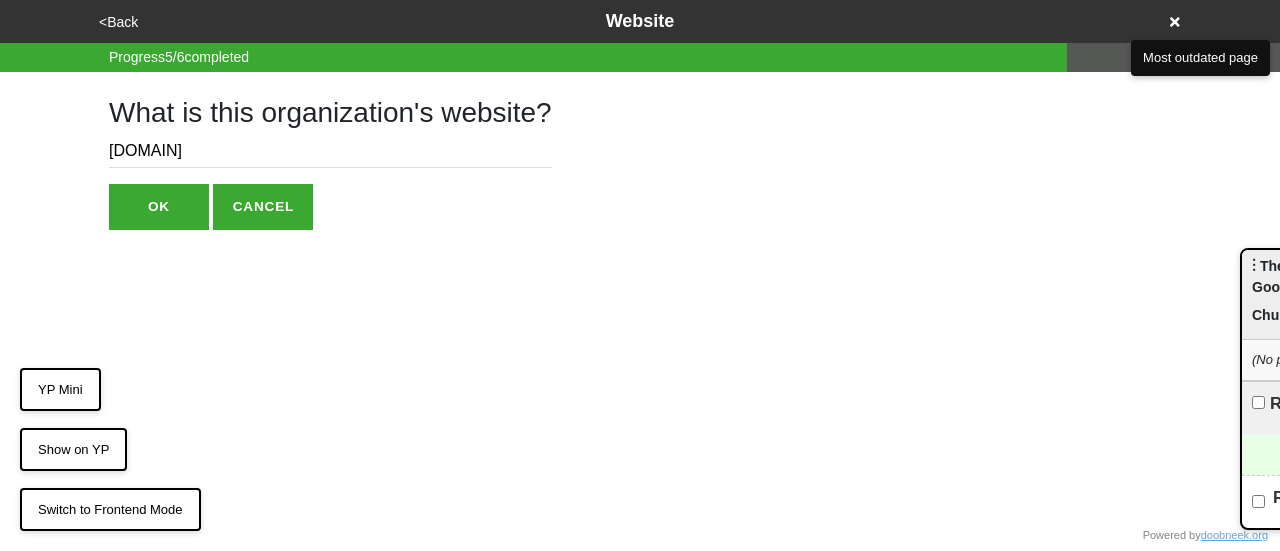click on "goodshepherdbayridge.space" at bounding box center [330, 151] 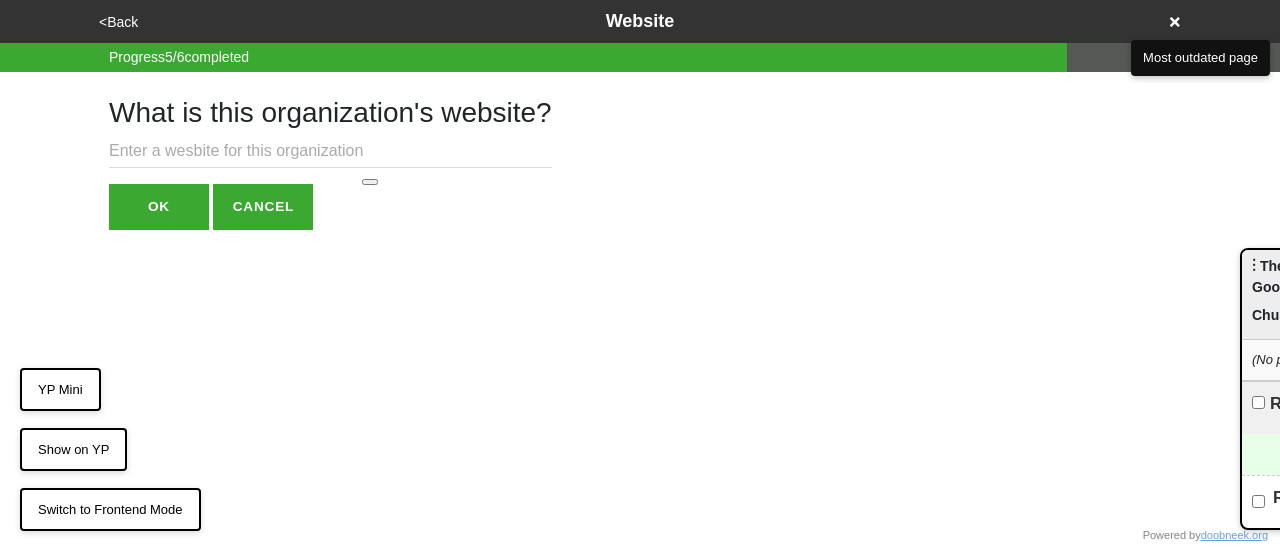 type 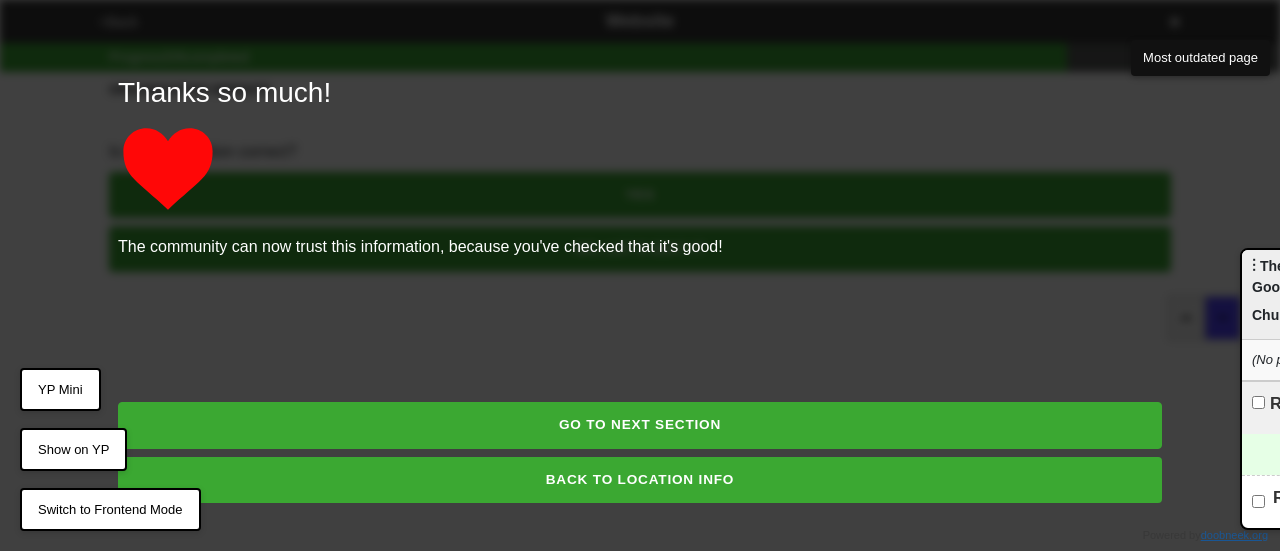 click on "GO TO NEXT SECTION" at bounding box center (640, 425) 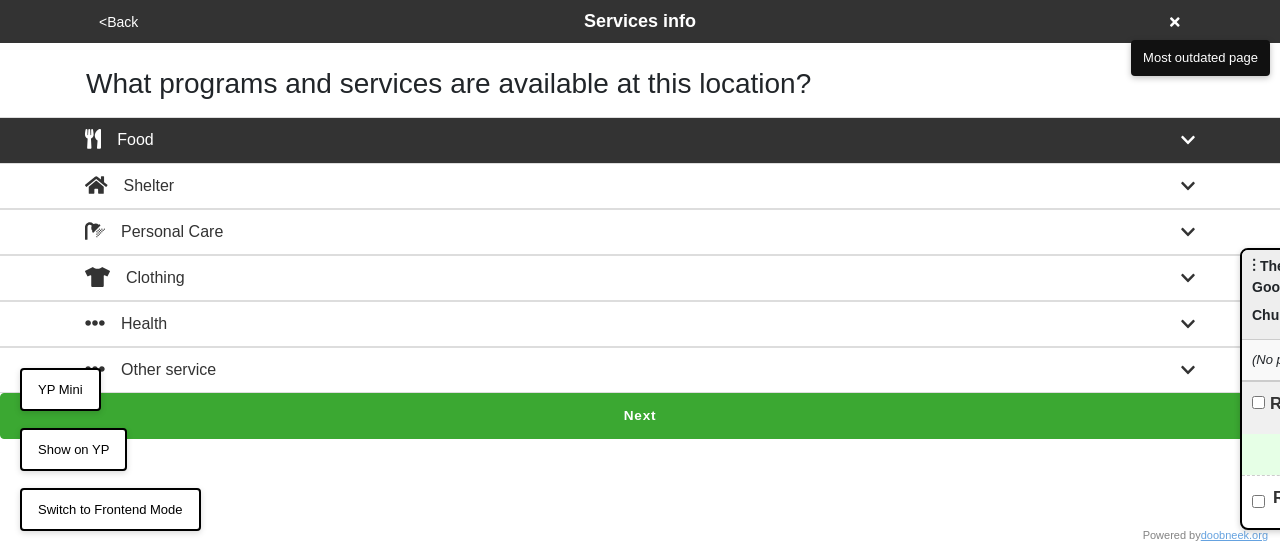 click on "<Back" at bounding box center [118, 22] 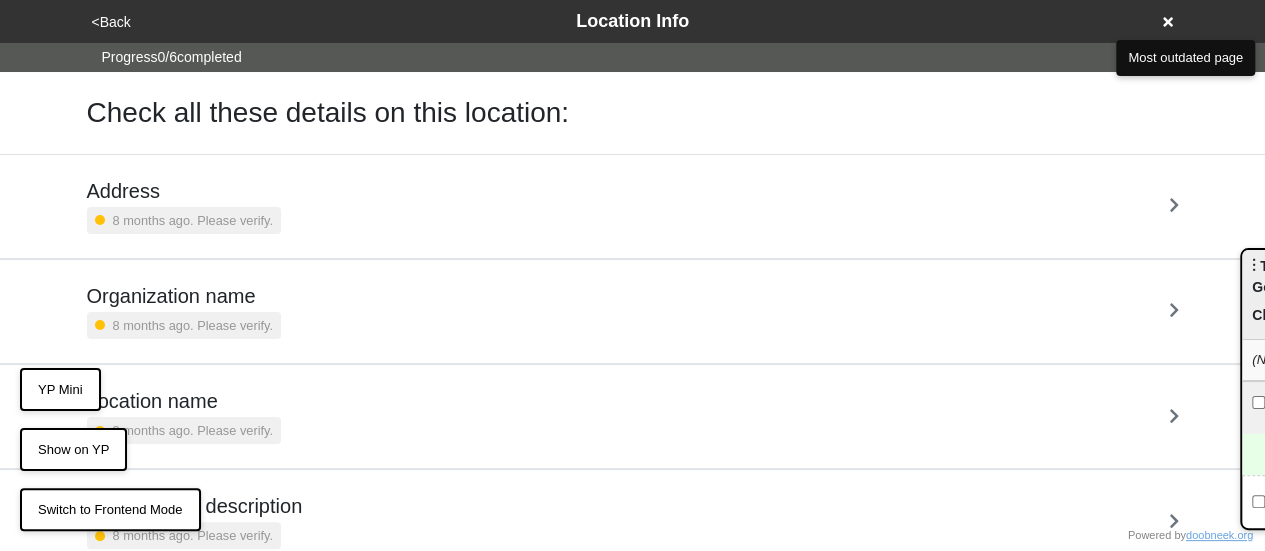 click on "Check all these details on this location:" at bounding box center (633, 113) 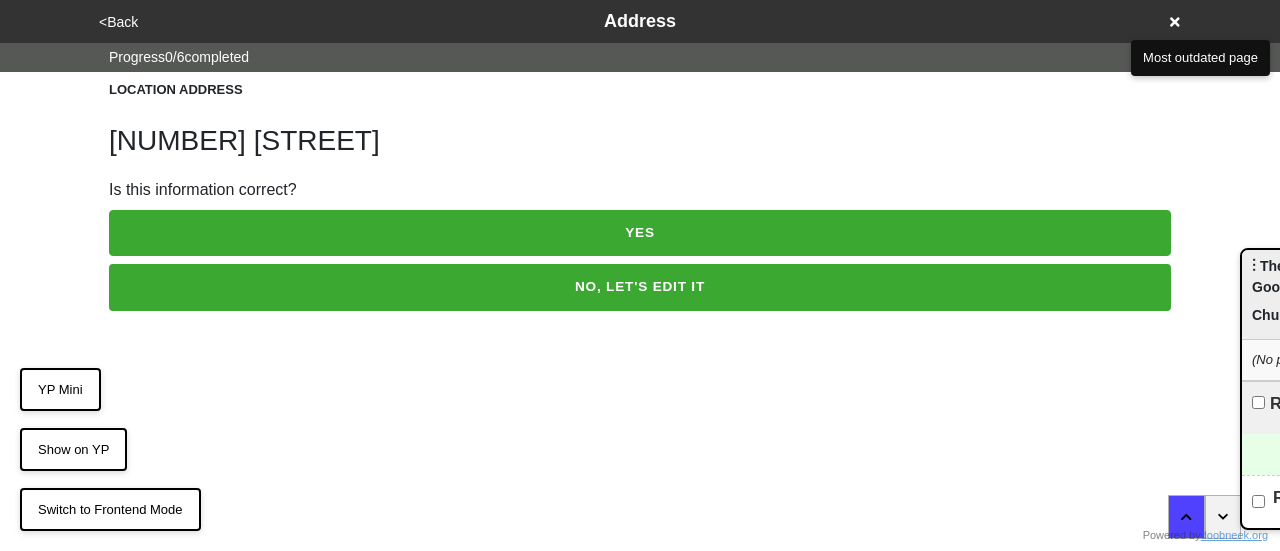 click on "YES" at bounding box center [640, 233] 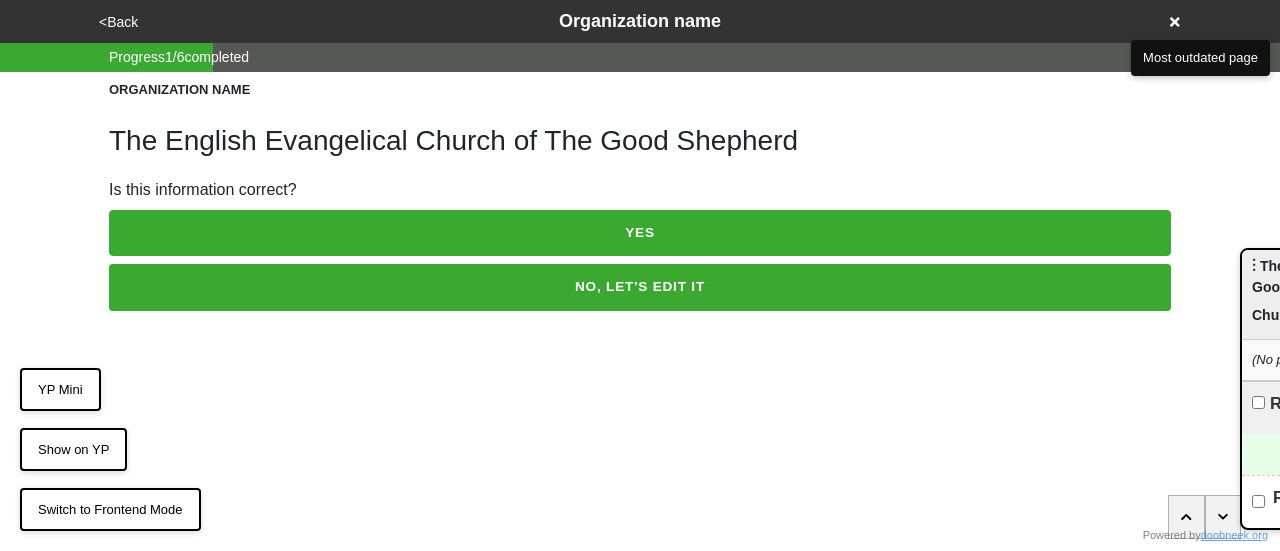click on "YES" at bounding box center [640, 233] 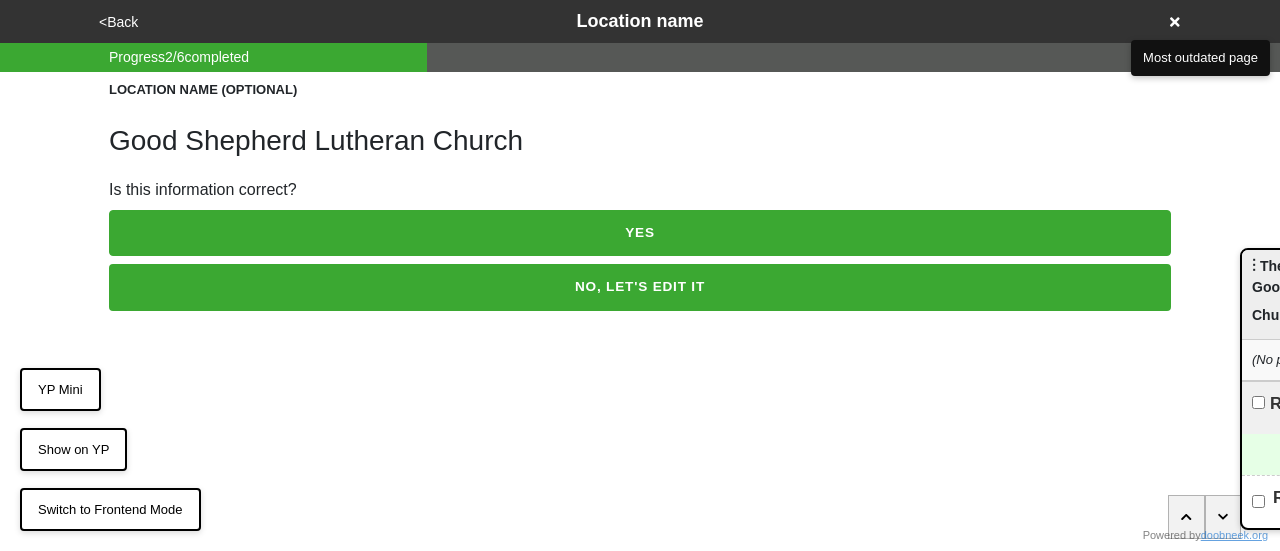click on "YES" at bounding box center (640, 233) 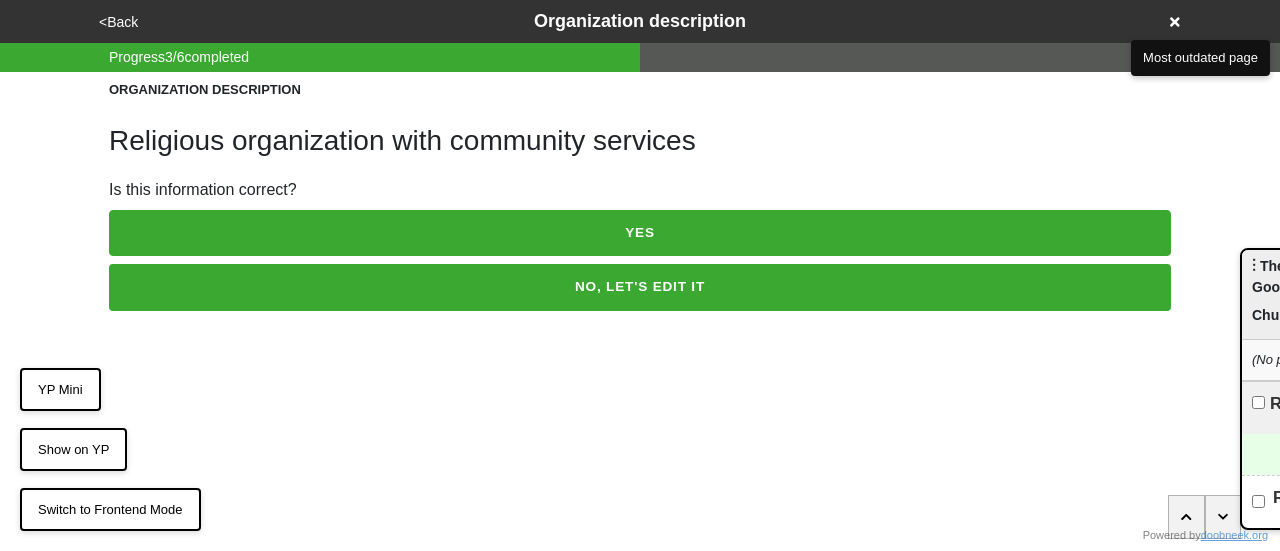 click on "YES" at bounding box center [640, 233] 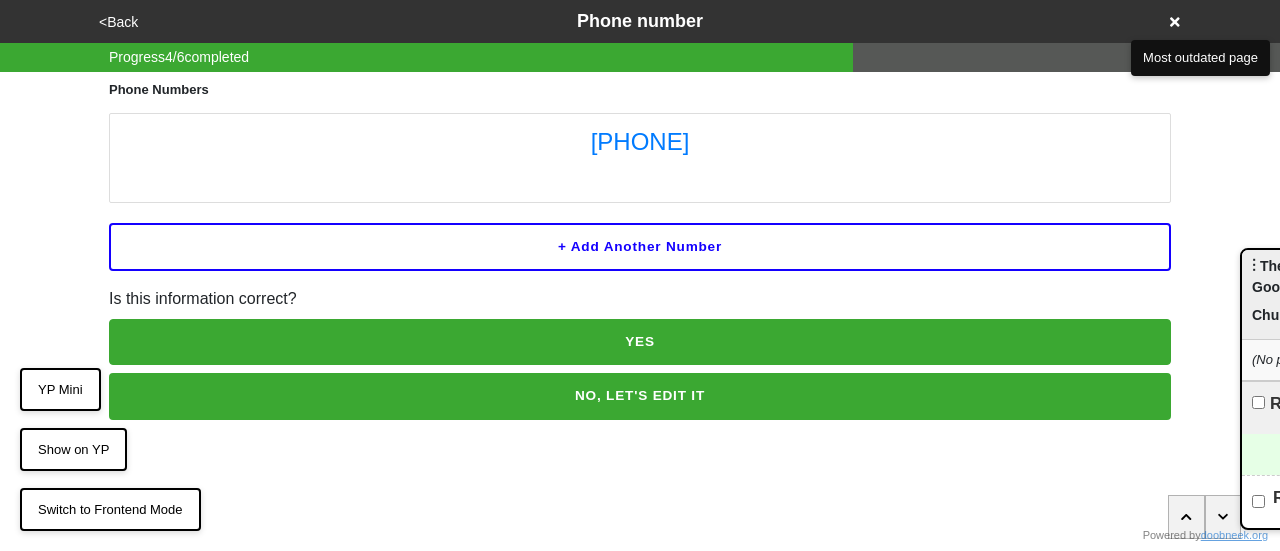click on "YES" at bounding box center (640, 342) 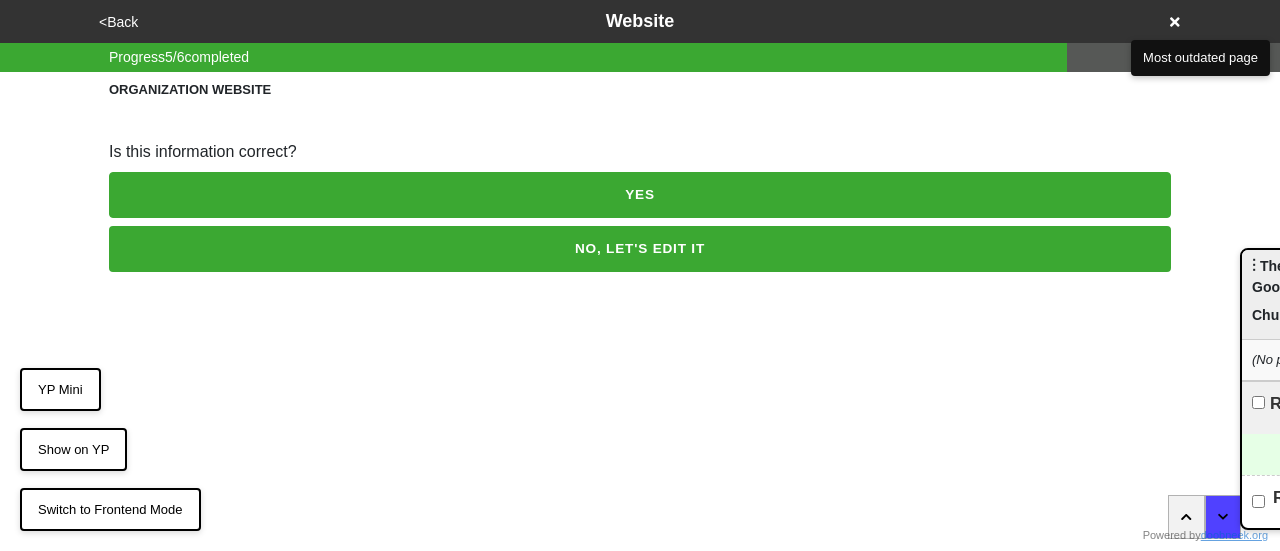 click on "YES" at bounding box center [640, 195] 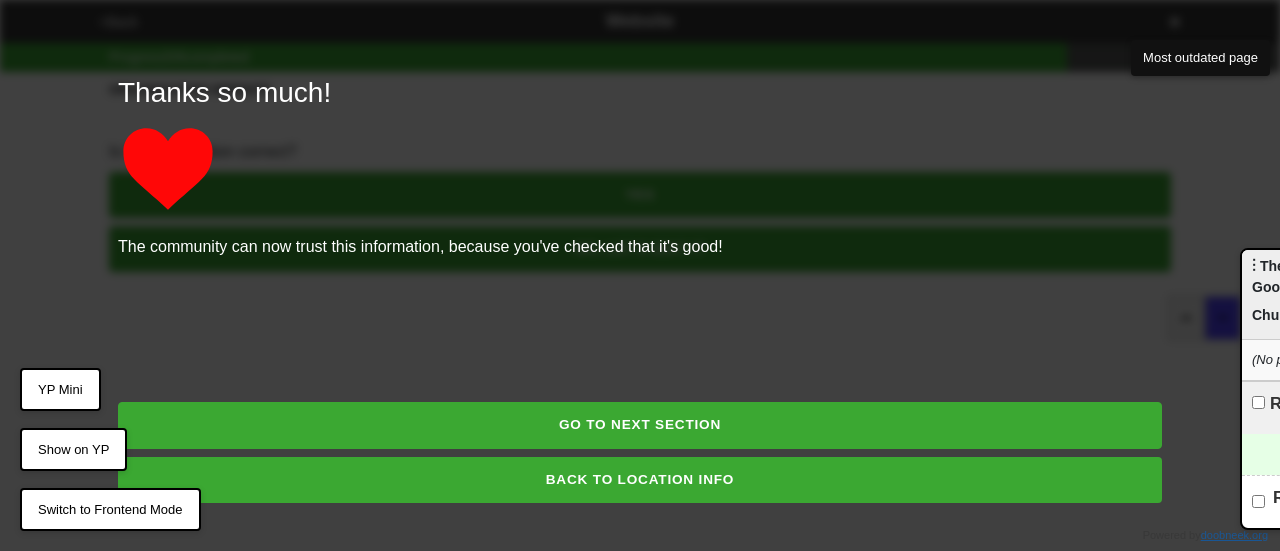 click on "GO TO NEXT SECTION" at bounding box center (640, 425) 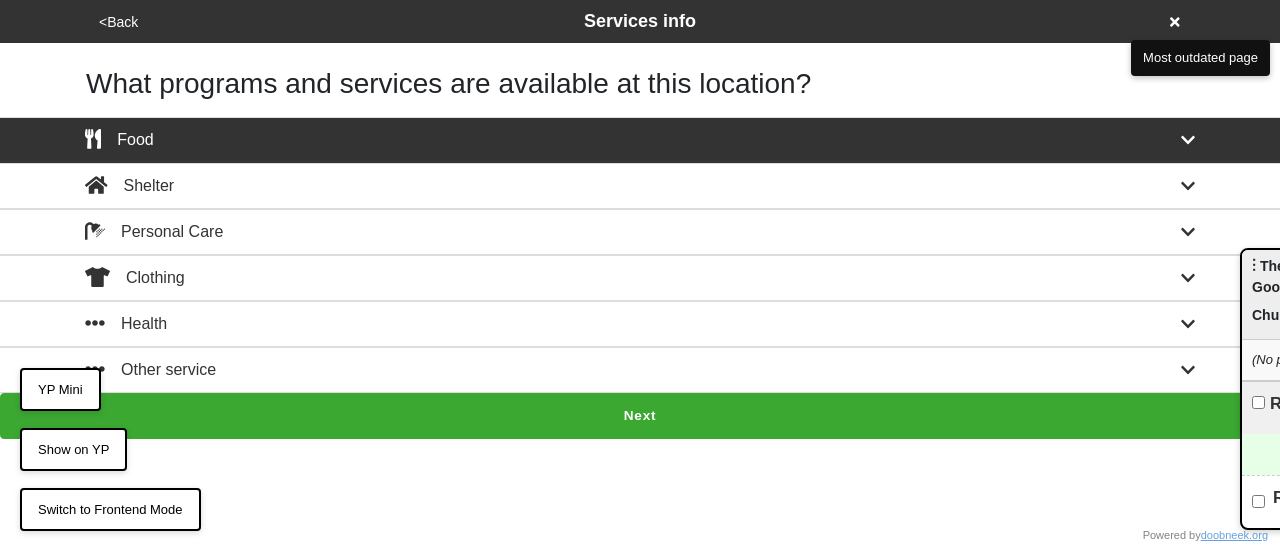 click on "Next" at bounding box center (640, 416) 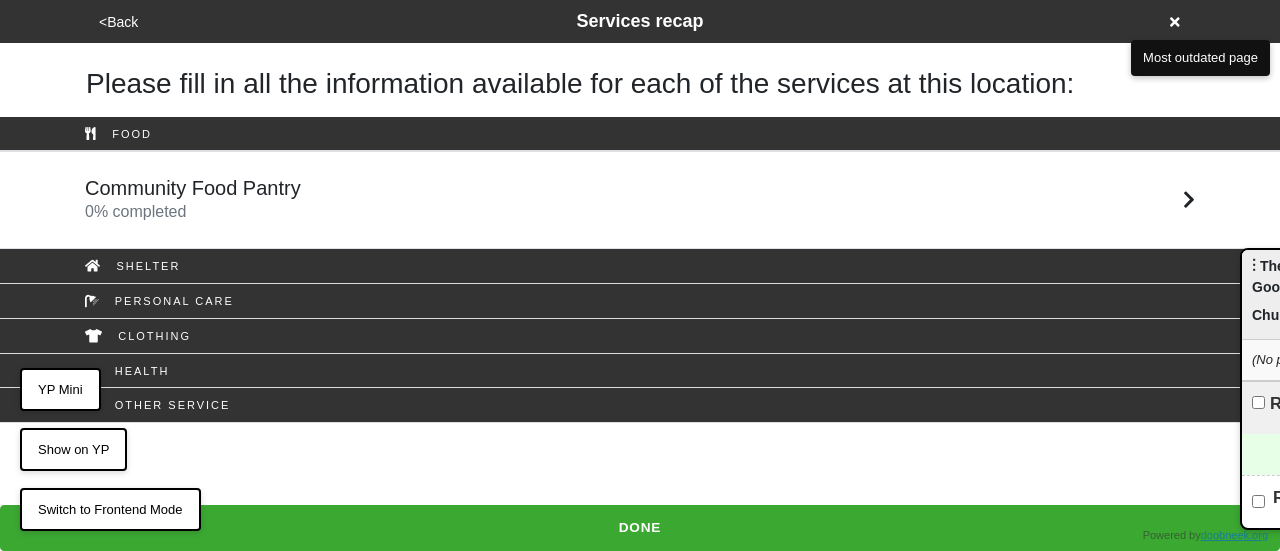 click on "Community Food Pantry 0 % completed" at bounding box center (640, 200) 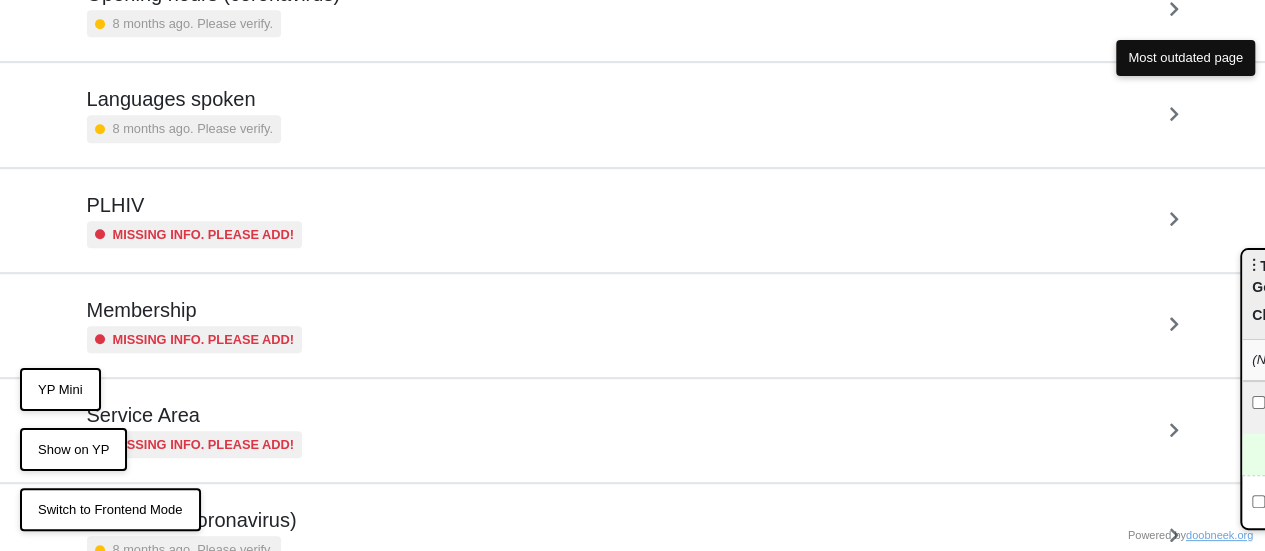 scroll, scrollTop: 588, scrollLeft: 0, axis: vertical 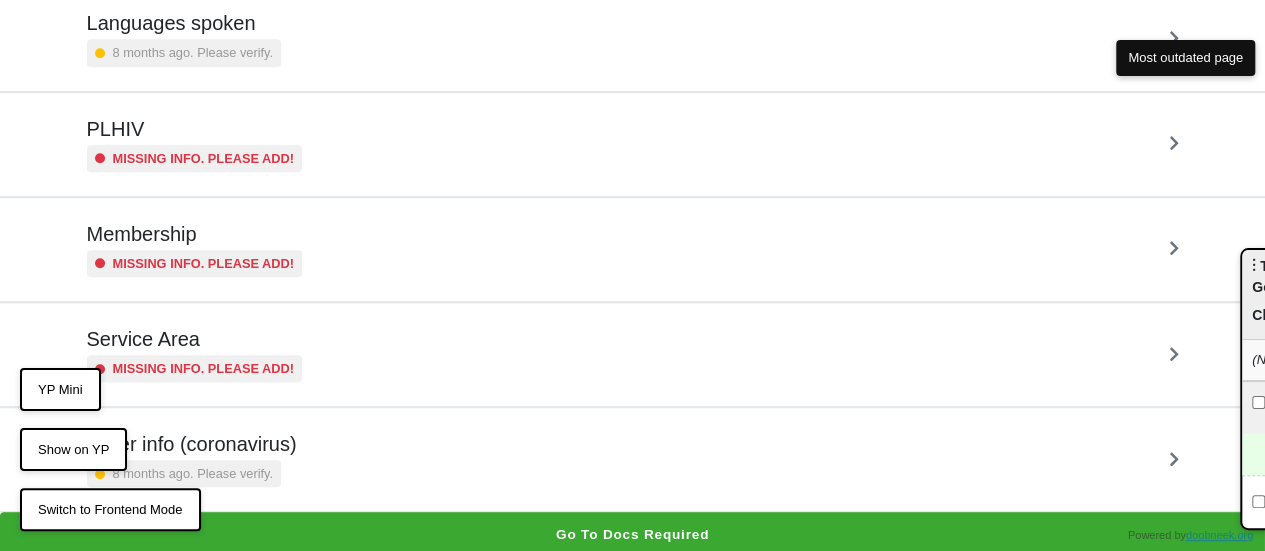 click on "8 months ago. Please verify." at bounding box center (184, 473) 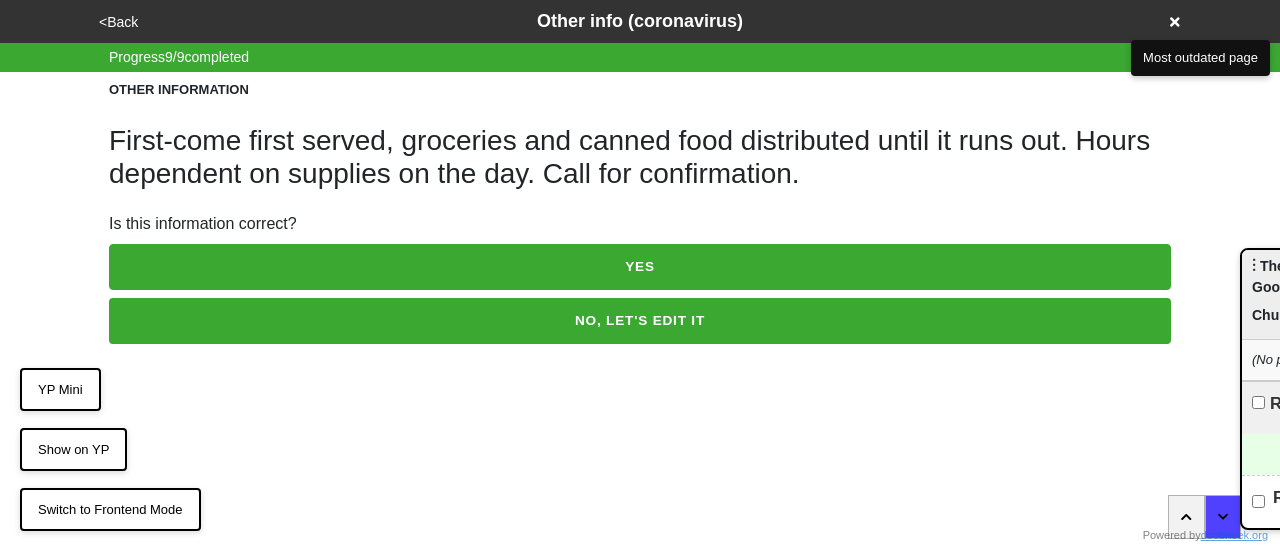 click on "<Back" at bounding box center (118, 22) 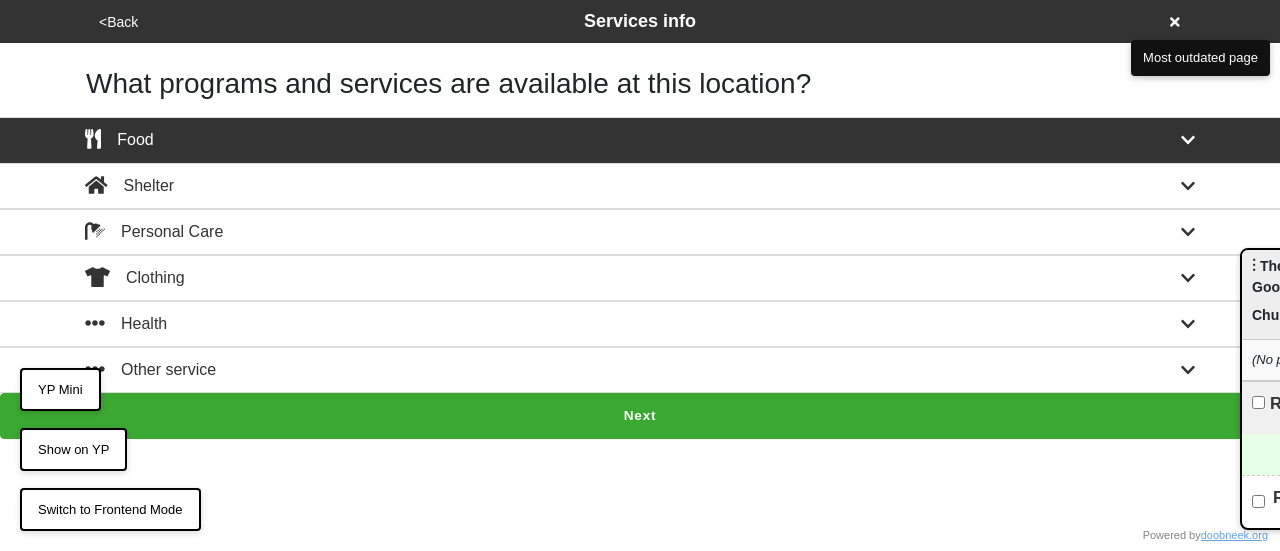 click on "<Back" at bounding box center [118, 22] 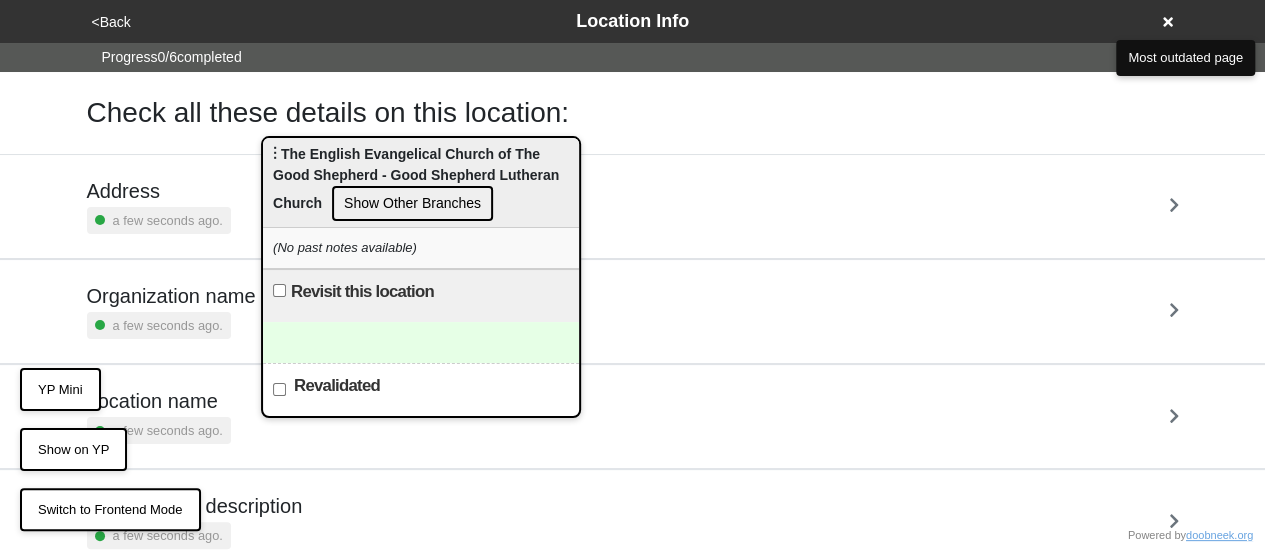 drag, startPoint x: 1253, startPoint y: 279, endPoint x: 274, endPoint y: 167, distance: 985.3857 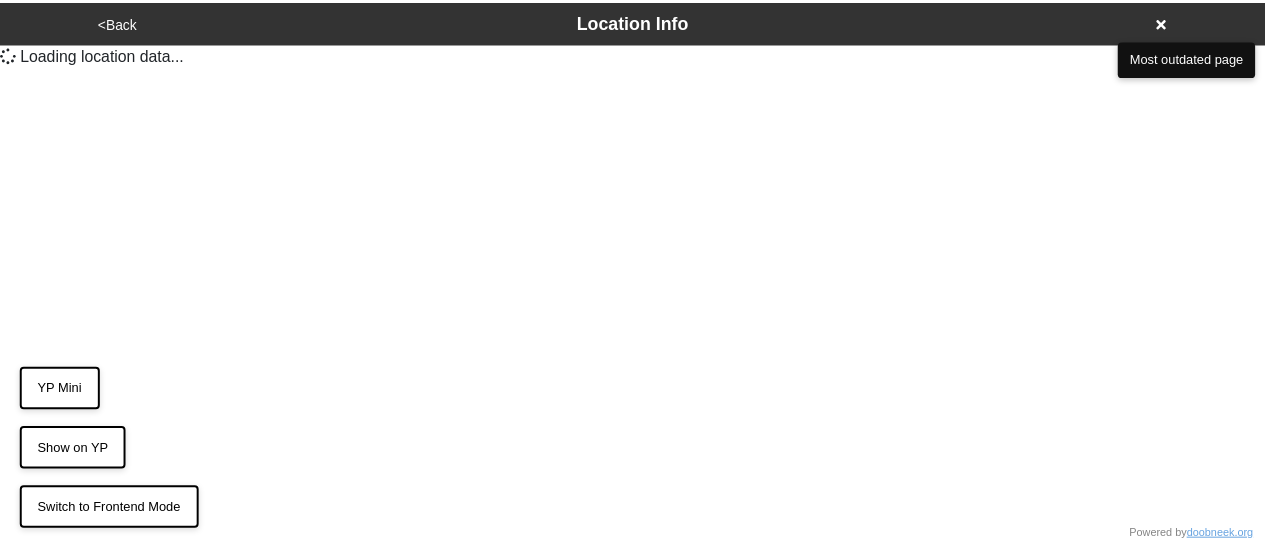 scroll, scrollTop: 0, scrollLeft: 0, axis: both 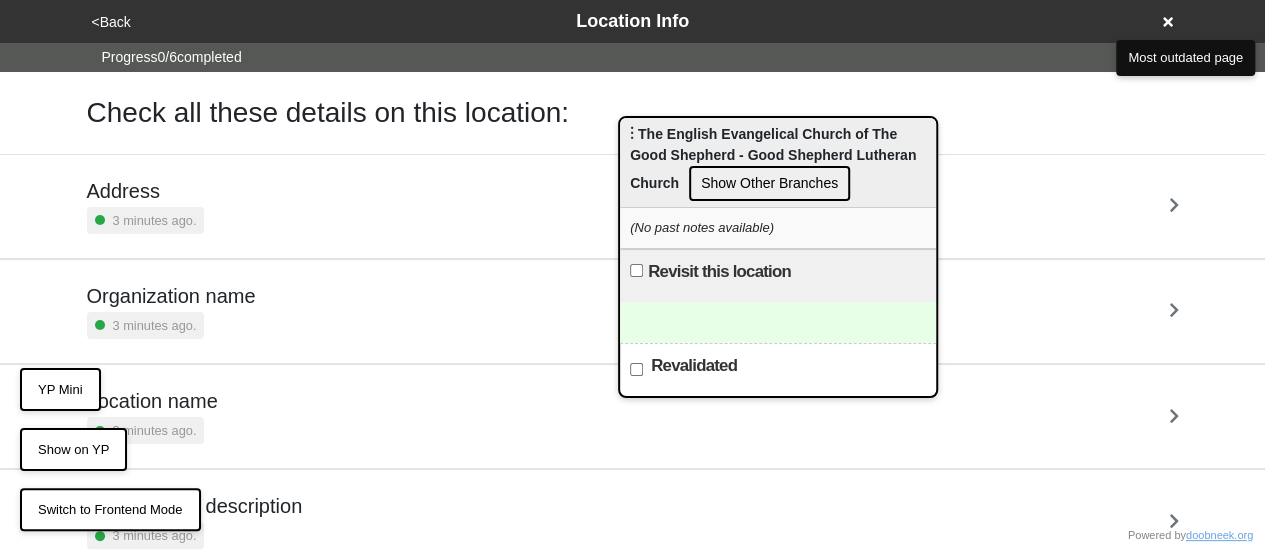 drag, startPoint x: 320, startPoint y: 157, endPoint x: 677, endPoint y: 137, distance: 357.55978 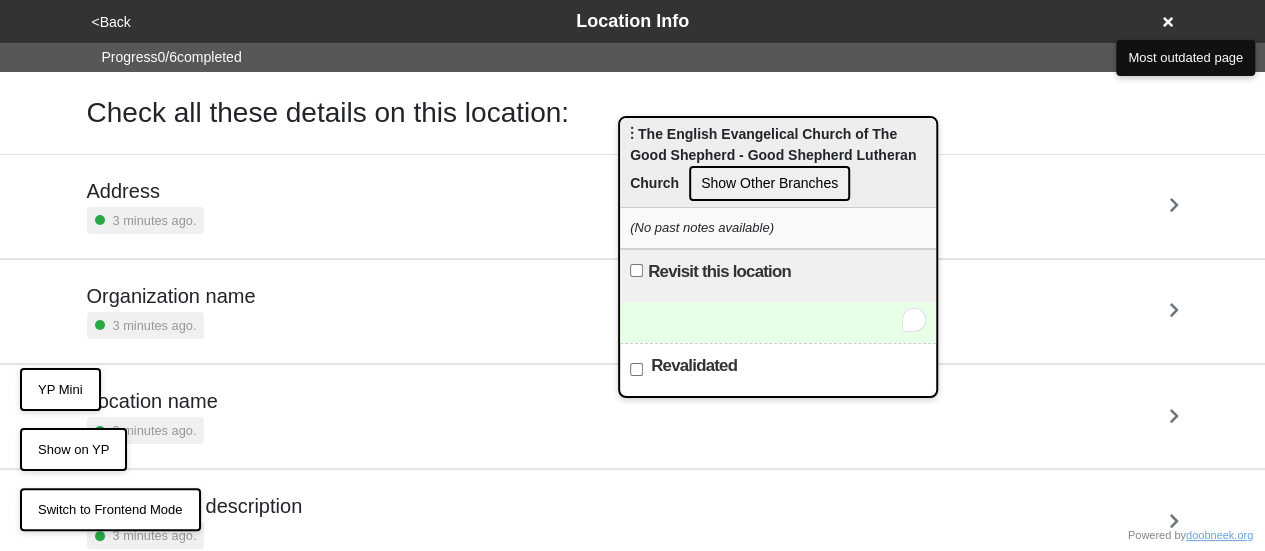 click at bounding box center [778, 322] 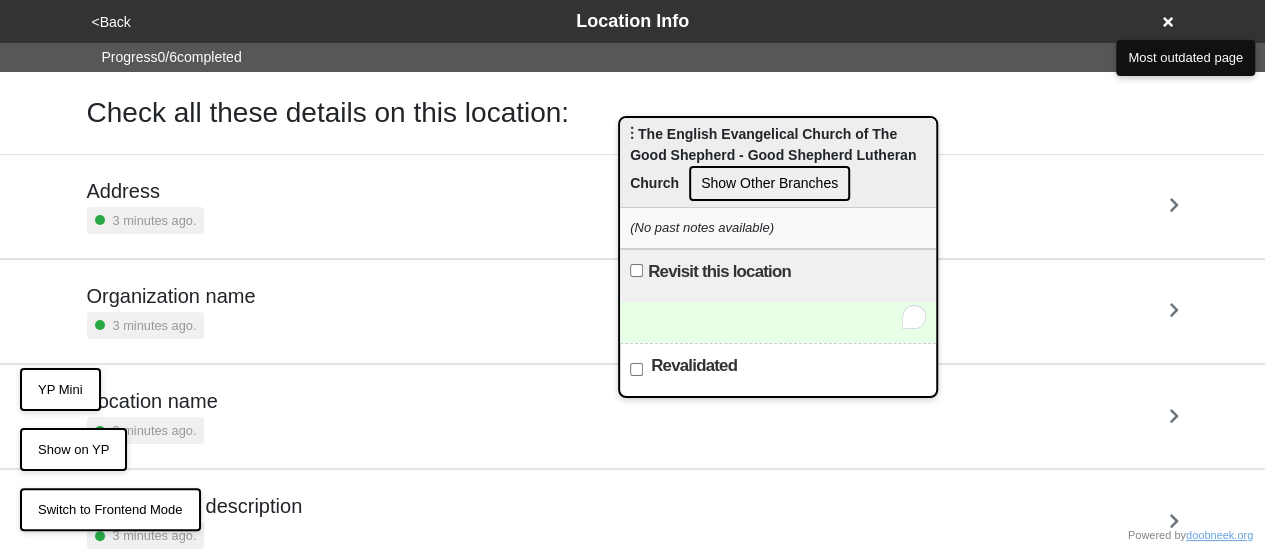 type 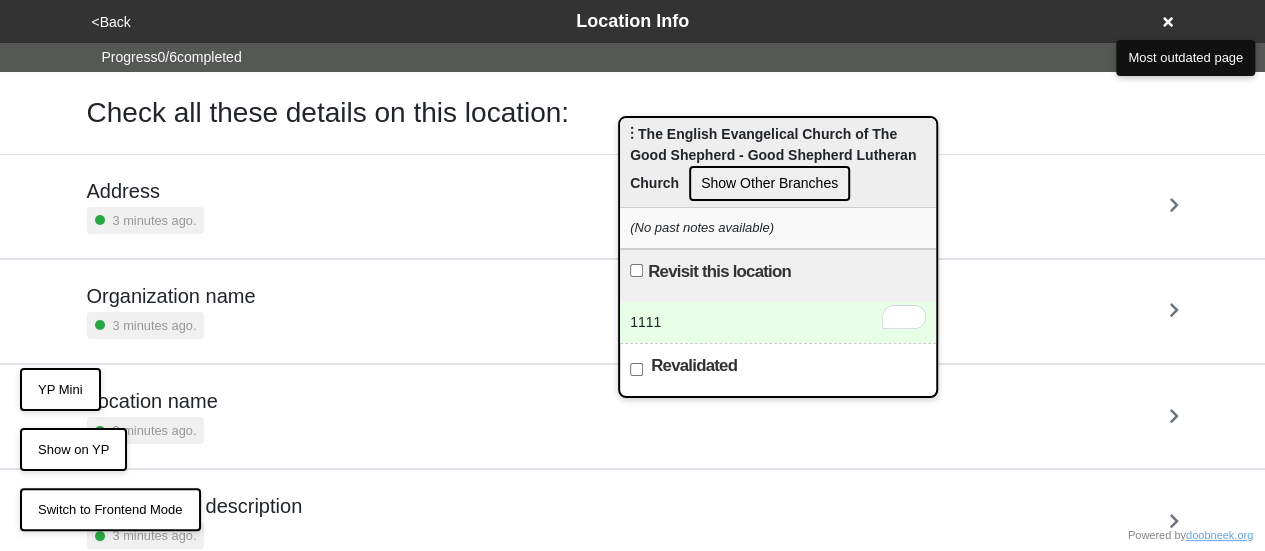 click on "1111" at bounding box center (778, 322) 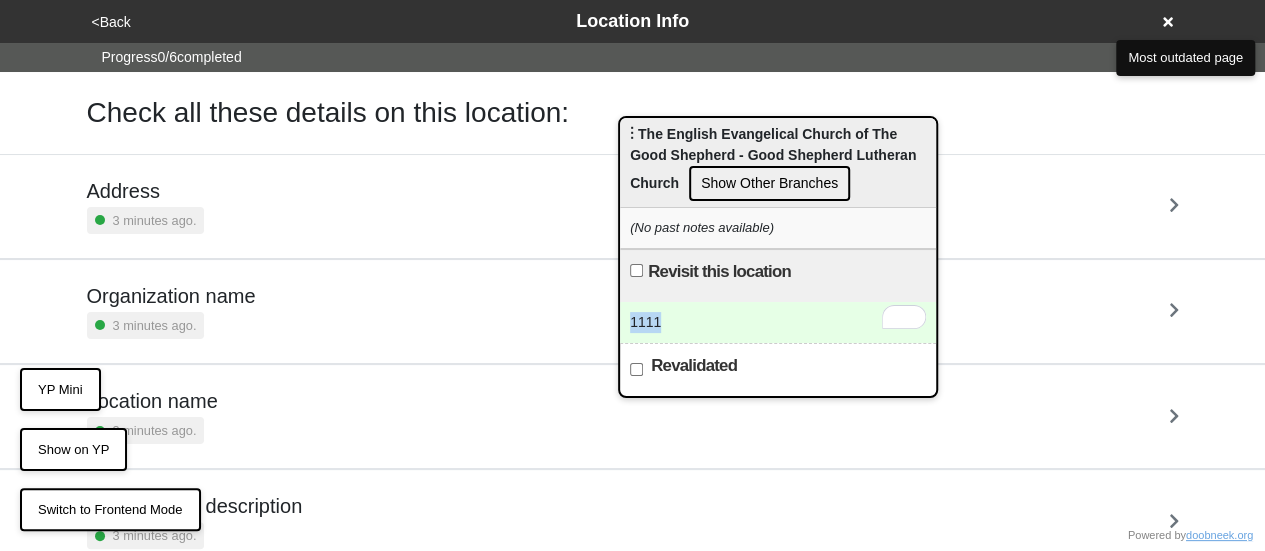 click on "1111" at bounding box center [778, 322] 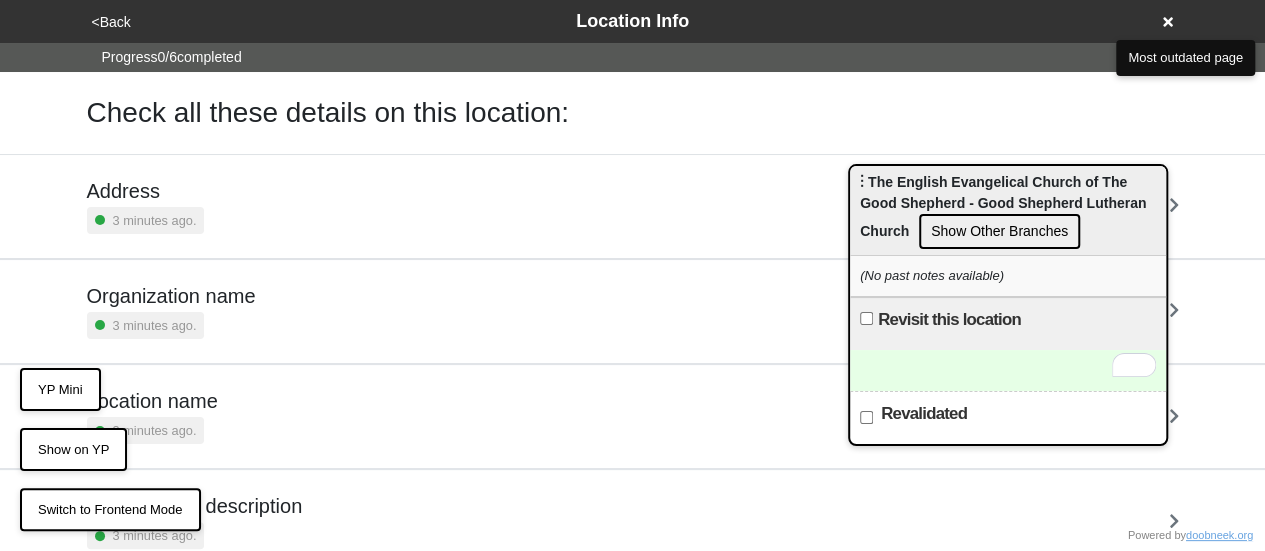 drag, startPoint x: 674, startPoint y: 132, endPoint x: 1160, endPoint y: 200, distance: 490.73413 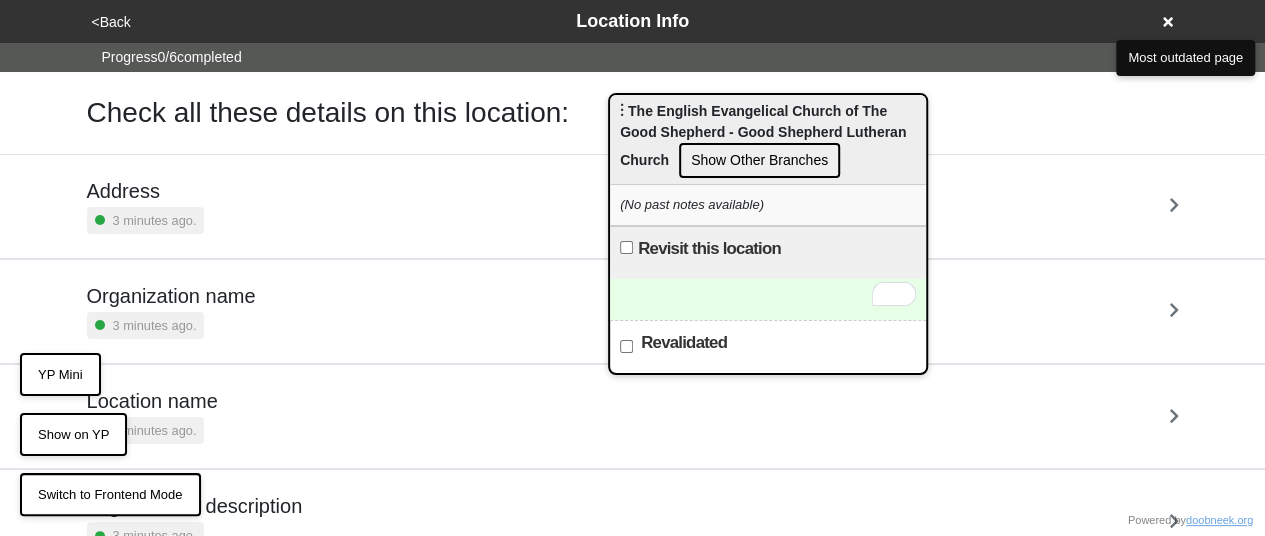drag, startPoint x: 1205, startPoint y: 215, endPoint x: 706, endPoint y: 120, distance: 507.9626 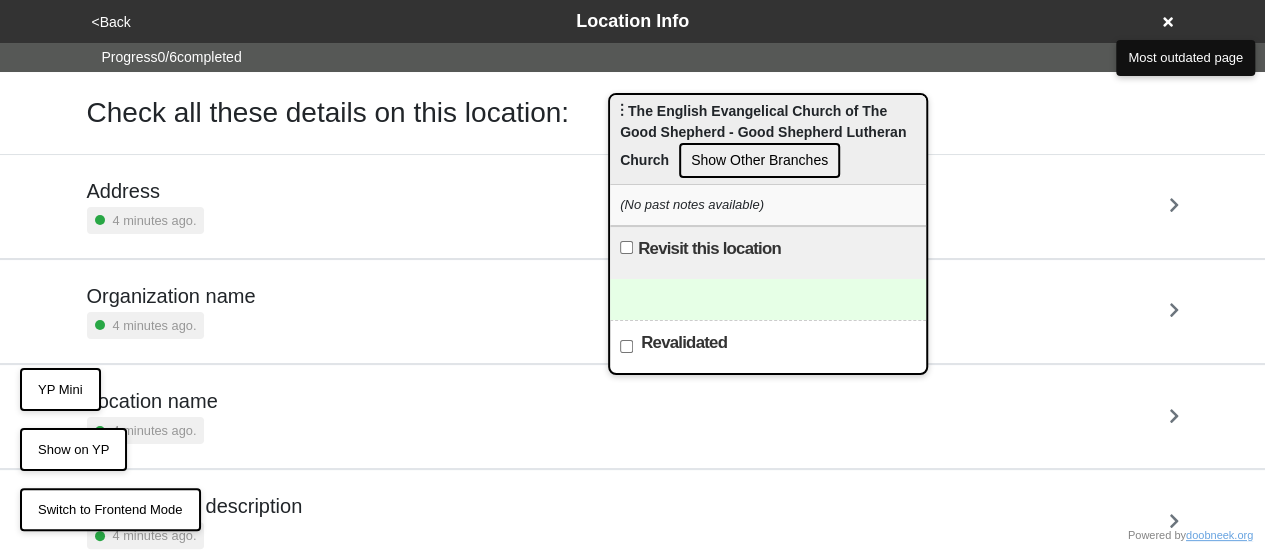 scroll, scrollTop: 0, scrollLeft: 0, axis: both 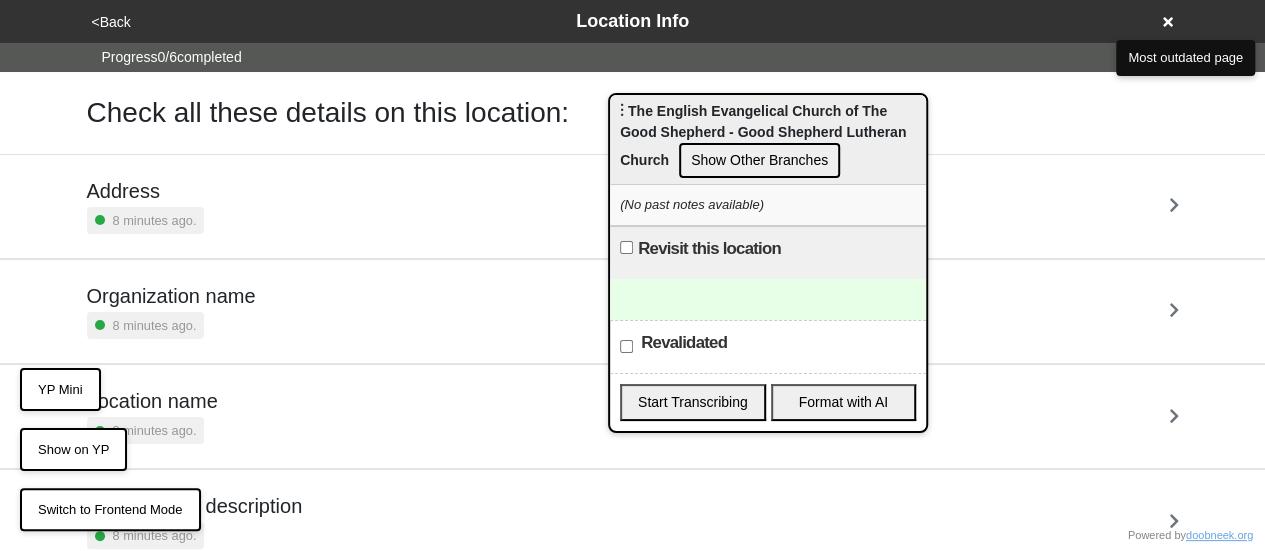 click on "Start Transcribing" at bounding box center (693, 402) 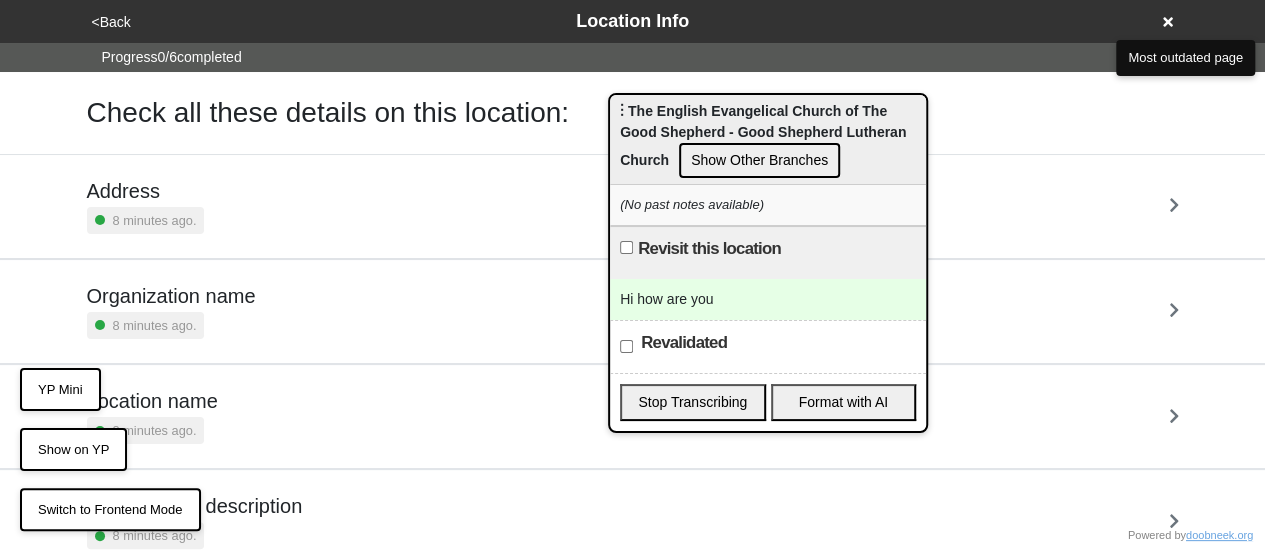 click on "Hi how are you" at bounding box center (768, 299) 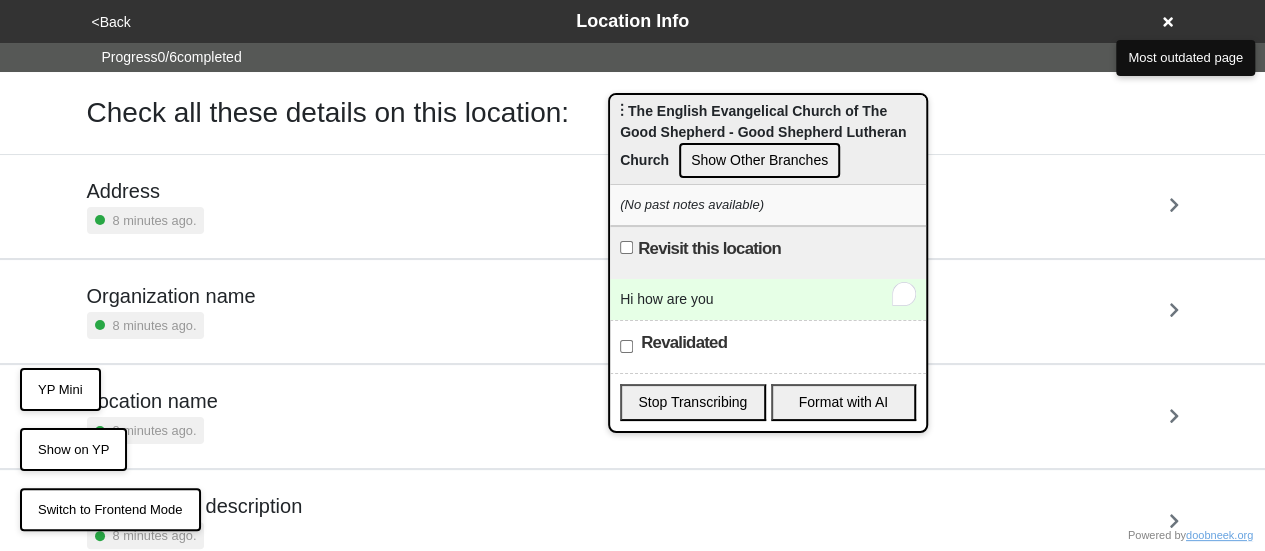 click on "Format with AI" at bounding box center [844, 402] 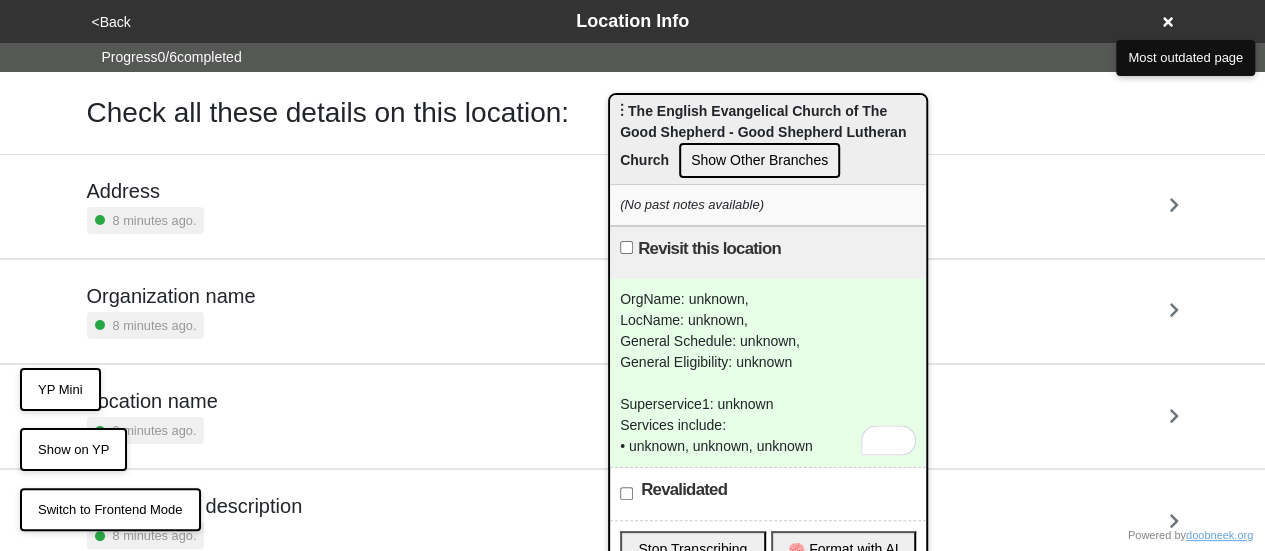 scroll, scrollTop: 200, scrollLeft: 0, axis: vertical 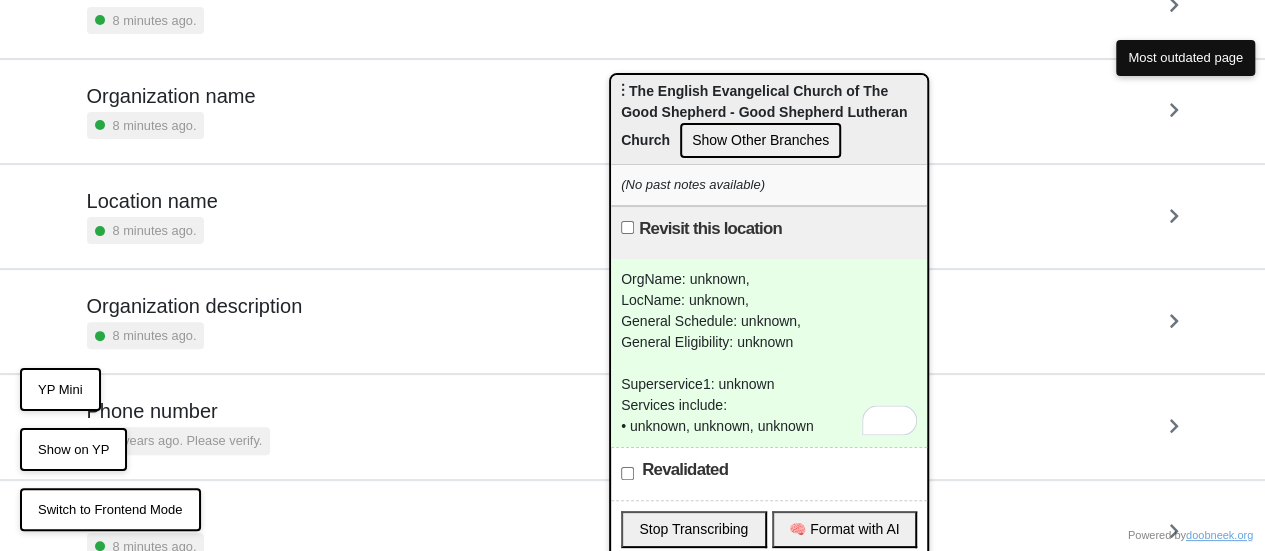 drag, startPoint x: 666, startPoint y: 107, endPoint x: 667, endPoint y: -44, distance: 151.00331 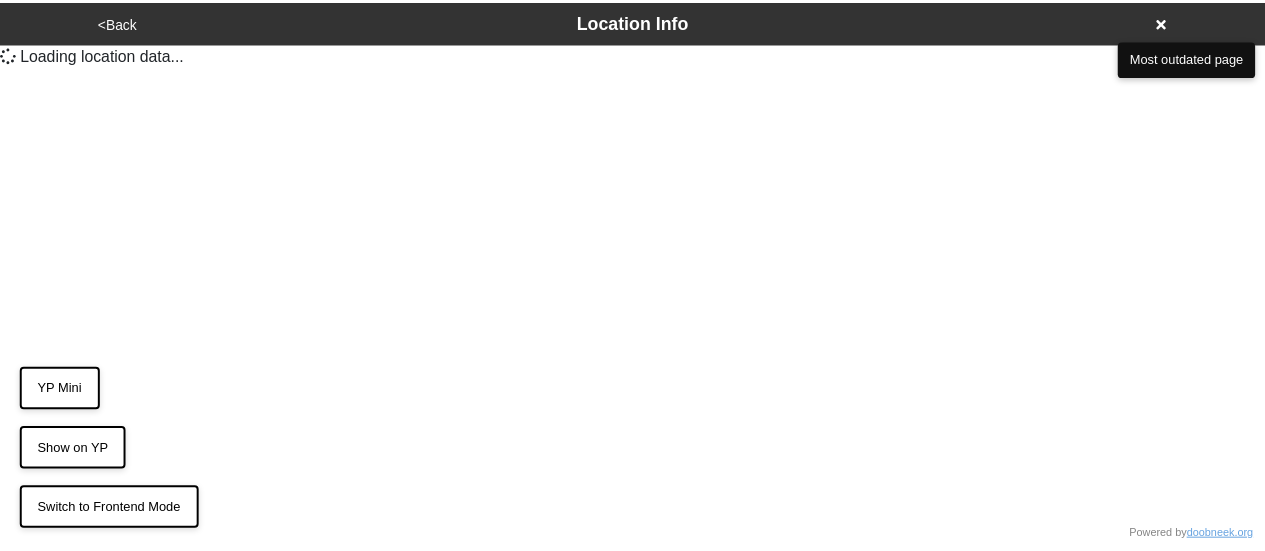 scroll, scrollTop: 0, scrollLeft: 0, axis: both 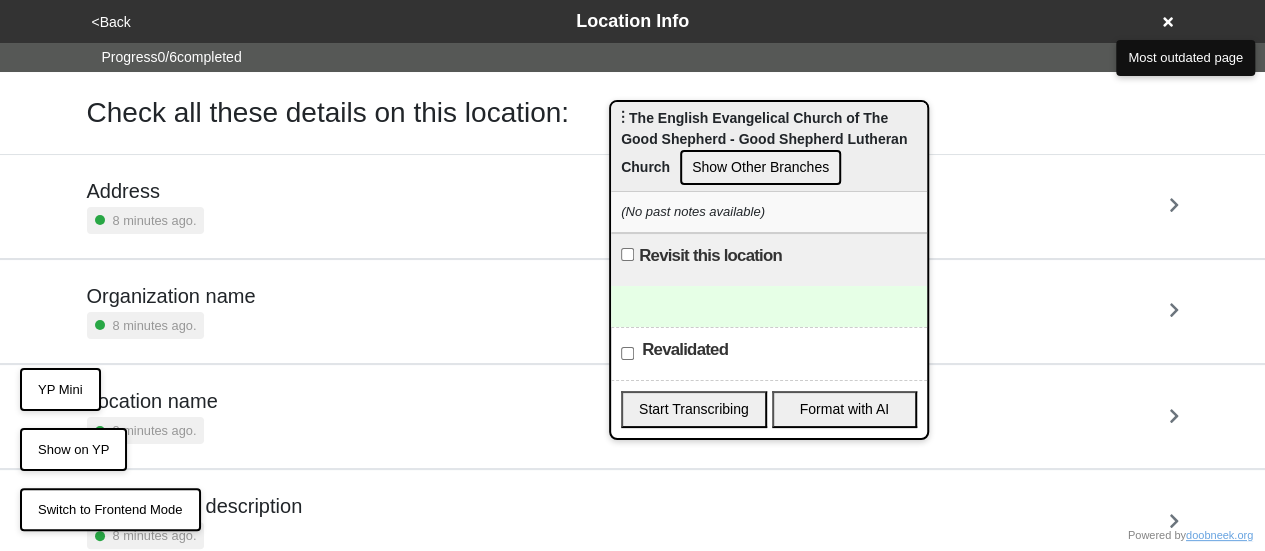 click on "Start Transcribing" at bounding box center [694, 409] 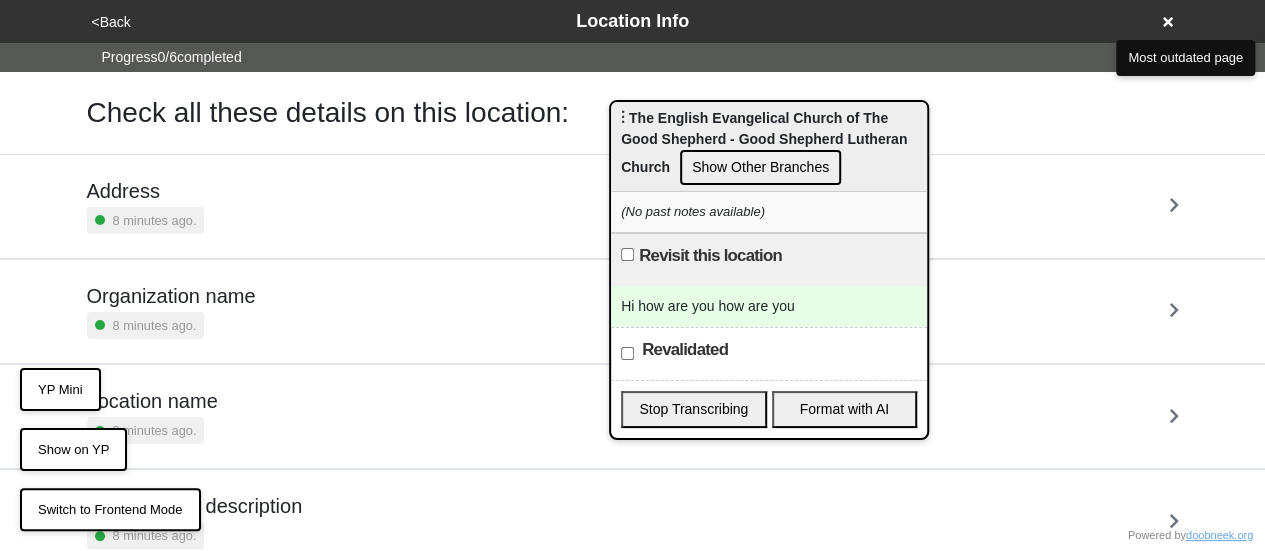 click on "Format with AI" at bounding box center [845, 409] 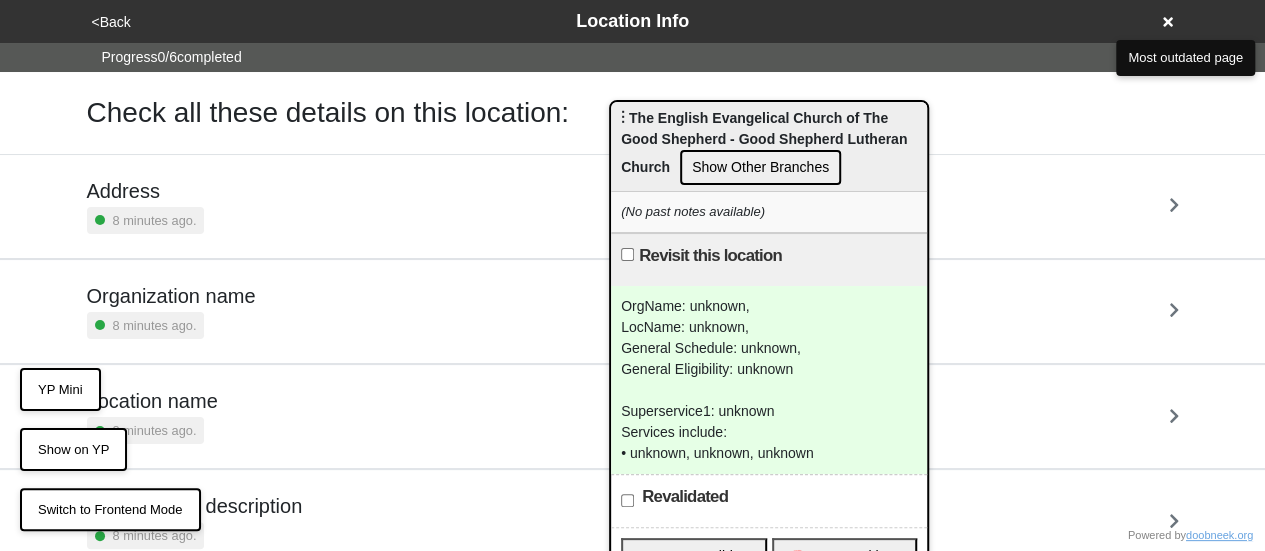 click on "OrgName: unknown, LocName: unknown, General Schedule: unknown, General Eligibility: unknown Superservice1: unknown Services include: • unknown, unknown, unknown" at bounding box center (769, 380) 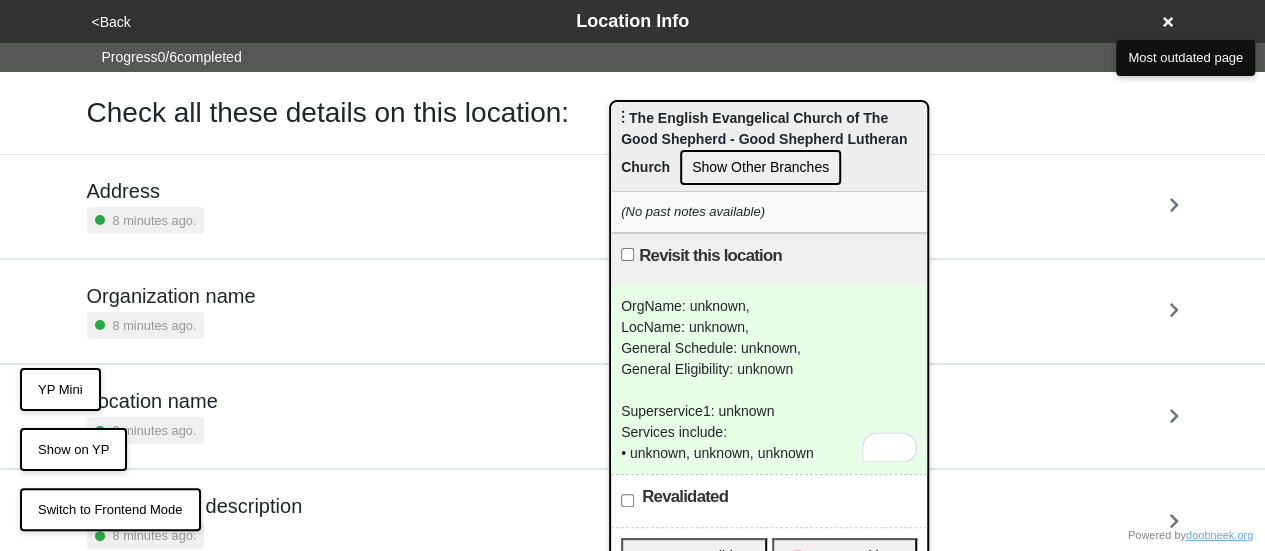 type 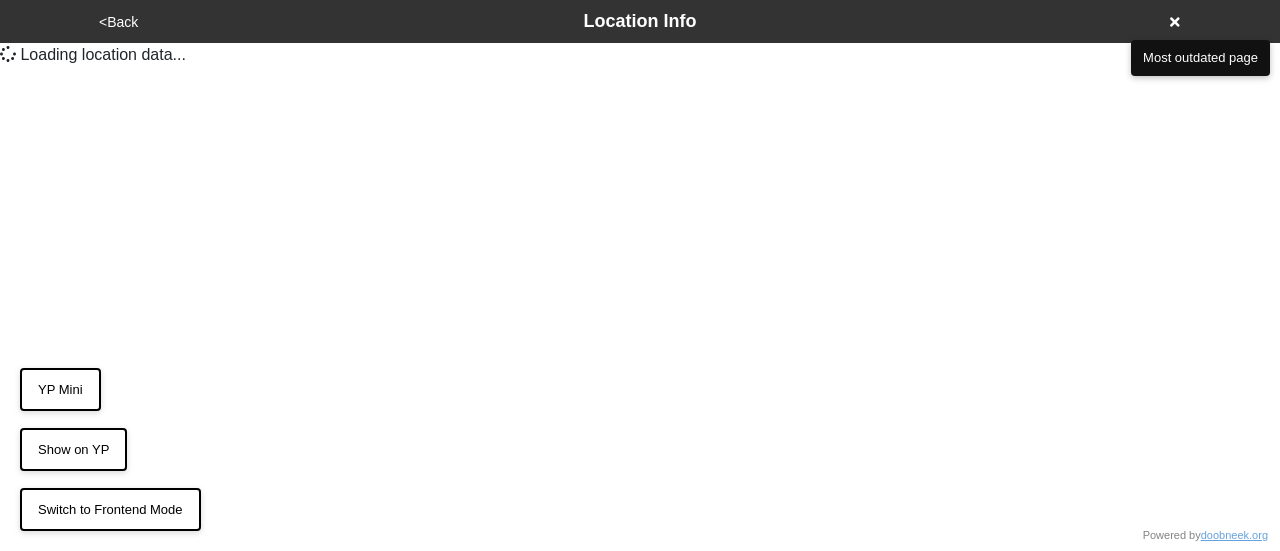 scroll, scrollTop: 0, scrollLeft: 0, axis: both 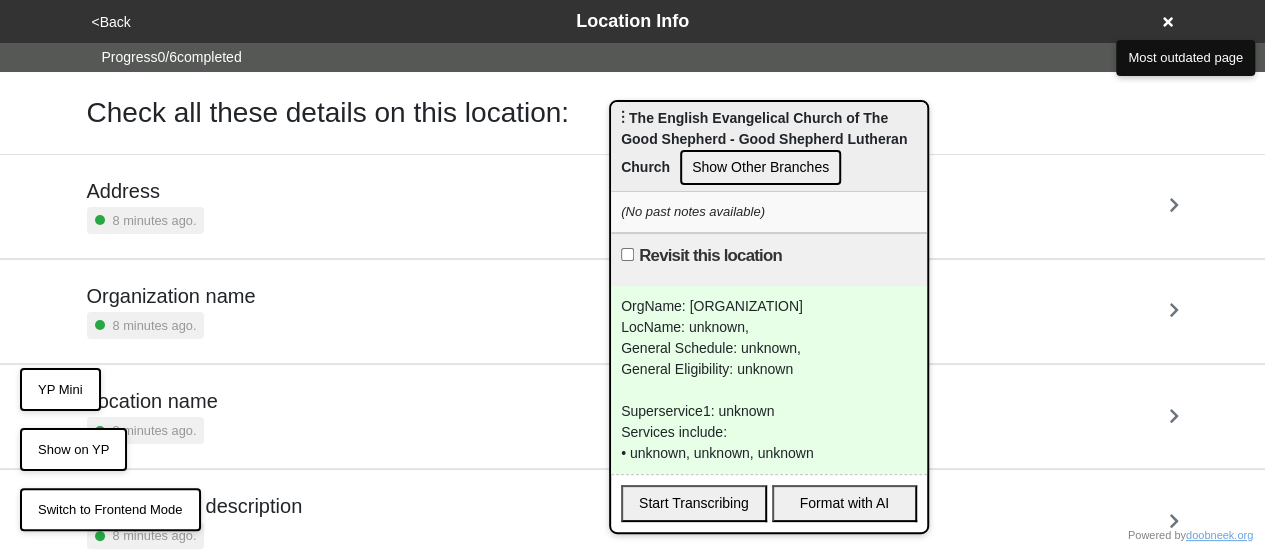 click on "OrgName: [ORGANIZATION] LocName: [LOCATION], General Schedule: [SCHEDULE], General Eligibility: [ELIGIBILITY] Superservice1: [SERVICE] Services include: • [SERVICE], [SERVICE], [SERVICE]" at bounding box center [769, 380] 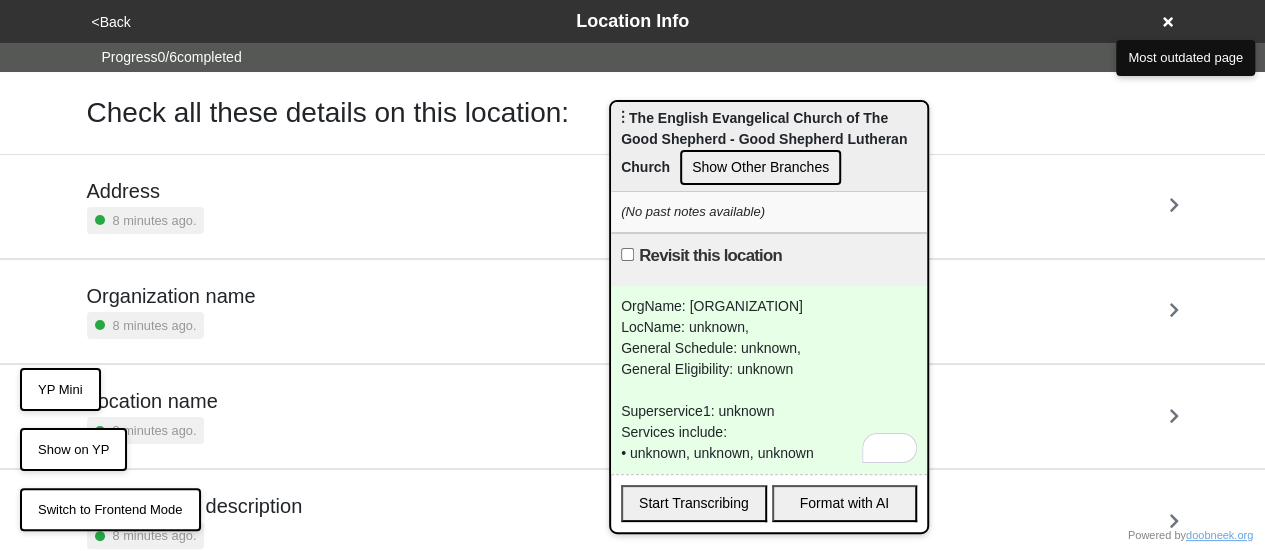 type 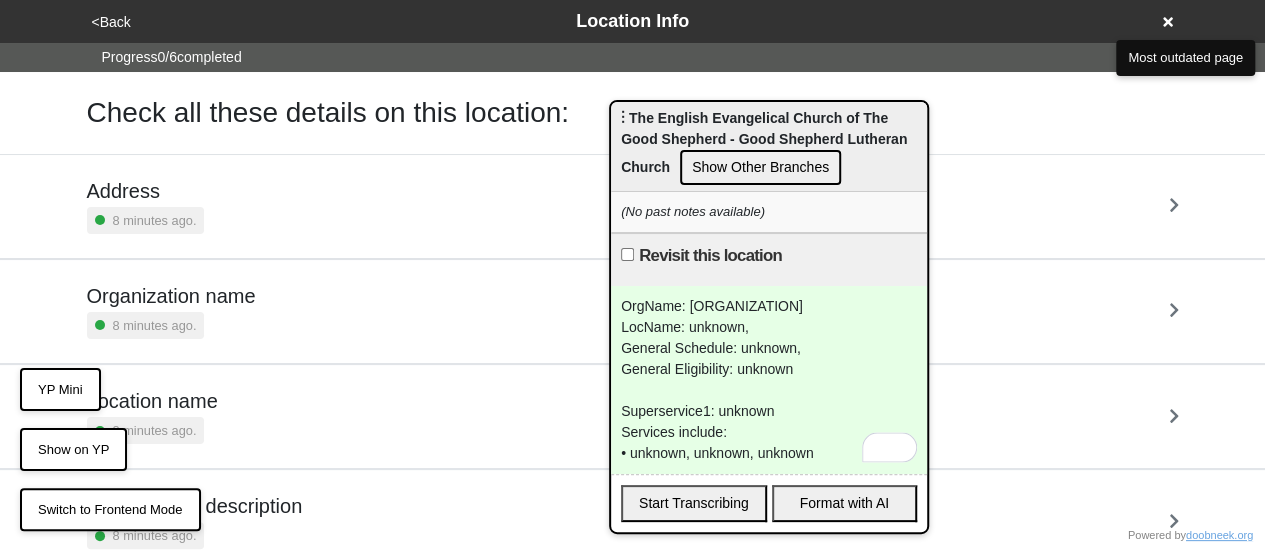 click on "Organization description 8 minutes ago." at bounding box center (633, 521) 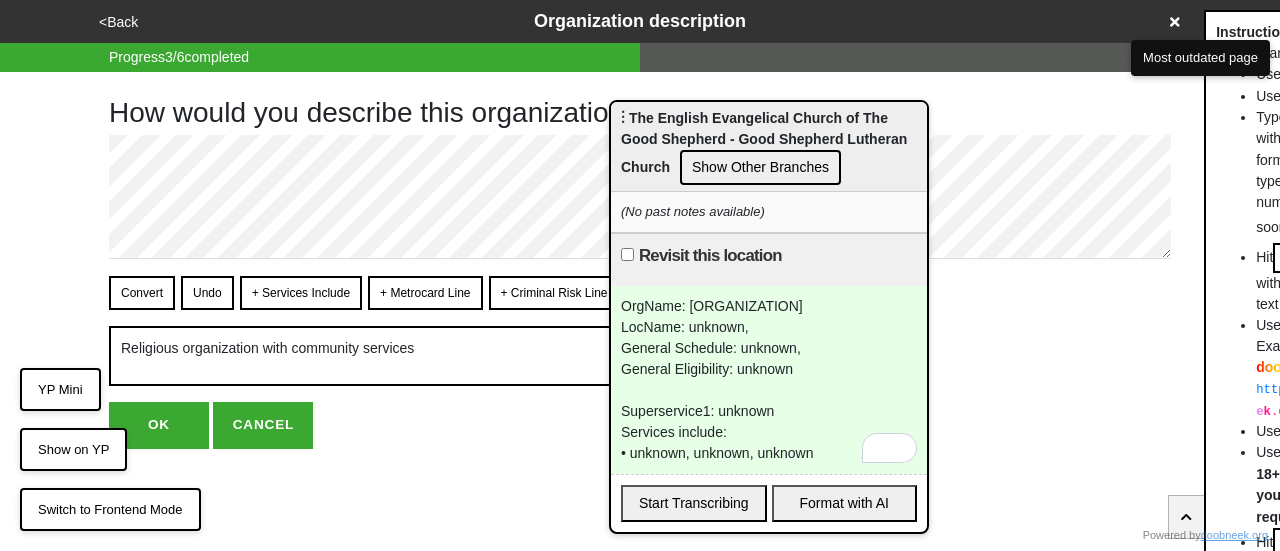 click on "OrgName: [ORGANIZATION] LocName: [LOCATION], General Schedule: [SCHEDULE], General Eligibility: [ELIGIBILITY] Superservice1: [SERVICE] Services include: • [SERVICE], [SERVICE], [SERVICE]" at bounding box center [769, 380] 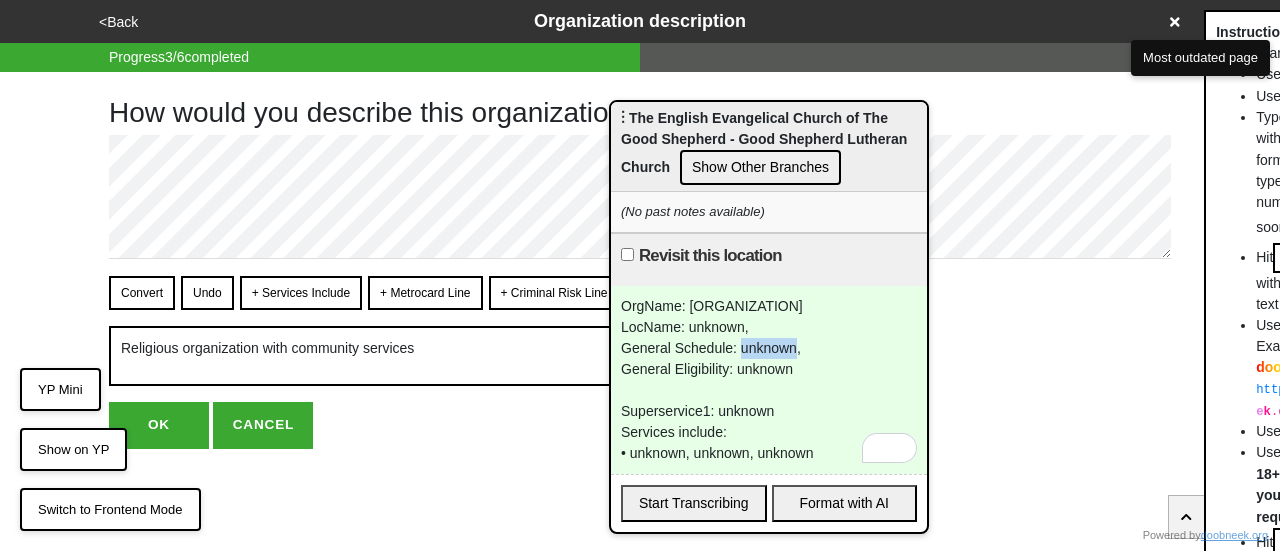 click on "OrgName: [ORGANIZATION] LocName: [LOCATION], General Schedule: [SCHEDULE], General Eligibility: [ELIGIBILITY] Superservice1: [SERVICE] Services include: • [SERVICE], [SERVICE], [SERVICE]" at bounding box center [769, 380] 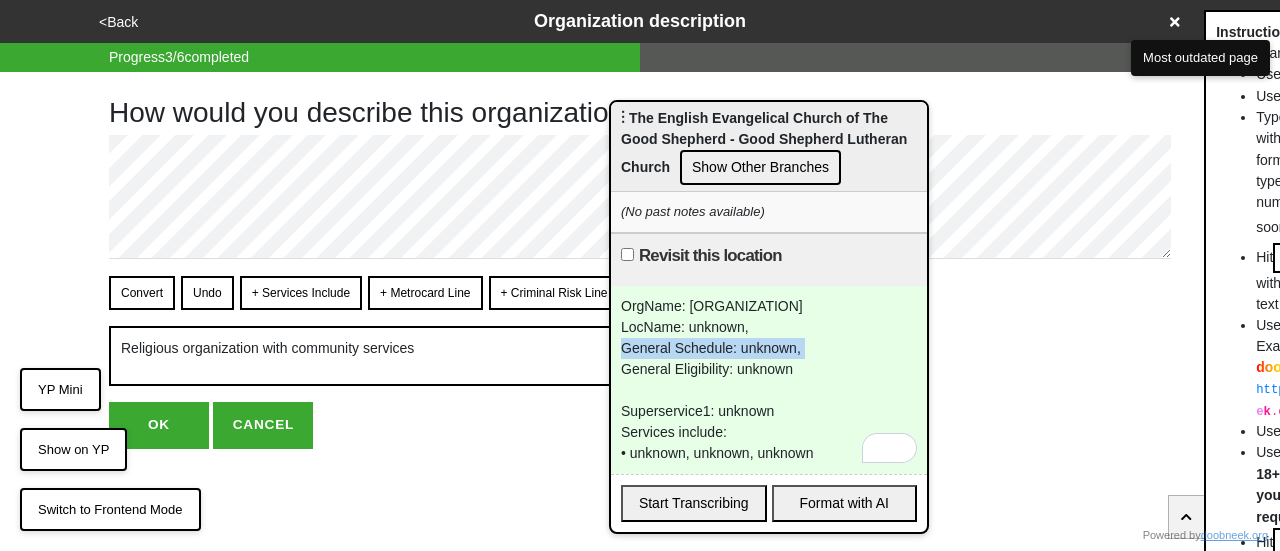 click on "OrgName: [ORGANIZATION] LocName: [LOCATION], General Schedule: [SCHEDULE], General Eligibility: [ELIGIBILITY] Superservice1: [SERVICE] Services include: • [SERVICE], [SERVICE], [SERVICE]" at bounding box center (769, 380) 